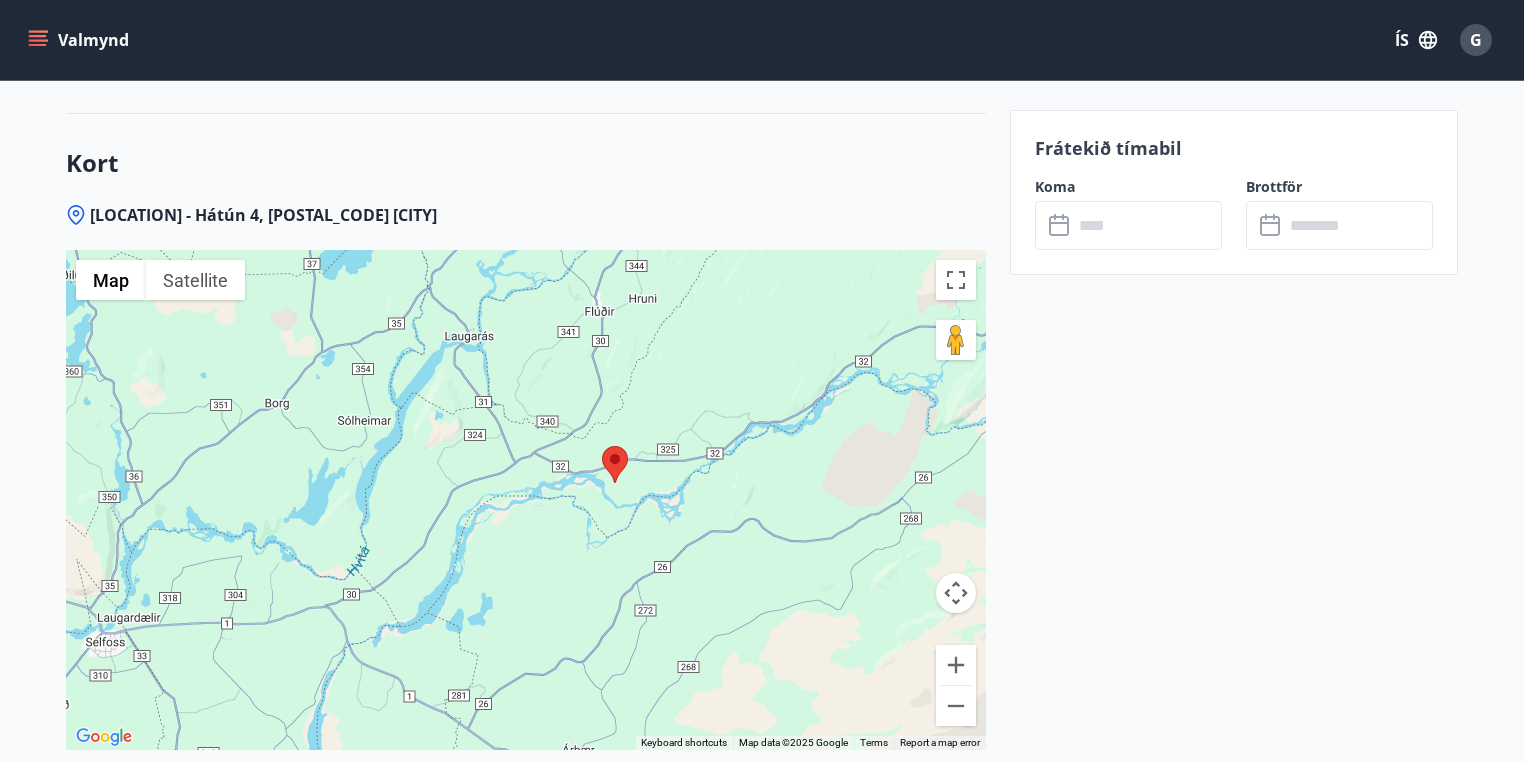 scroll, scrollTop: 2480, scrollLeft: 0, axis: vertical 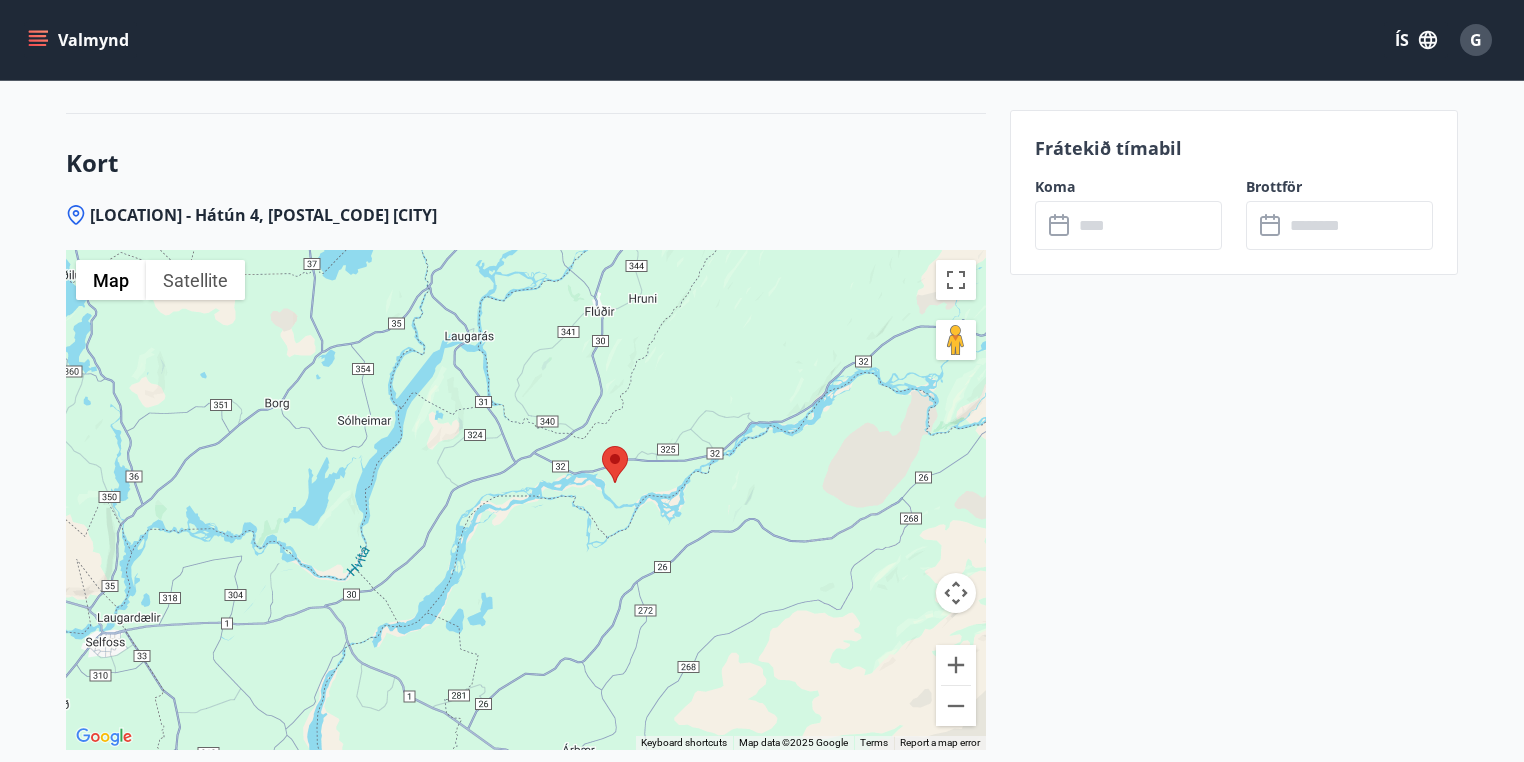 click on "G" at bounding box center (1476, 40) 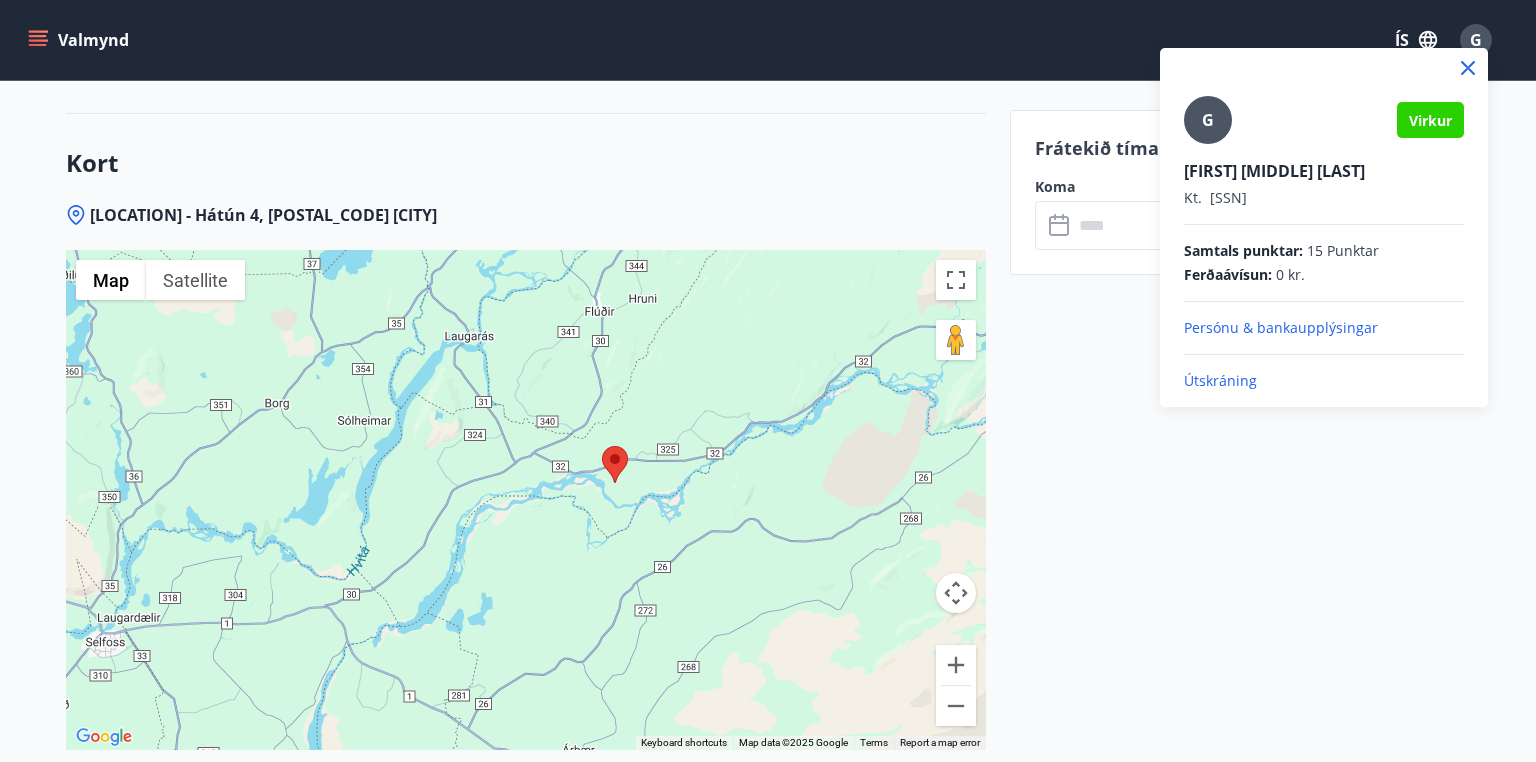 click at bounding box center [768, 381] 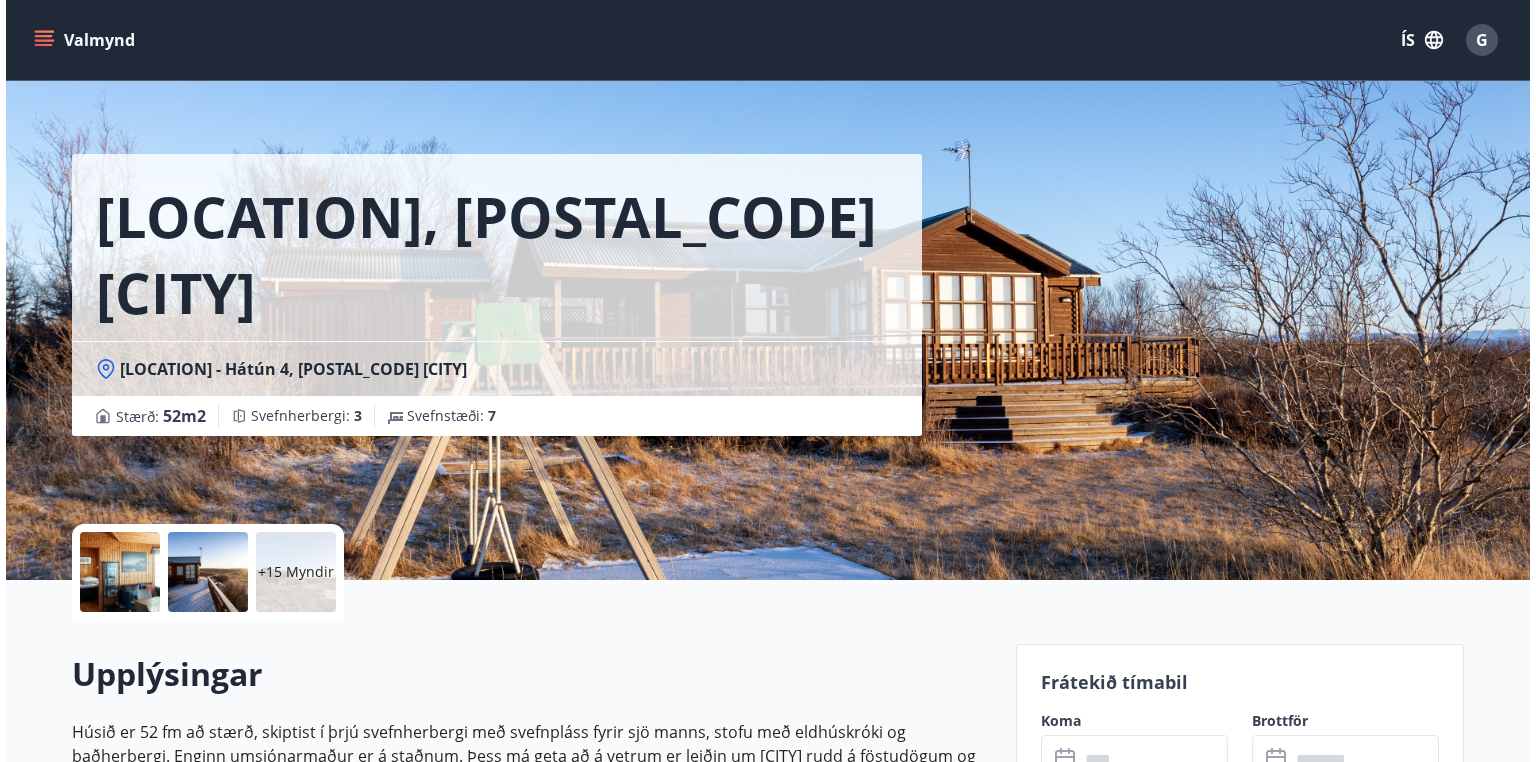 scroll, scrollTop: 0, scrollLeft: 0, axis: both 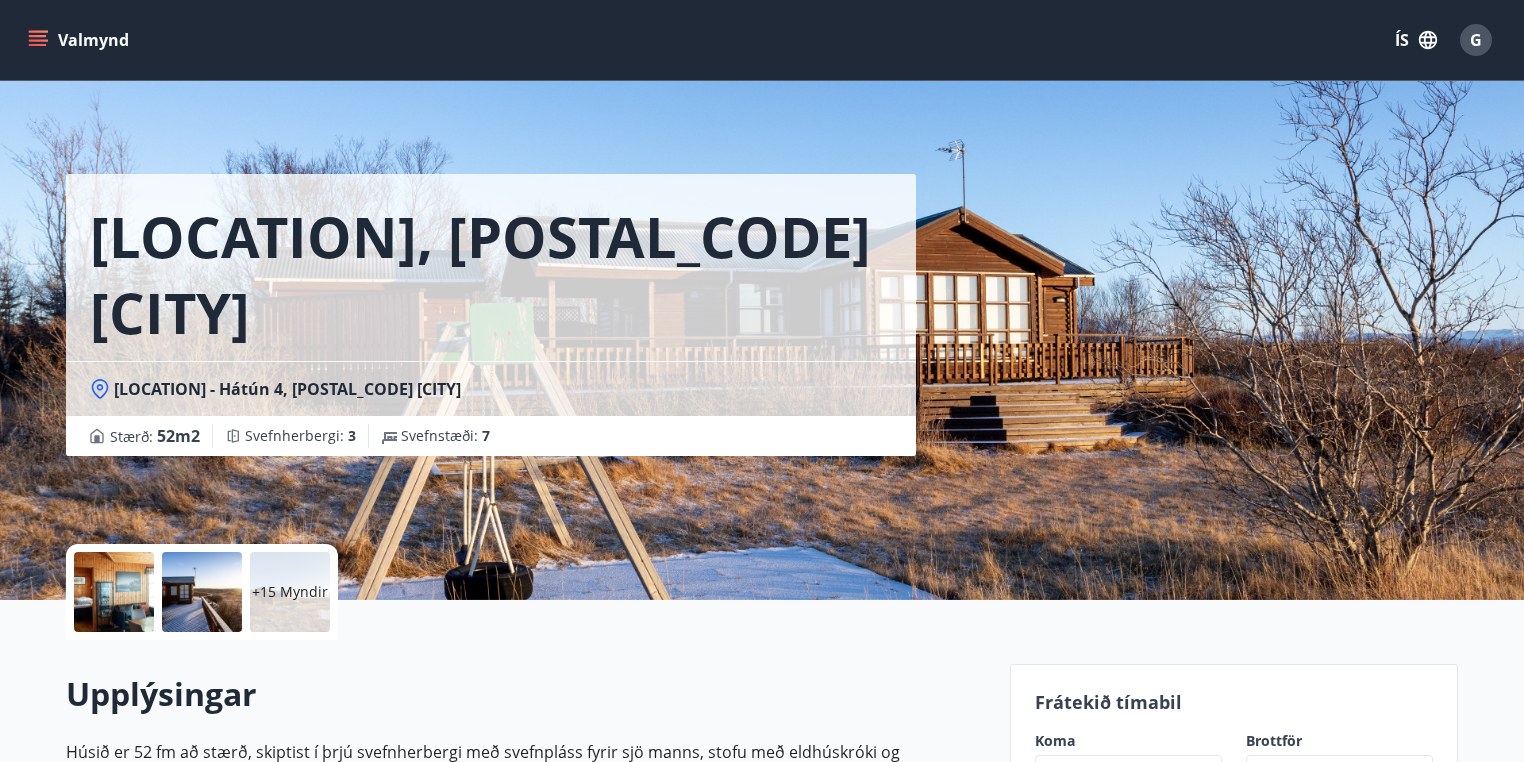 click on "+15 Myndir" at bounding box center (290, 592) 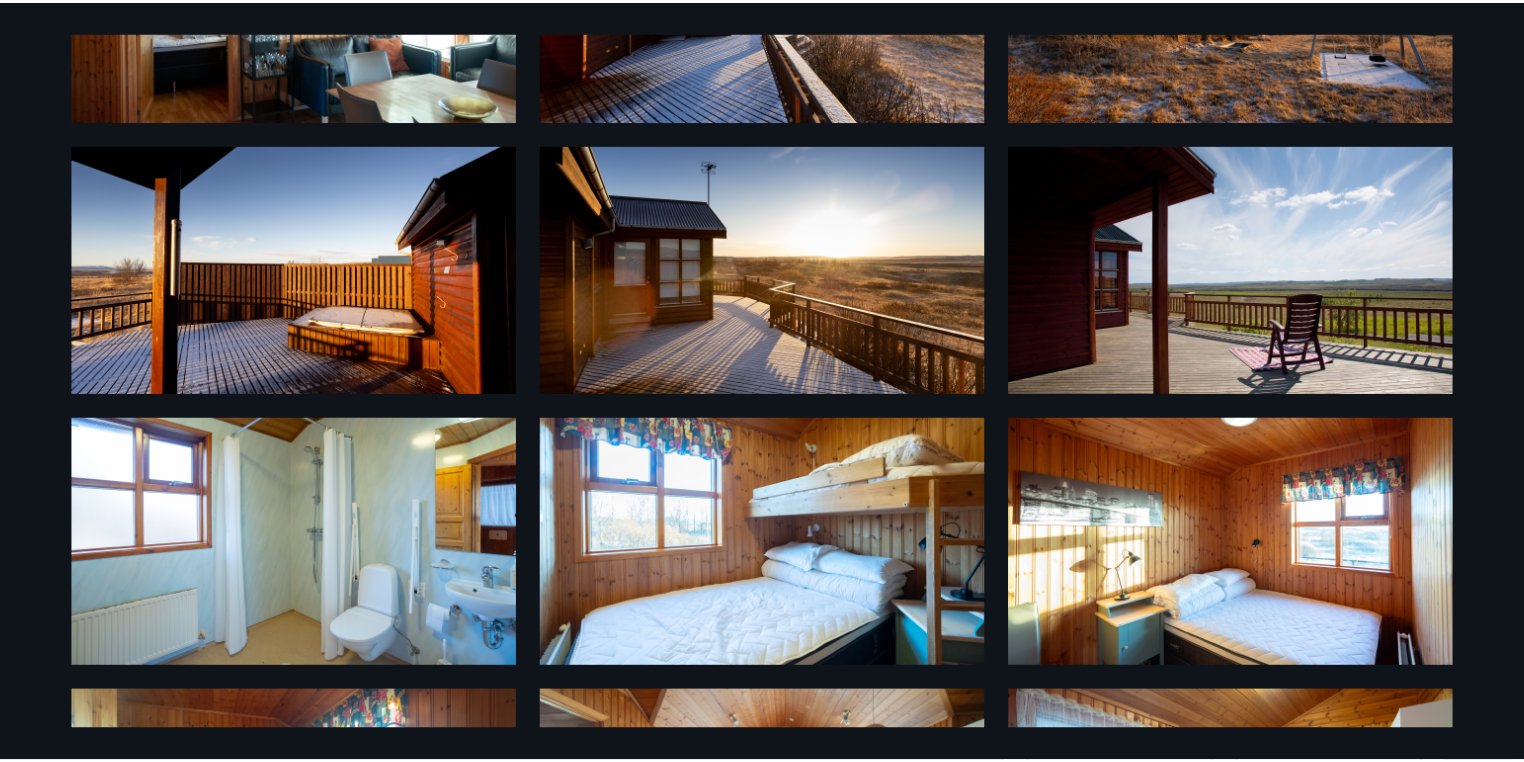 scroll, scrollTop: 0, scrollLeft: 0, axis: both 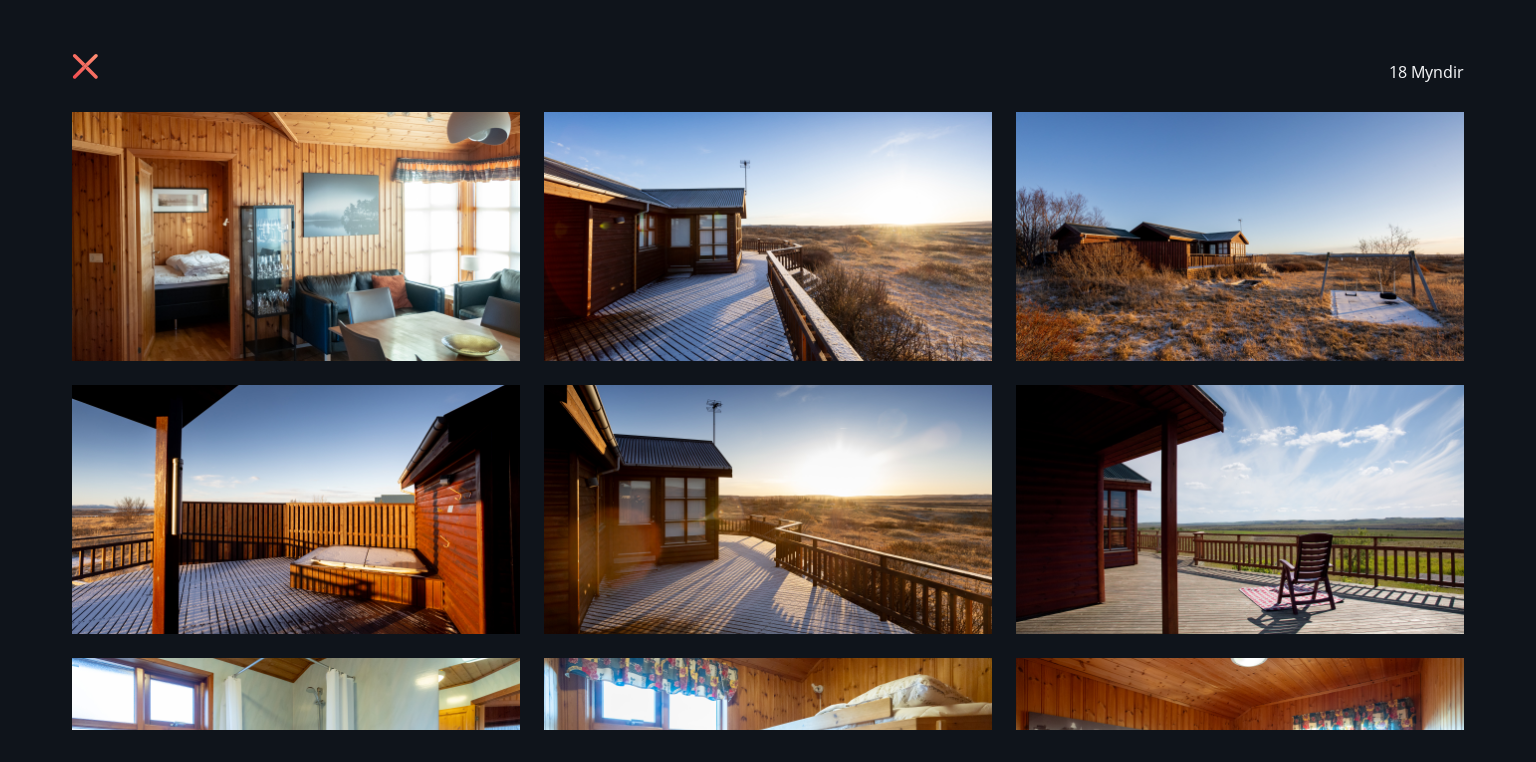 click 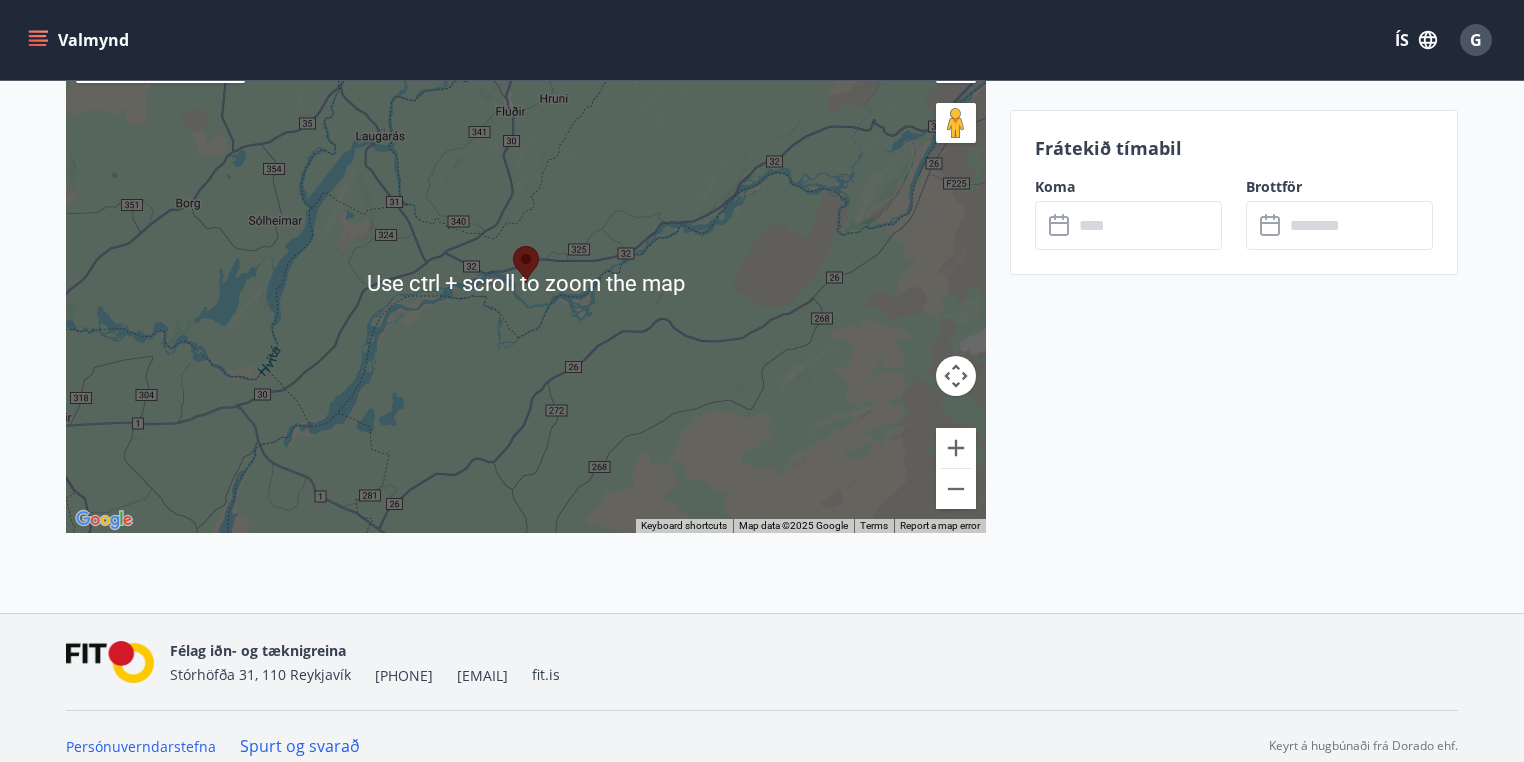 scroll, scrollTop: 2714, scrollLeft: 0, axis: vertical 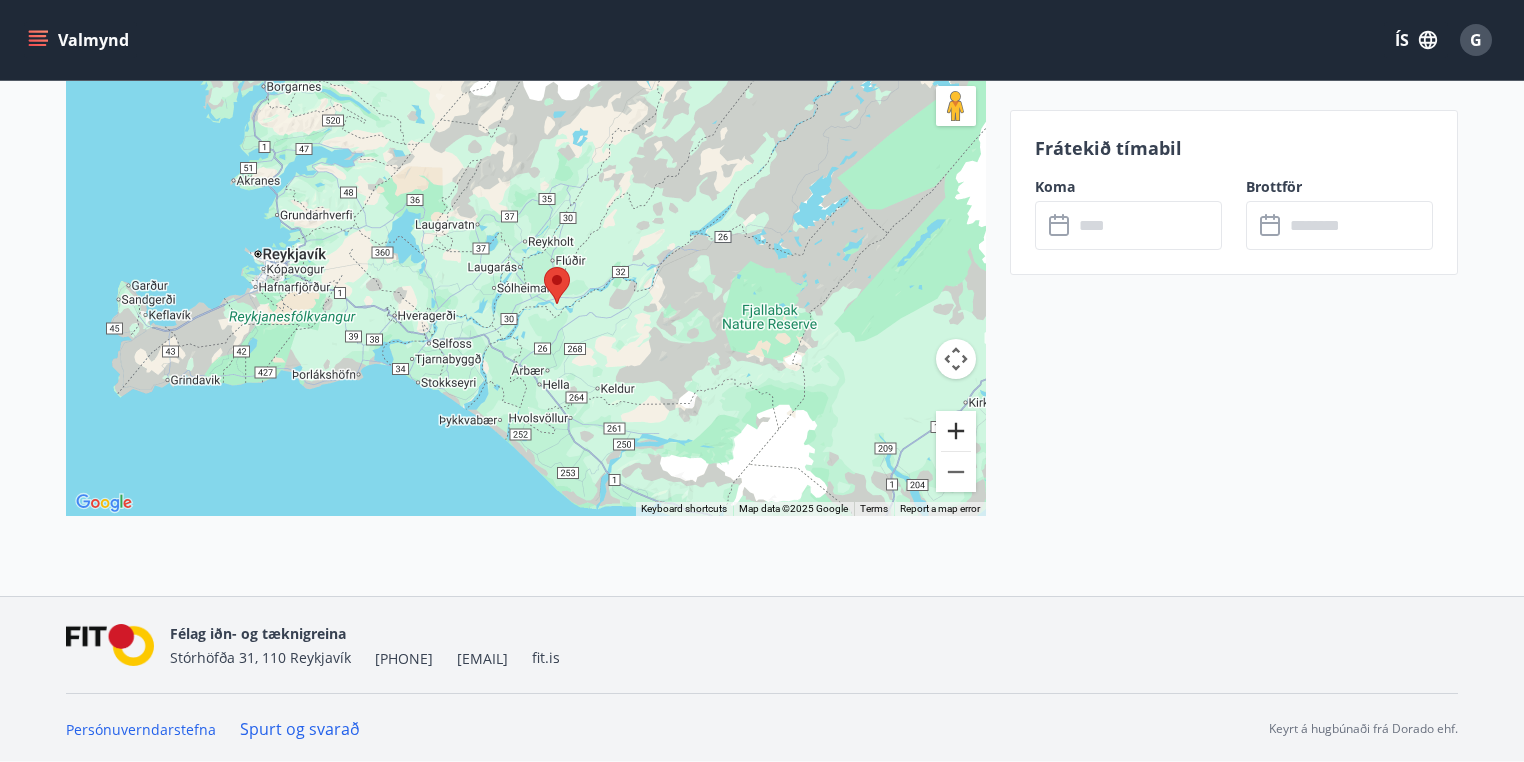 click at bounding box center [956, 431] 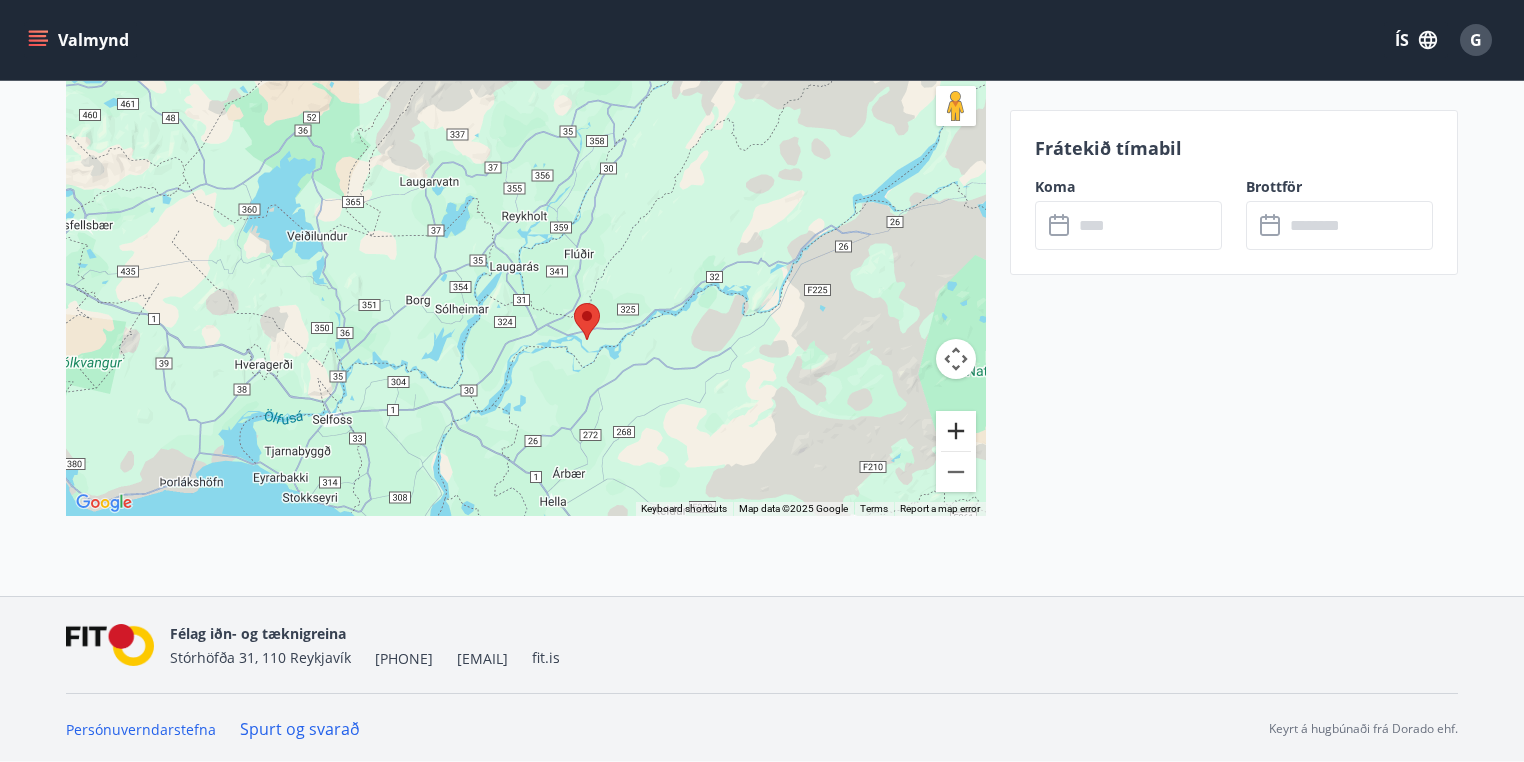 click at bounding box center [956, 431] 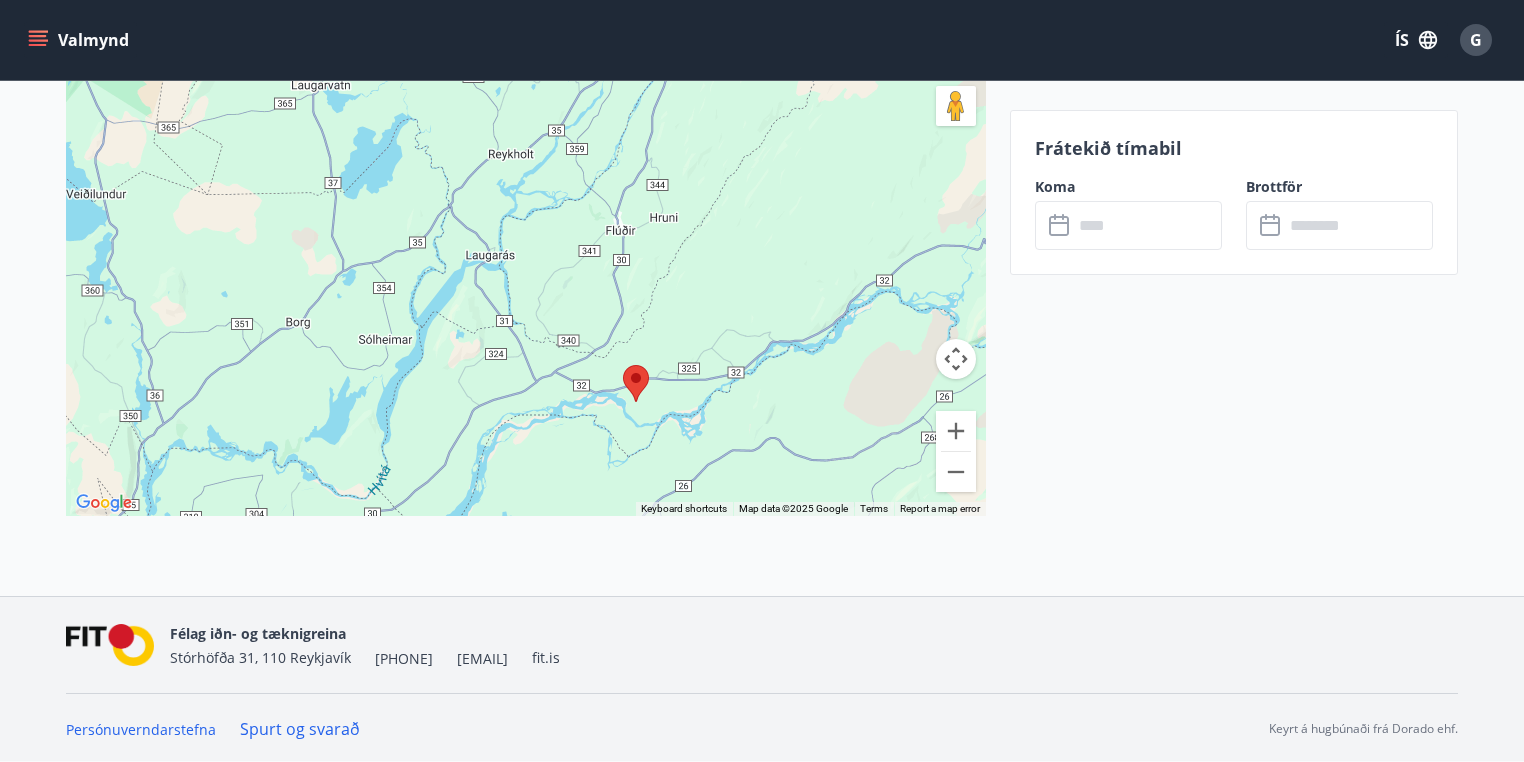 drag, startPoint x: 824, startPoint y: 410, endPoint x: 694, endPoint y: 300, distance: 170.29387 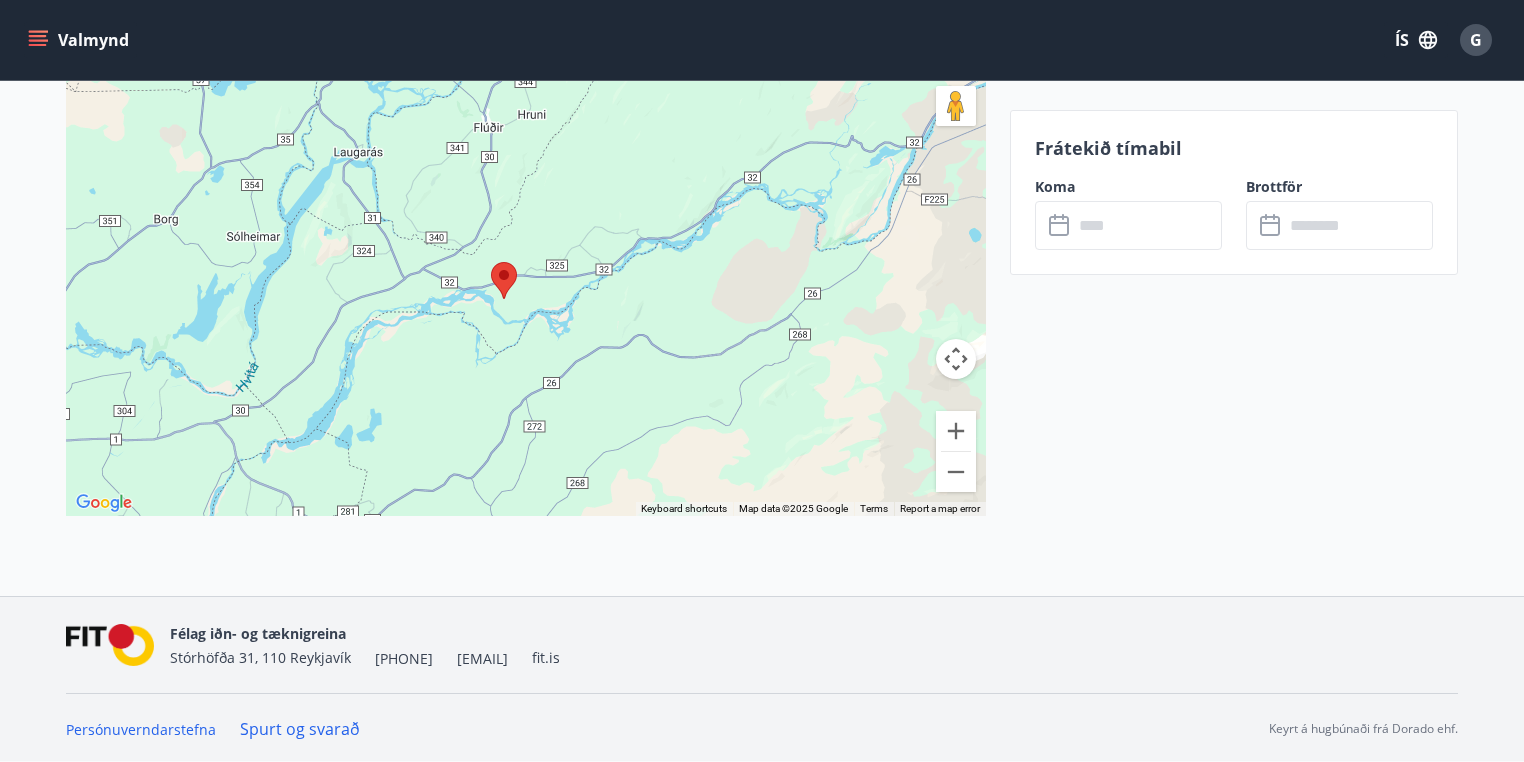 drag, startPoint x: 632, startPoint y: 182, endPoint x: 680, endPoint y: 248, distance: 81.608826 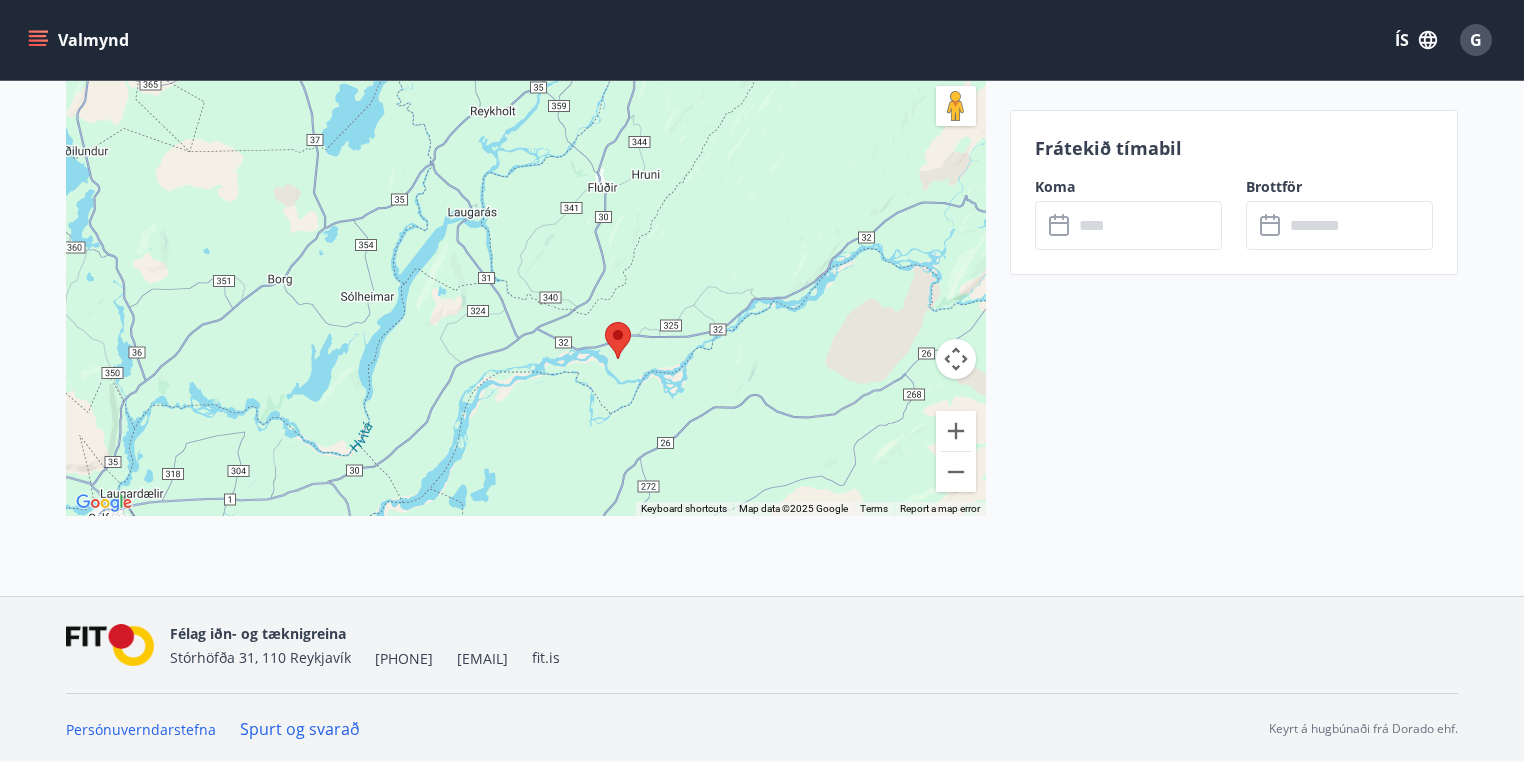 drag, startPoint x: 645, startPoint y: 249, endPoint x: 713, endPoint y: 247, distance: 68.0294 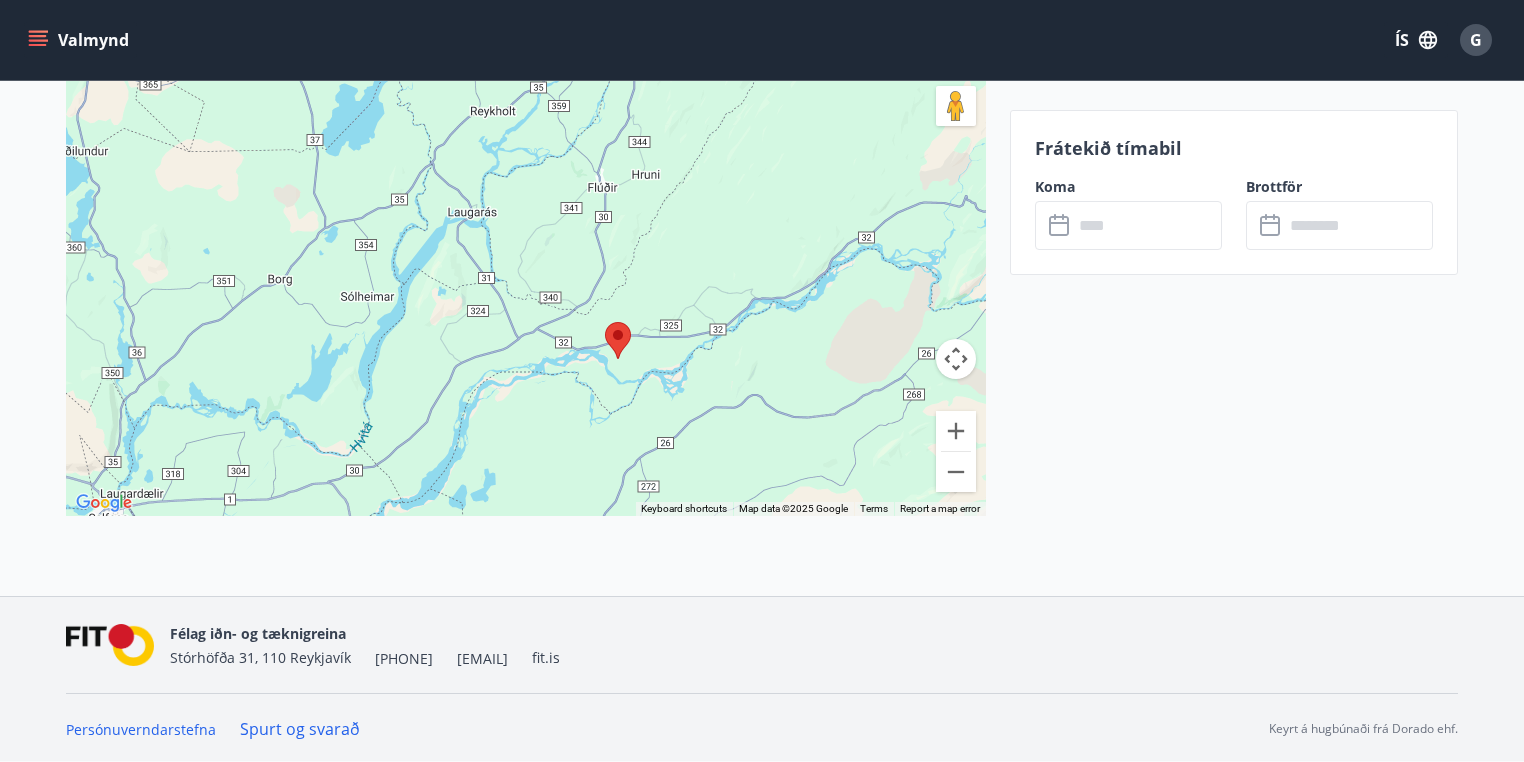 click at bounding box center [526, 266] 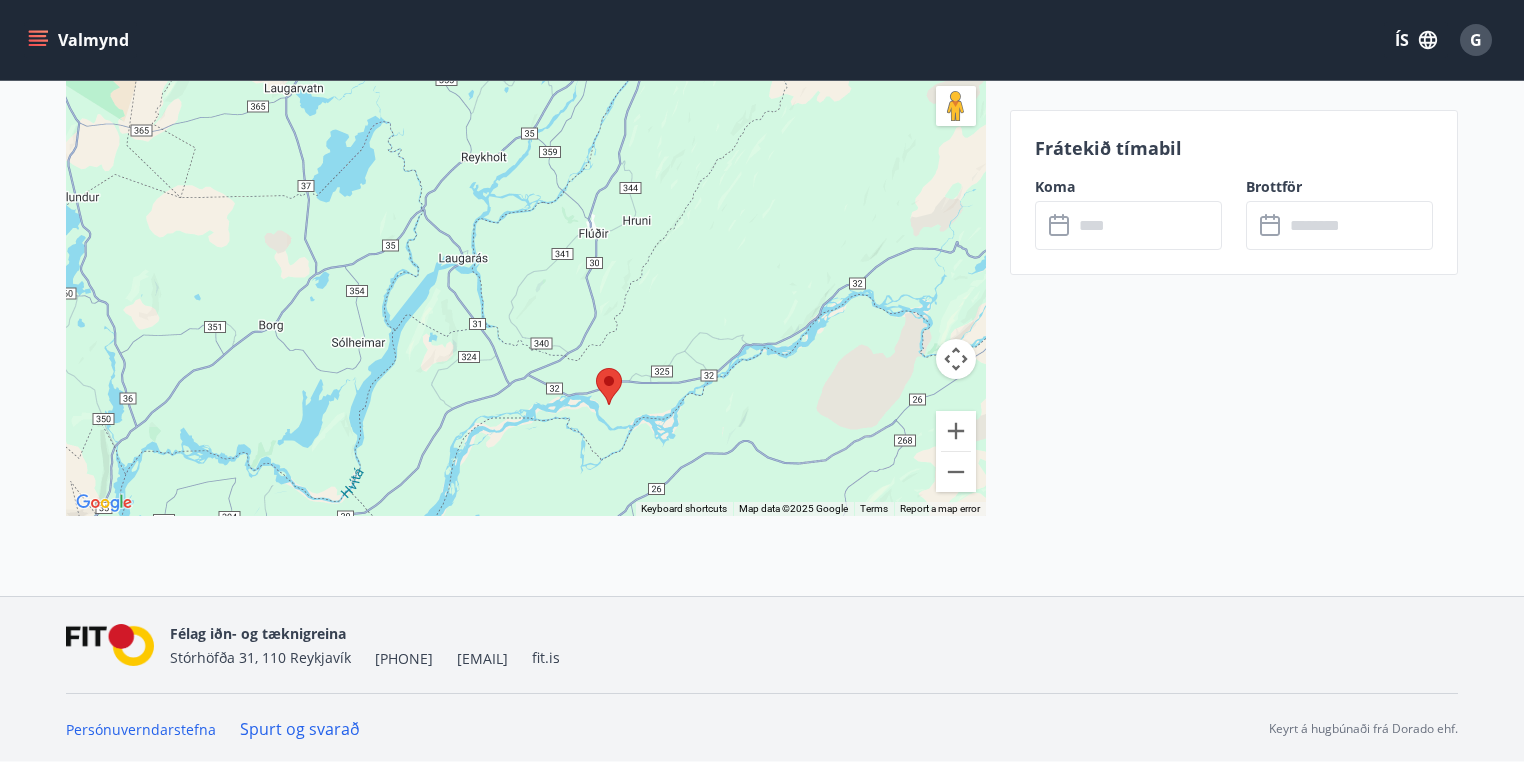 drag, startPoint x: 681, startPoint y: 228, endPoint x: 670, endPoint y: 286, distance: 59.03389 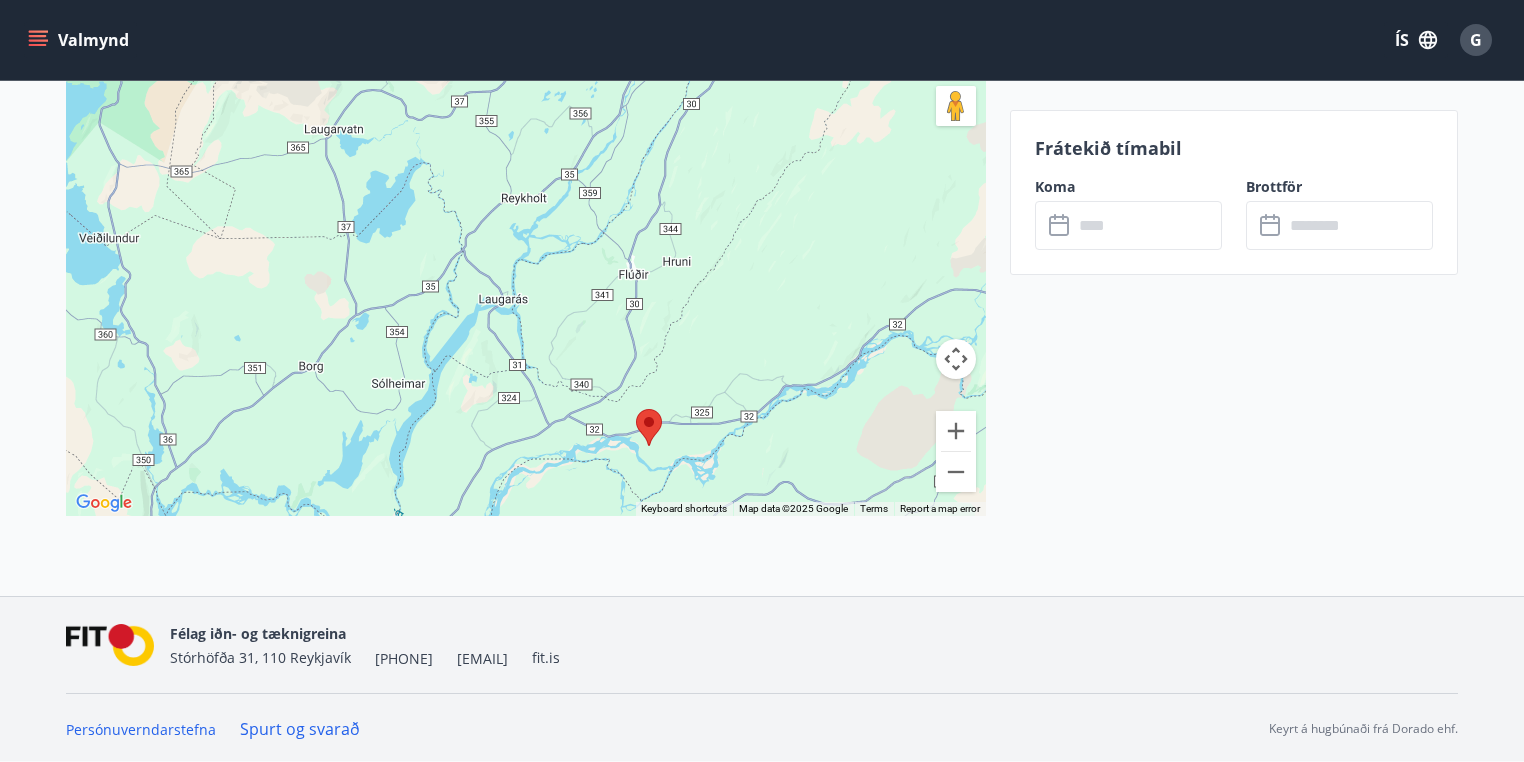 drag, startPoint x: 679, startPoint y: 284, endPoint x: 722, endPoint y: 319, distance: 55.443665 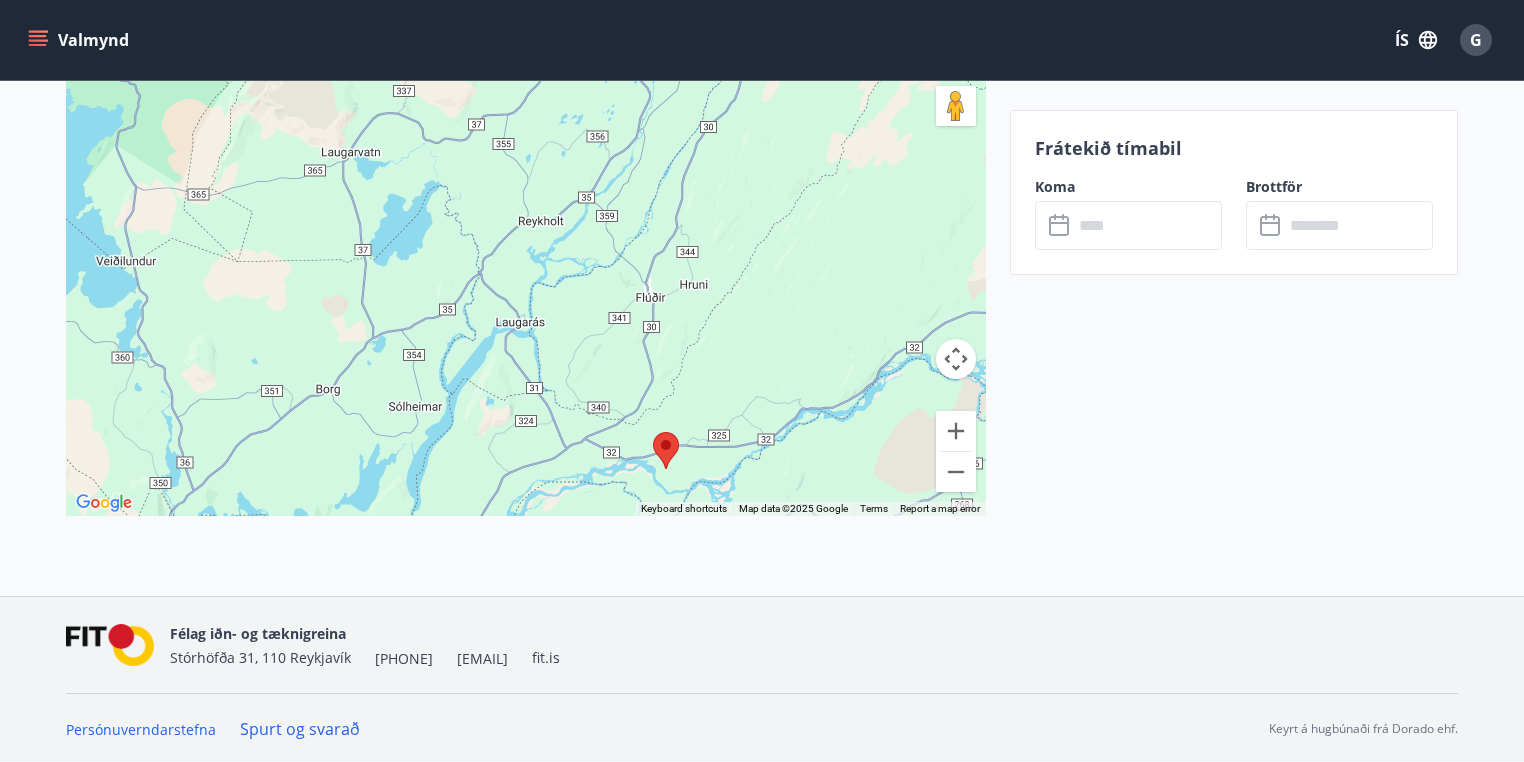 drag, startPoint x: 689, startPoint y: 310, endPoint x: 706, endPoint y: 336, distance: 31.06445 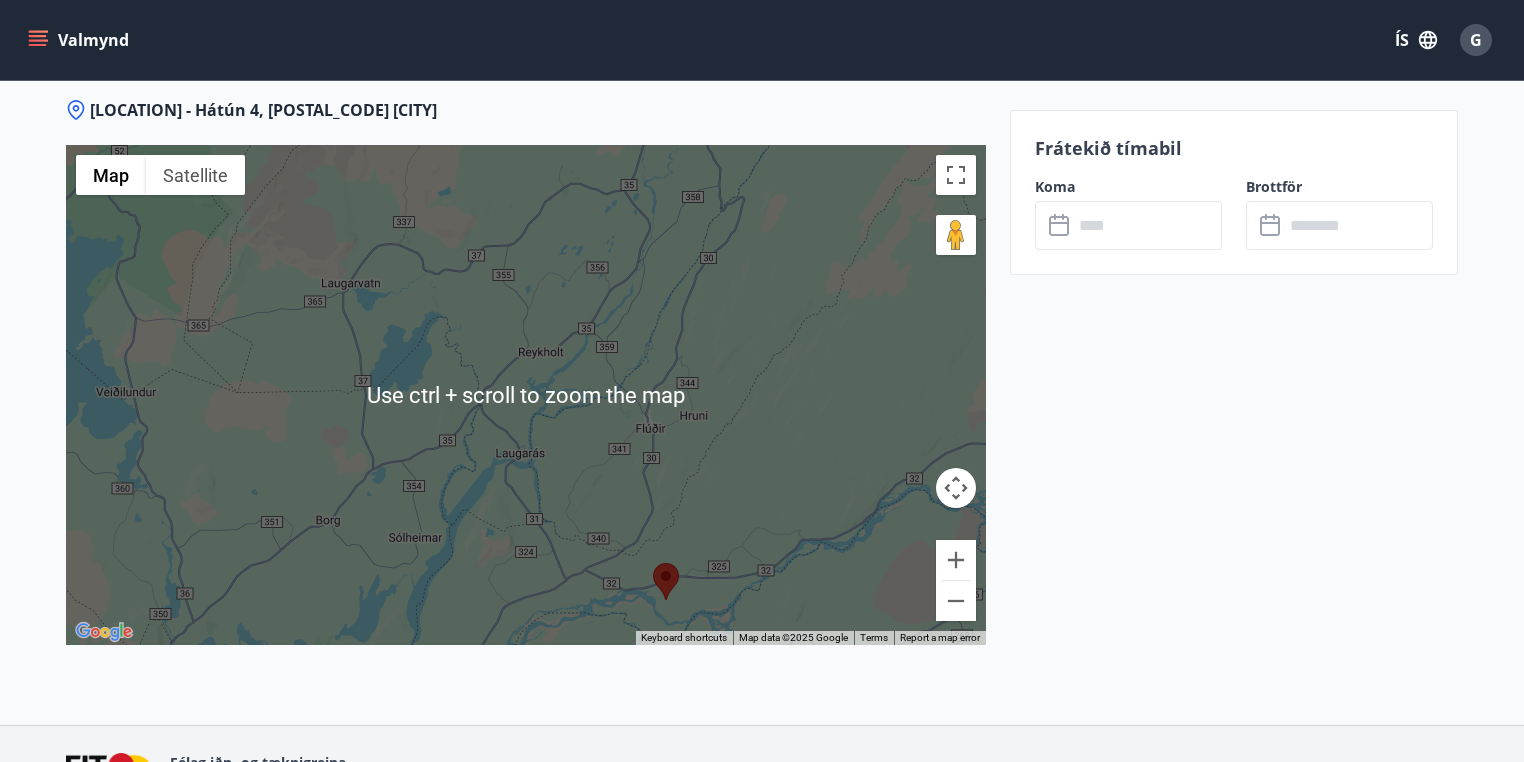 scroll, scrollTop: 2554, scrollLeft: 0, axis: vertical 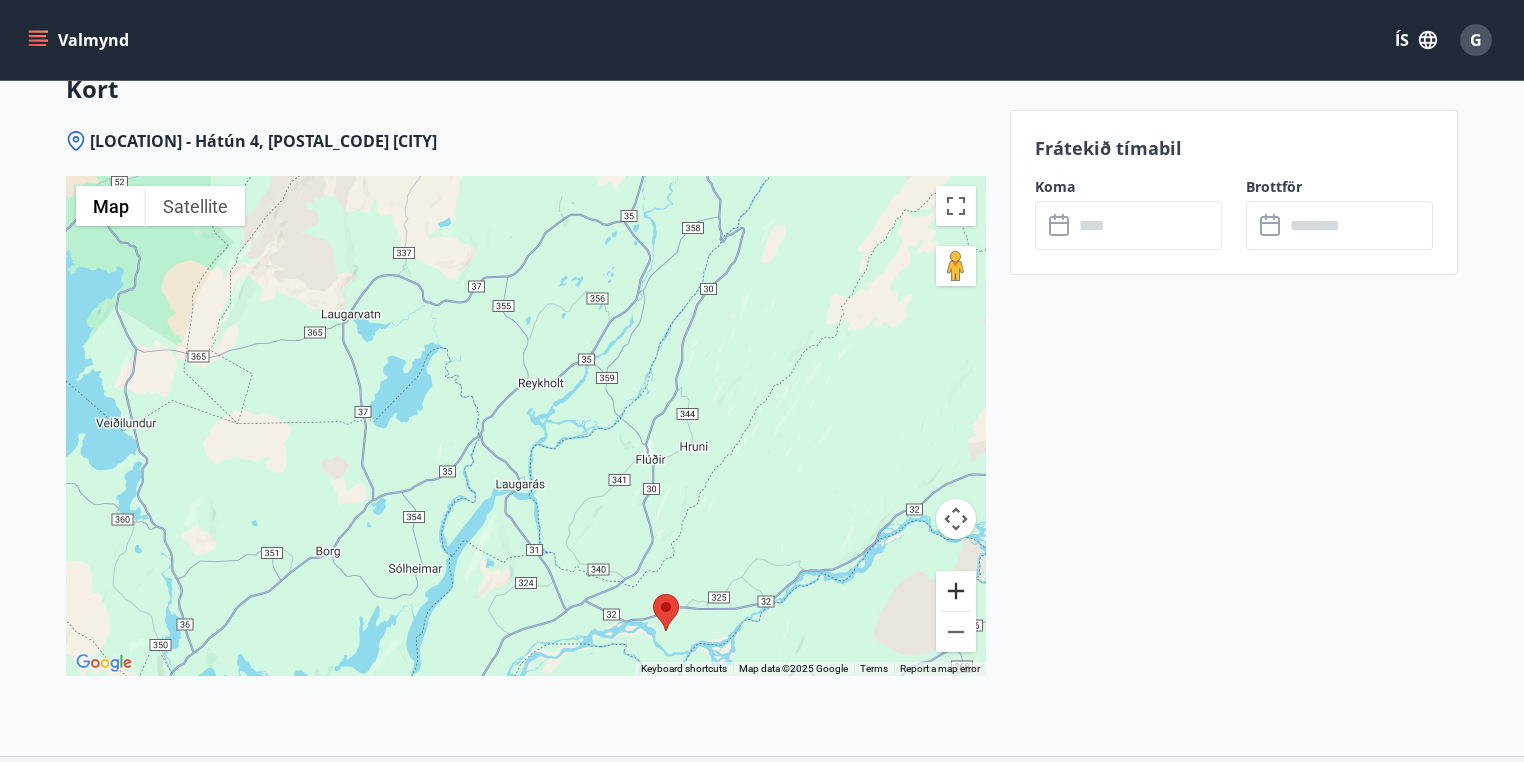 click at bounding box center [956, 591] 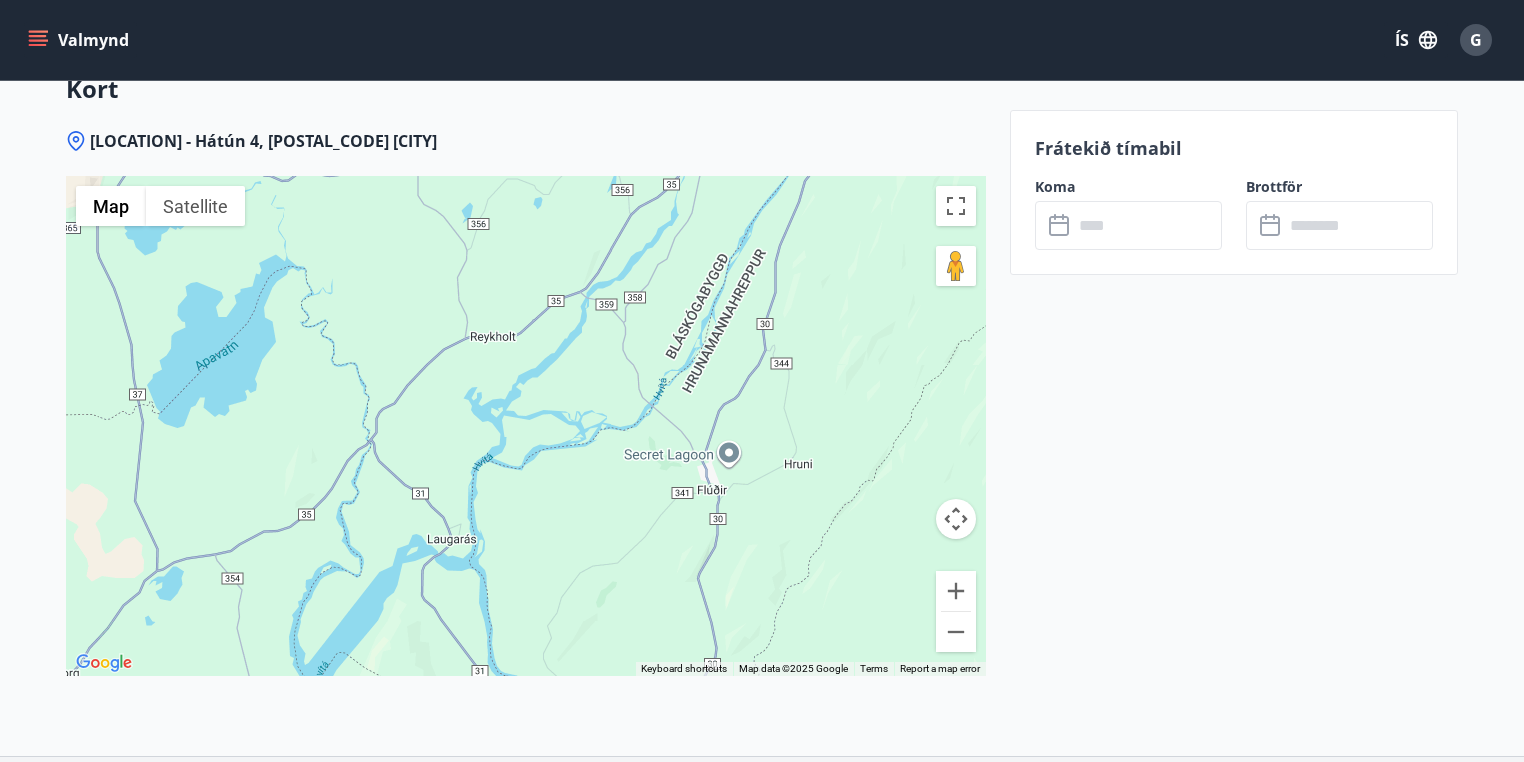 drag, startPoint x: 784, startPoint y: 540, endPoint x: 736, endPoint y: 532, distance: 48.6621 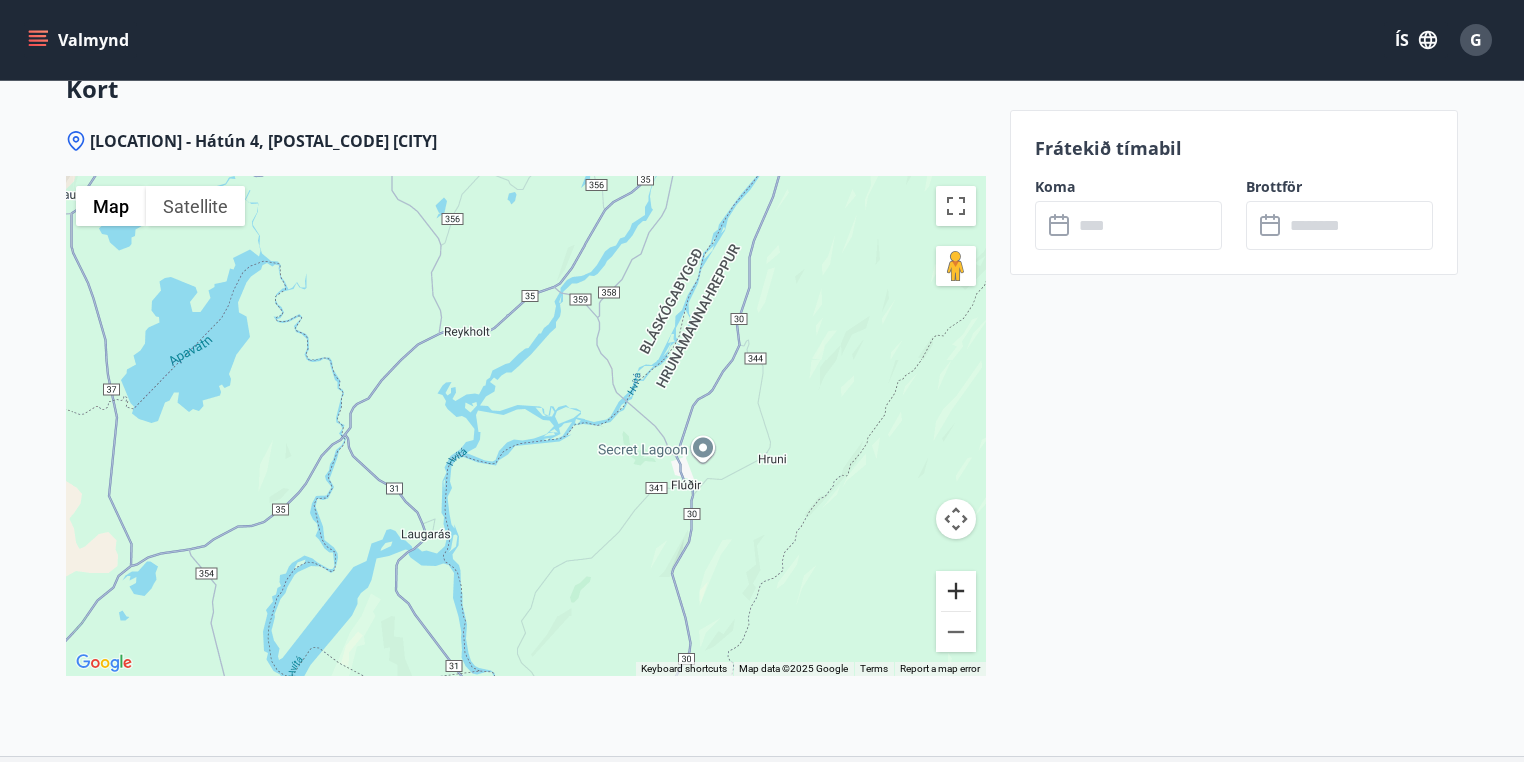 click at bounding box center (956, 591) 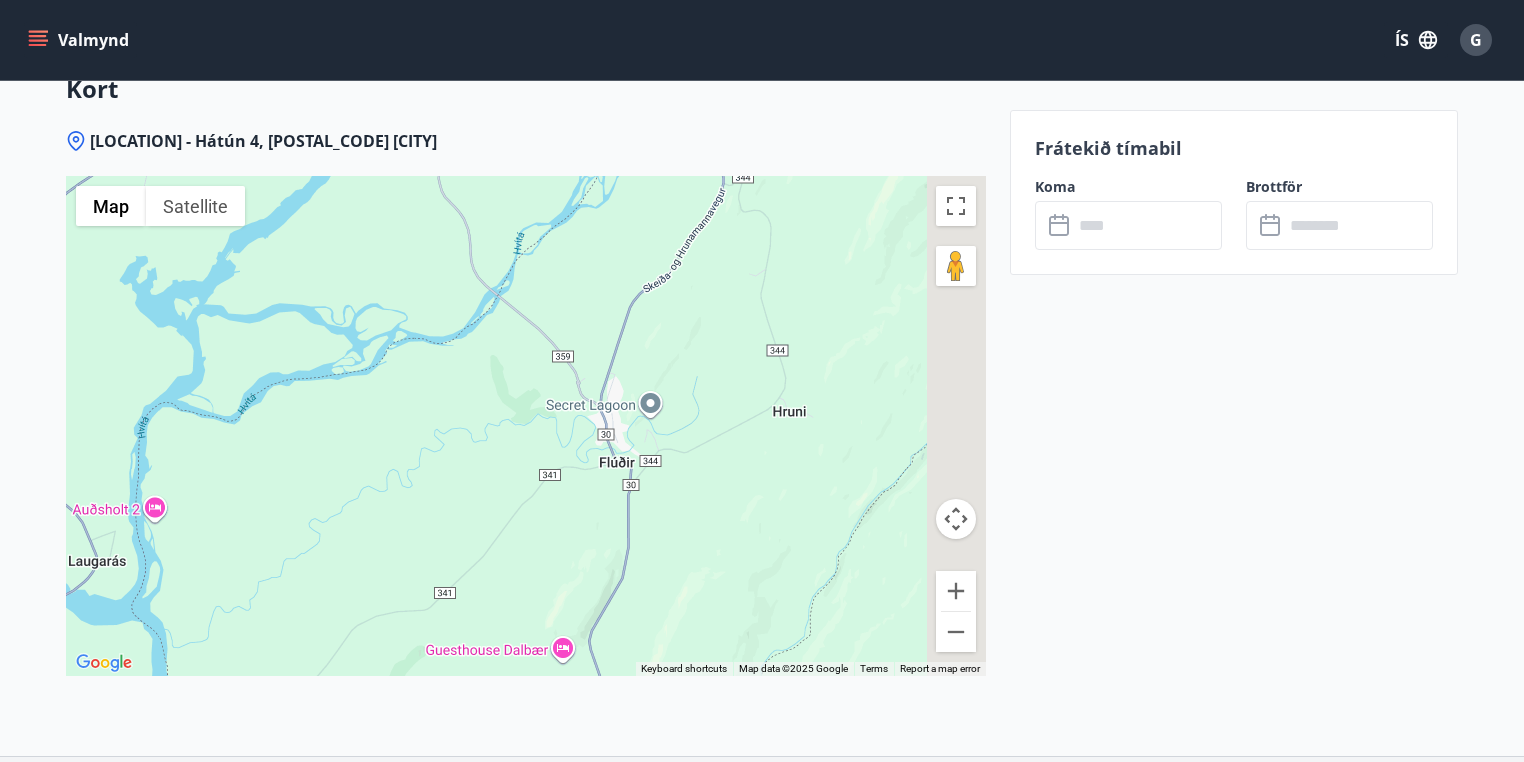 drag, startPoint x: 700, startPoint y: 518, endPoint x: 455, endPoint y: 434, distance: 259 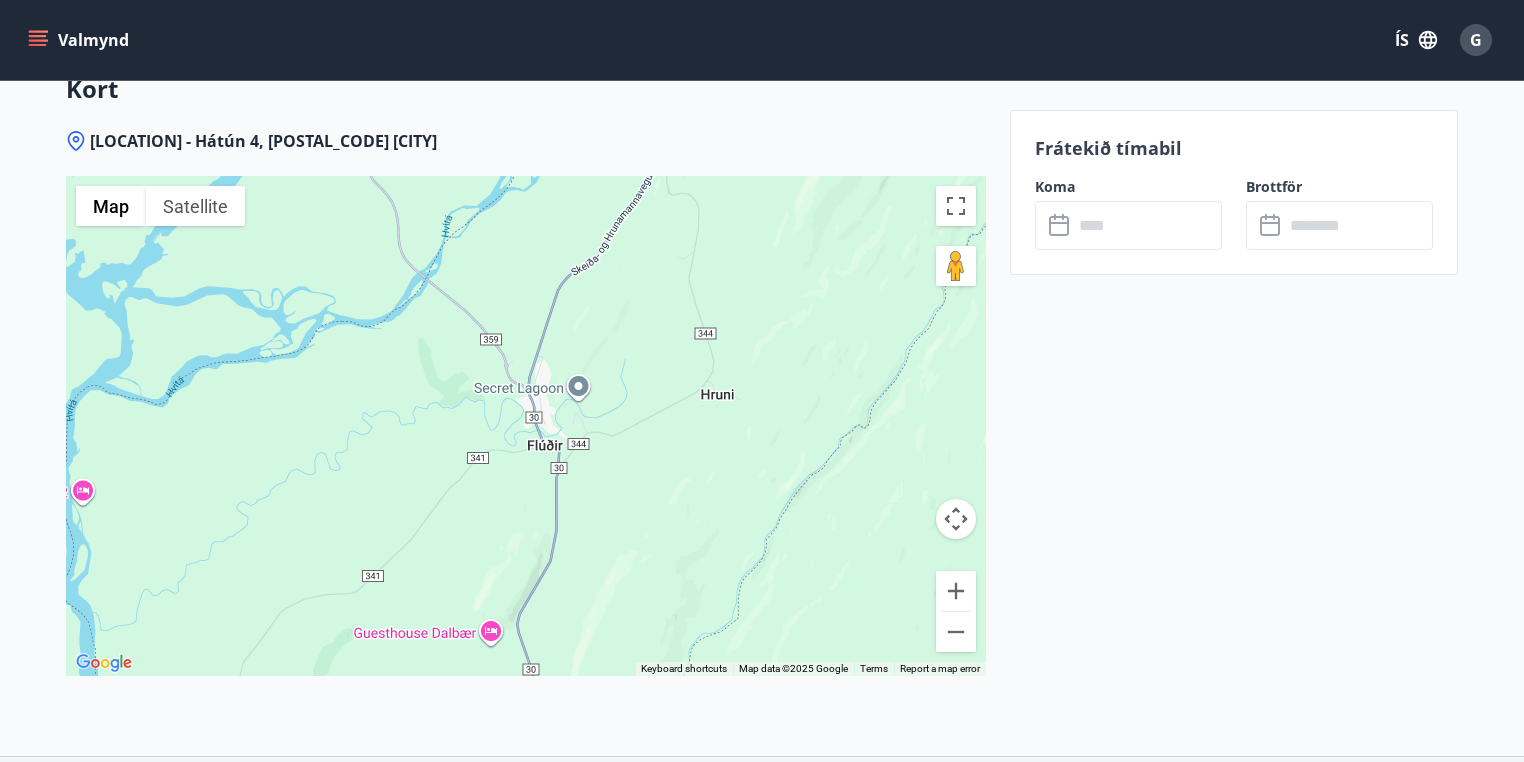 drag, startPoint x: 713, startPoint y: 490, endPoint x: 656, endPoint y: 474, distance: 59.20304 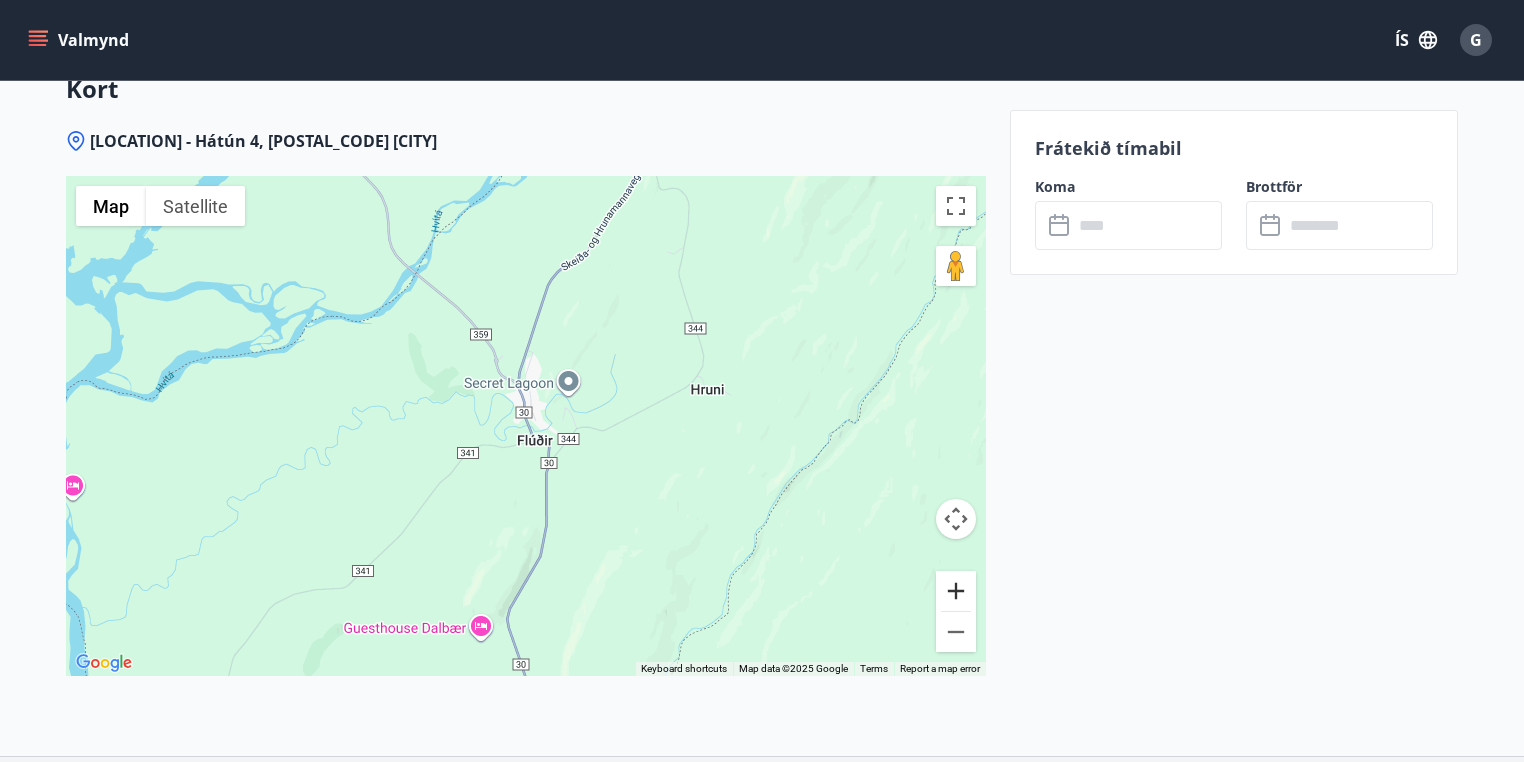click at bounding box center (956, 591) 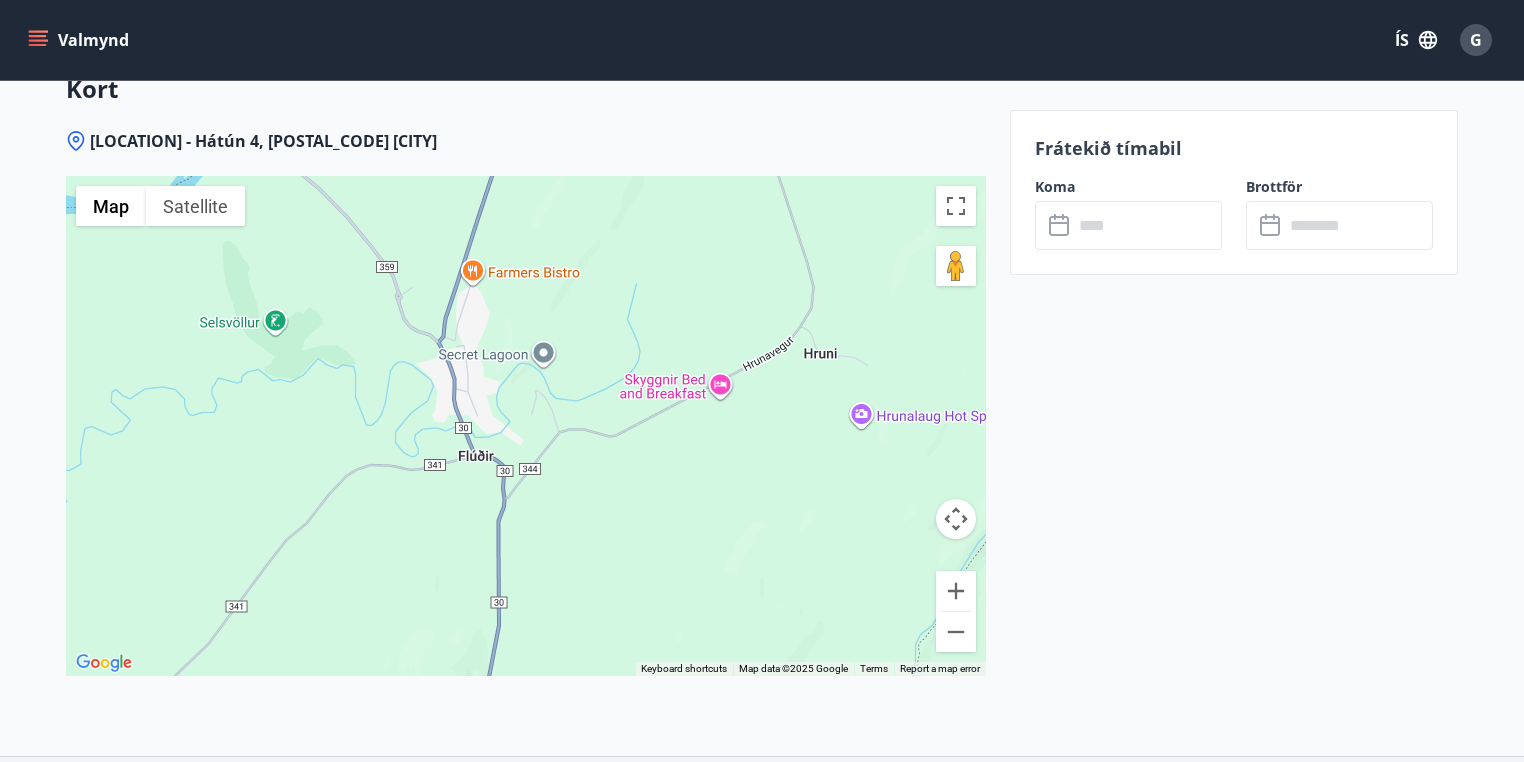 drag, startPoint x: 824, startPoint y: 489, endPoint x: 756, endPoint y: 488, distance: 68.007355 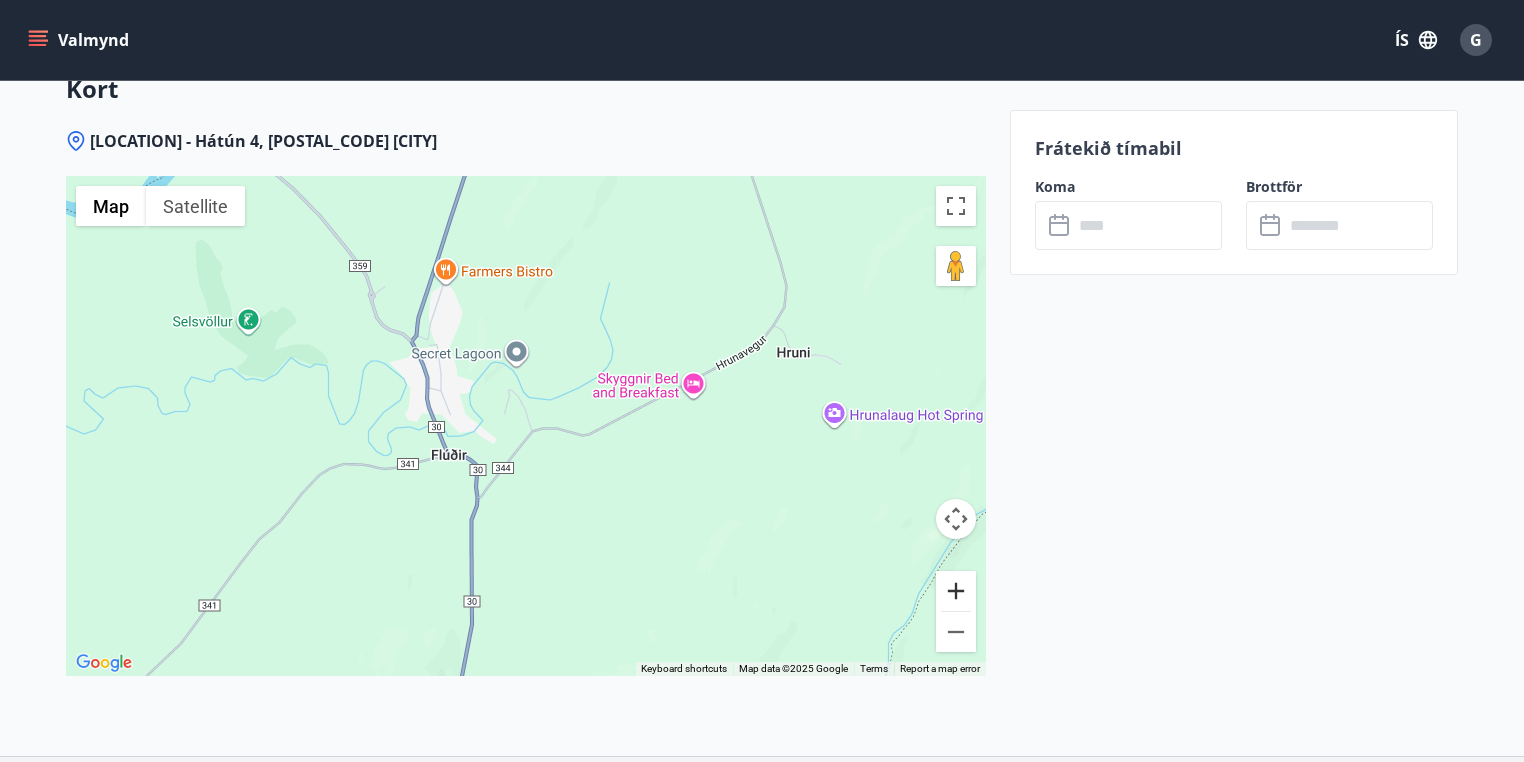 click at bounding box center [956, 591] 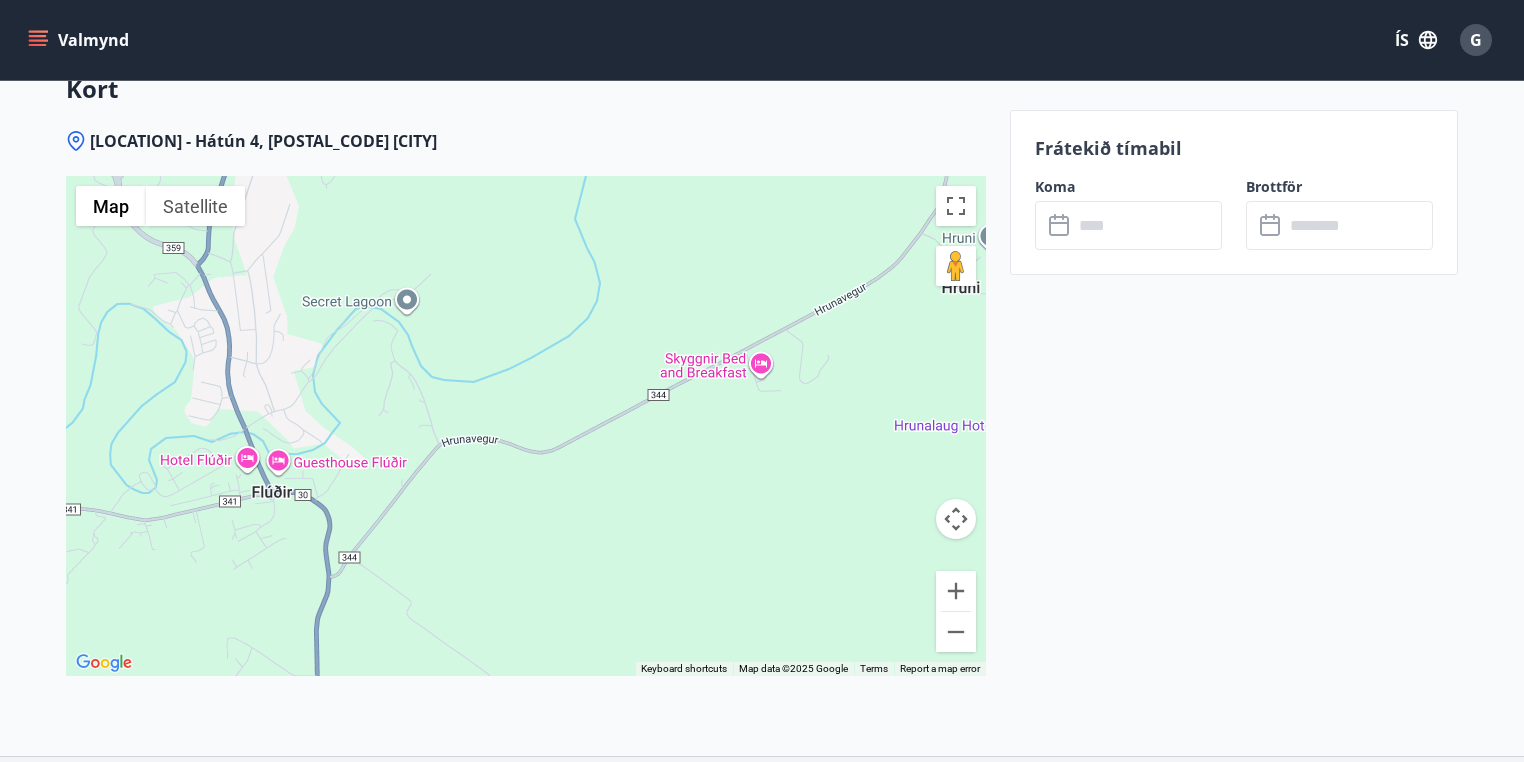 drag, startPoint x: 813, startPoint y: 465, endPoint x: 548, endPoint y: 499, distance: 267.17224 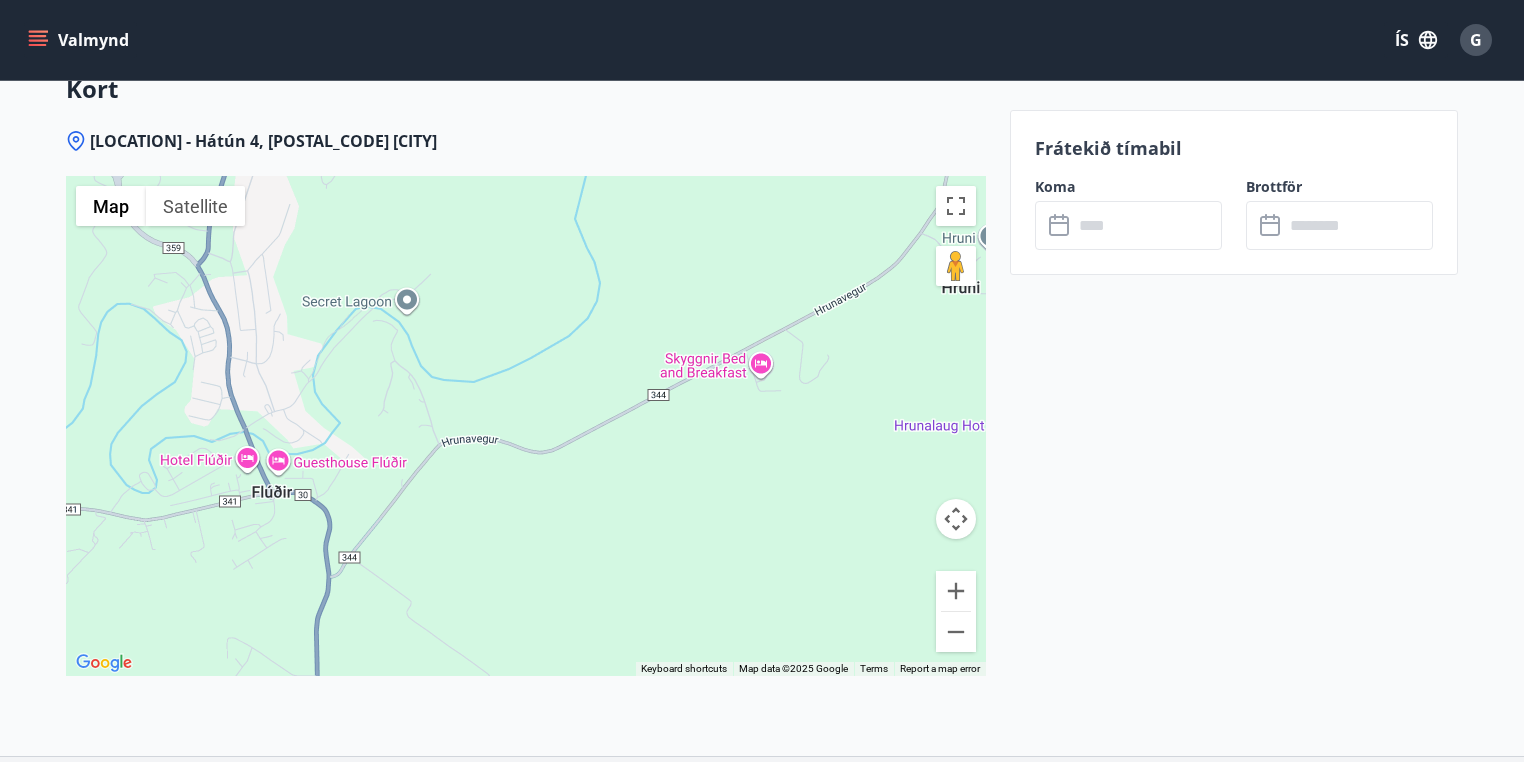 click at bounding box center [526, 426] 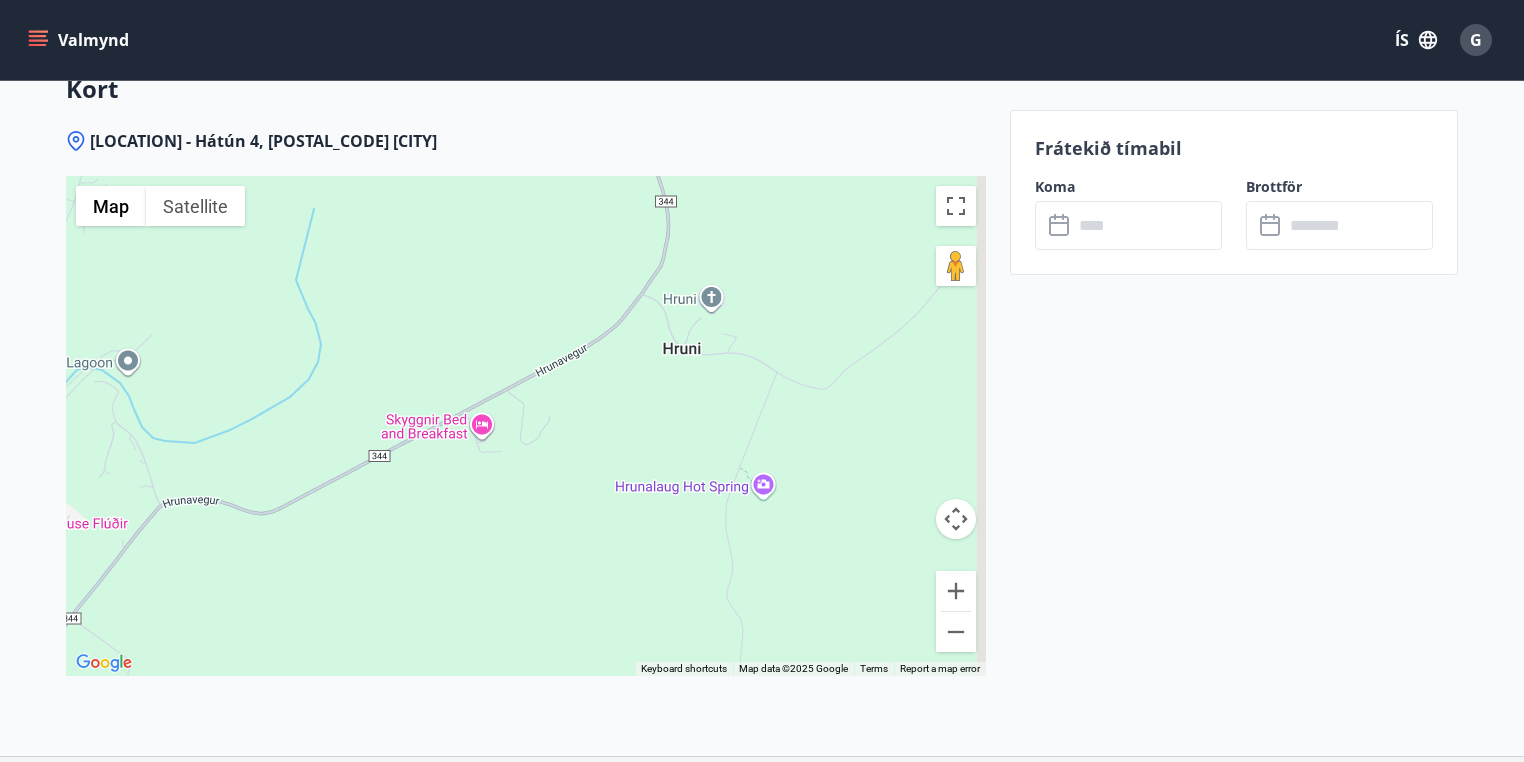 drag, startPoint x: 678, startPoint y: 408, endPoint x: 644, endPoint y: 429, distance: 39.962482 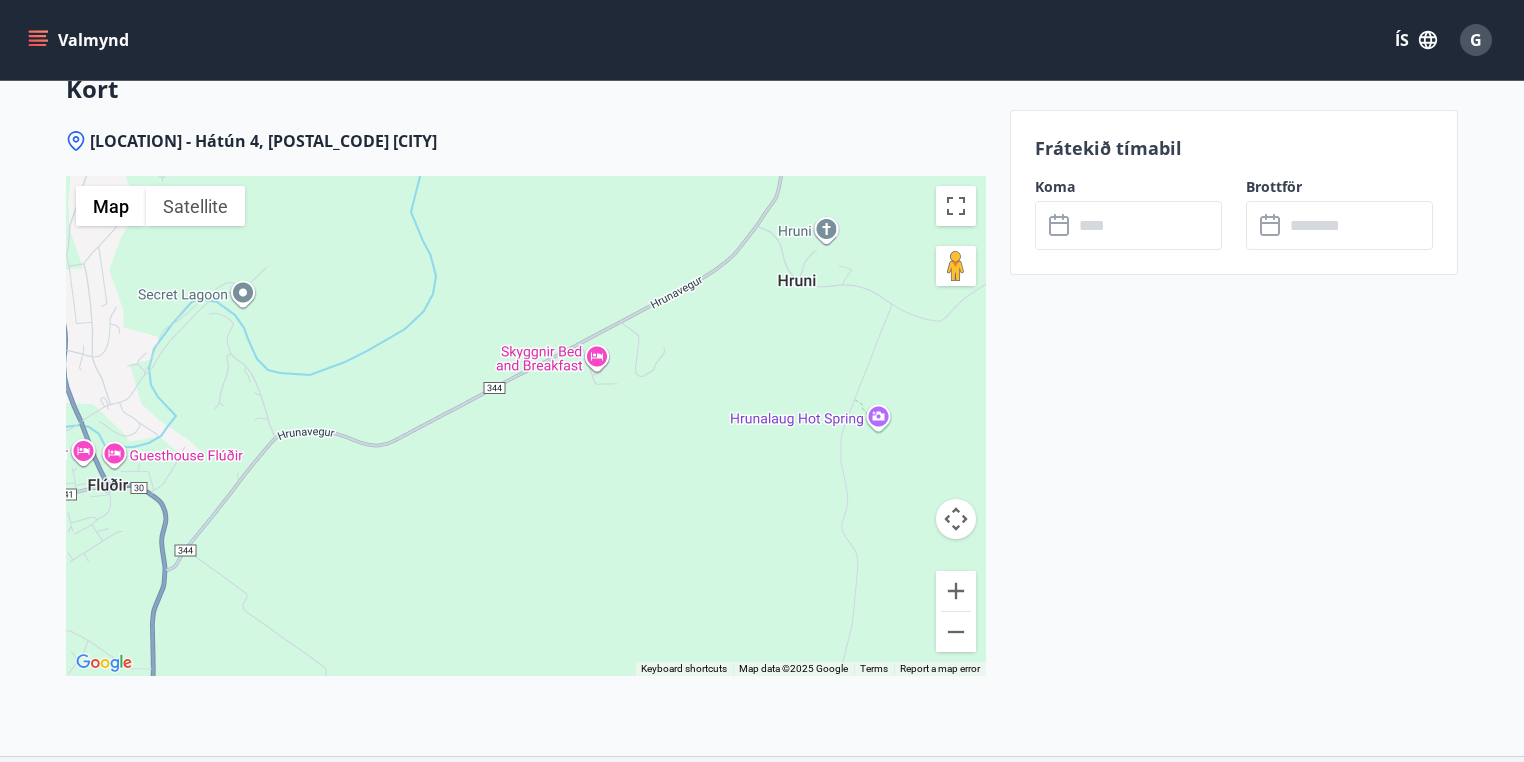 drag, startPoint x: 597, startPoint y: 465, endPoint x: 728, endPoint y: 375, distance: 158.93709 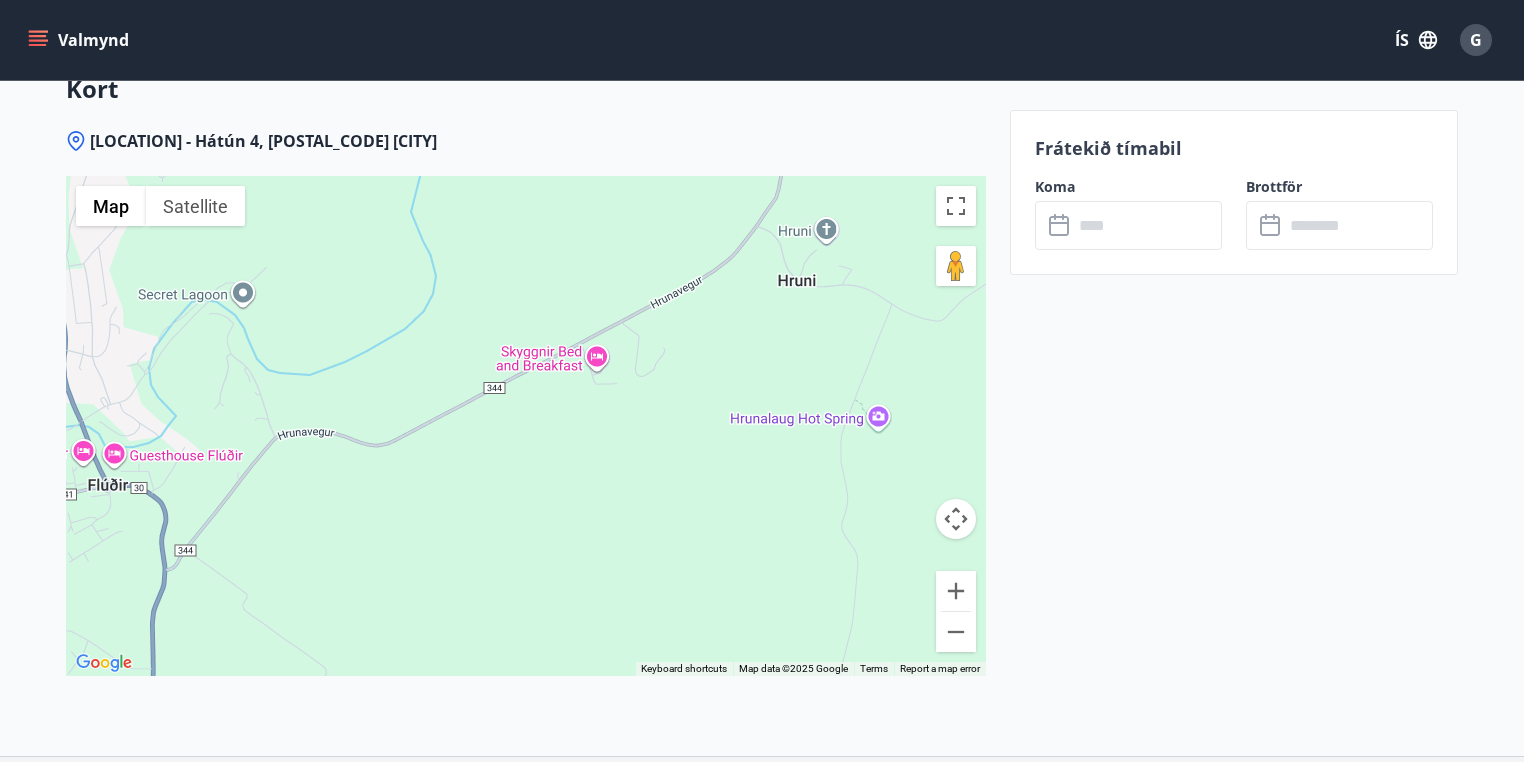 click at bounding box center (526, 426) 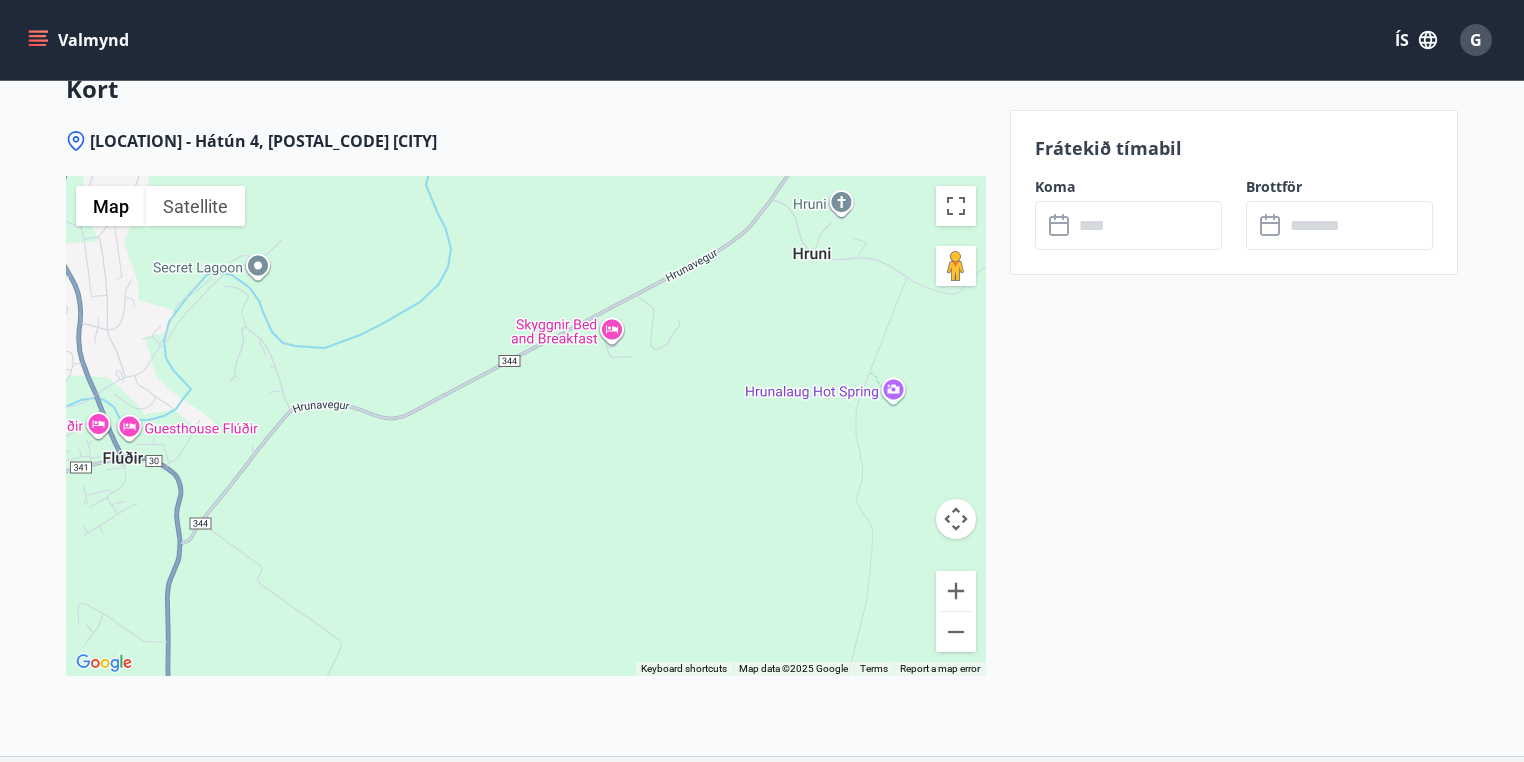 drag, startPoint x: 555, startPoint y: 463, endPoint x: 723, endPoint y: 393, distance: 182 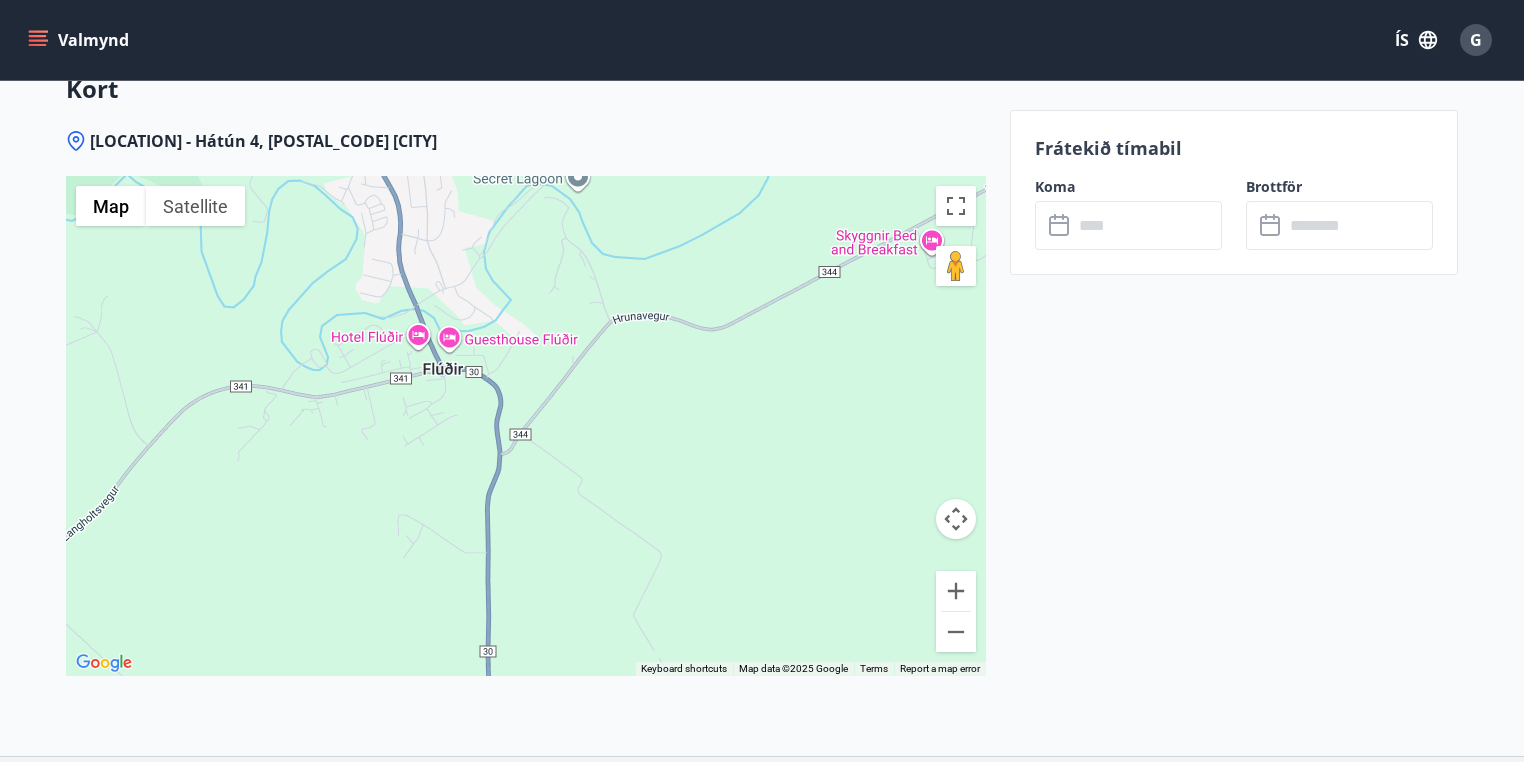 drag, startPoint x: 540, startPoint y: 441, endPoint x: 625, endPoint y: 453, distance: 85.84288 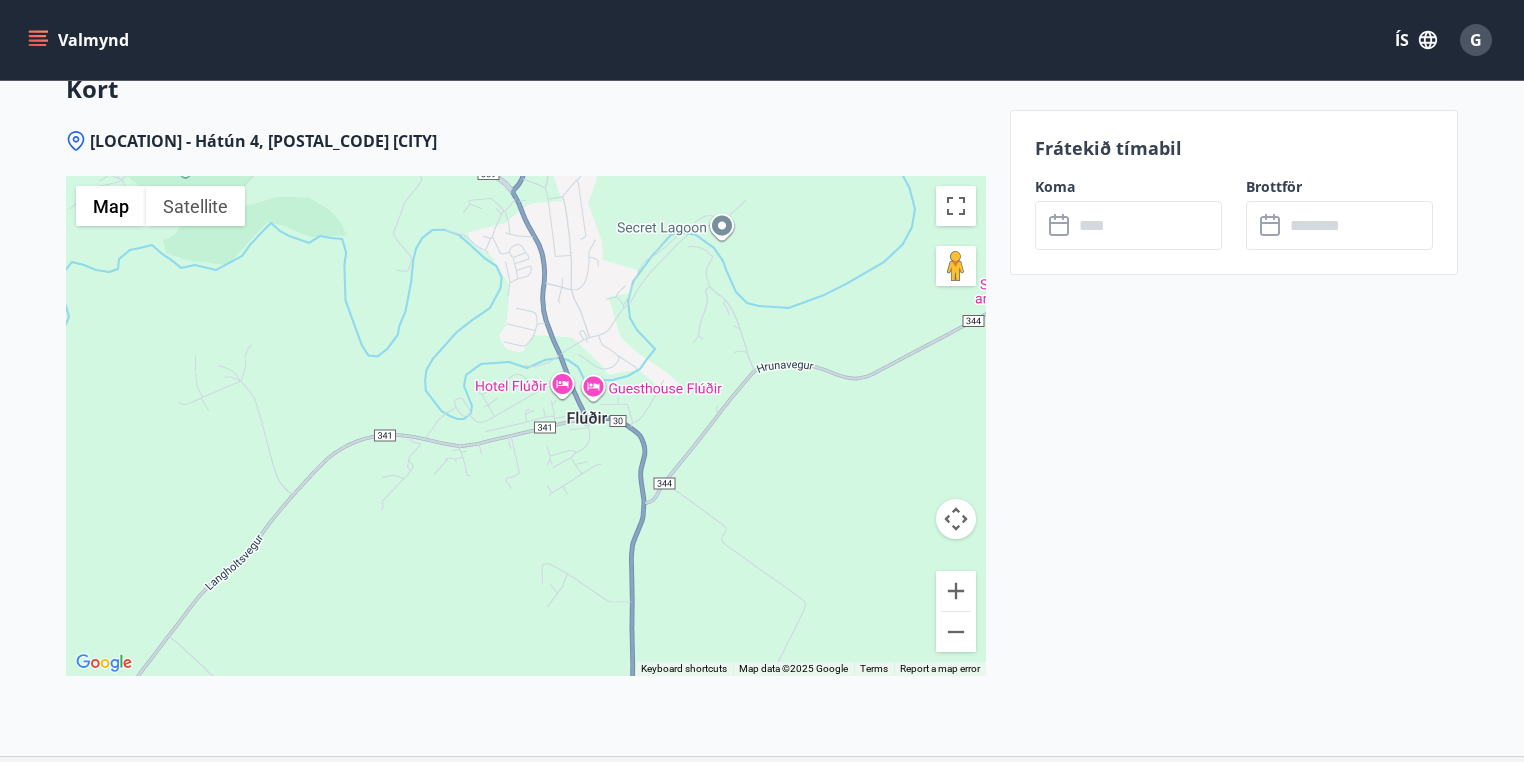 drag, startPoint x: 420, startPoint y: 462, endPoint x: 558, endPoint y: 516, distance: 148.18907 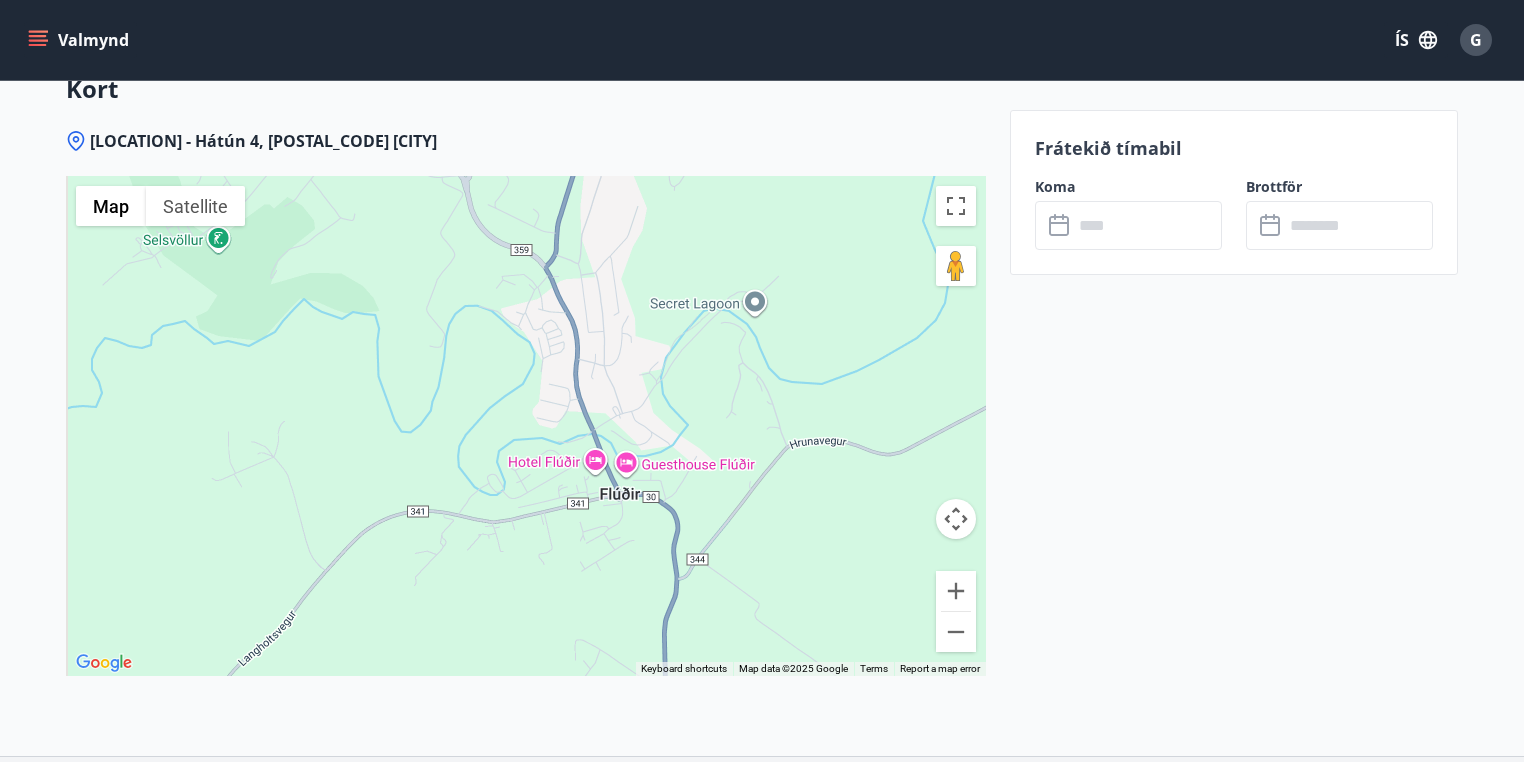 drag, startPoint x: 472, startPoint y: 338, endPoint x: 473, endPoint y: 487, distance: 149.00336 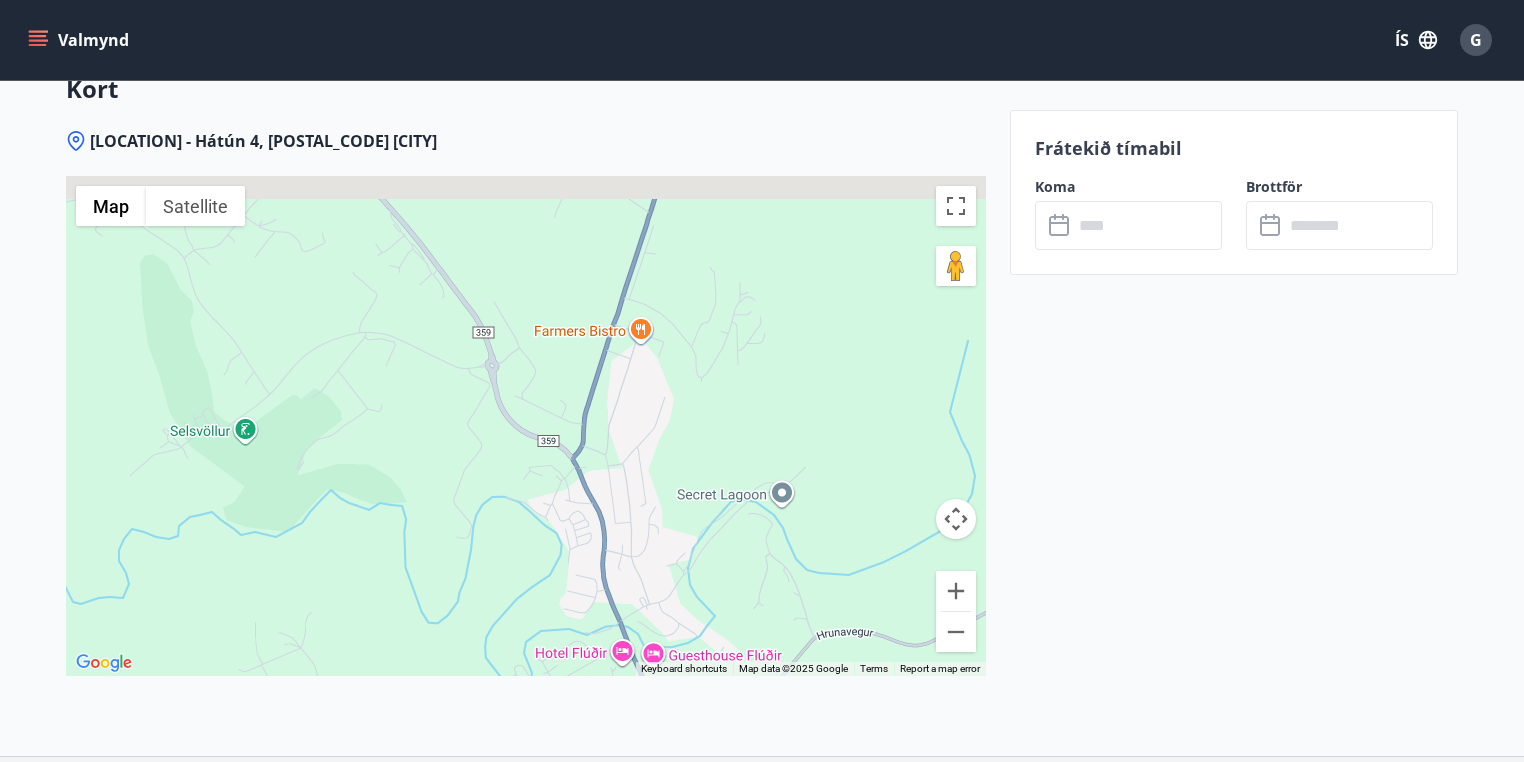 drag, startPoint x: 443, startPoint y: 408, endPoint x: 465, endPoint y: 492, distance: 86.833176 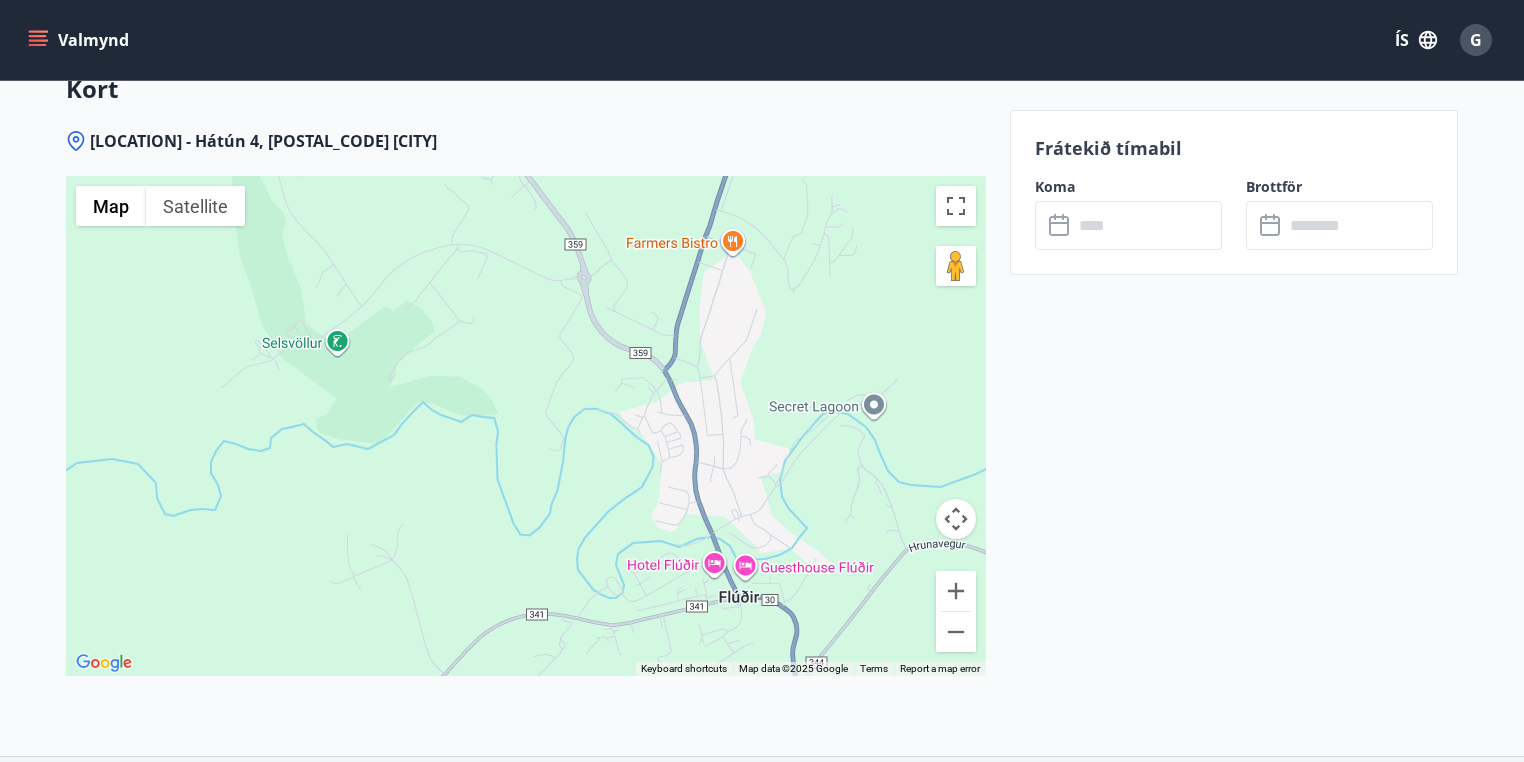 drag, startPoint x: 446, startPoint y: 420, endPoint x: 544, endPoint y: 291, distance: 162.00308 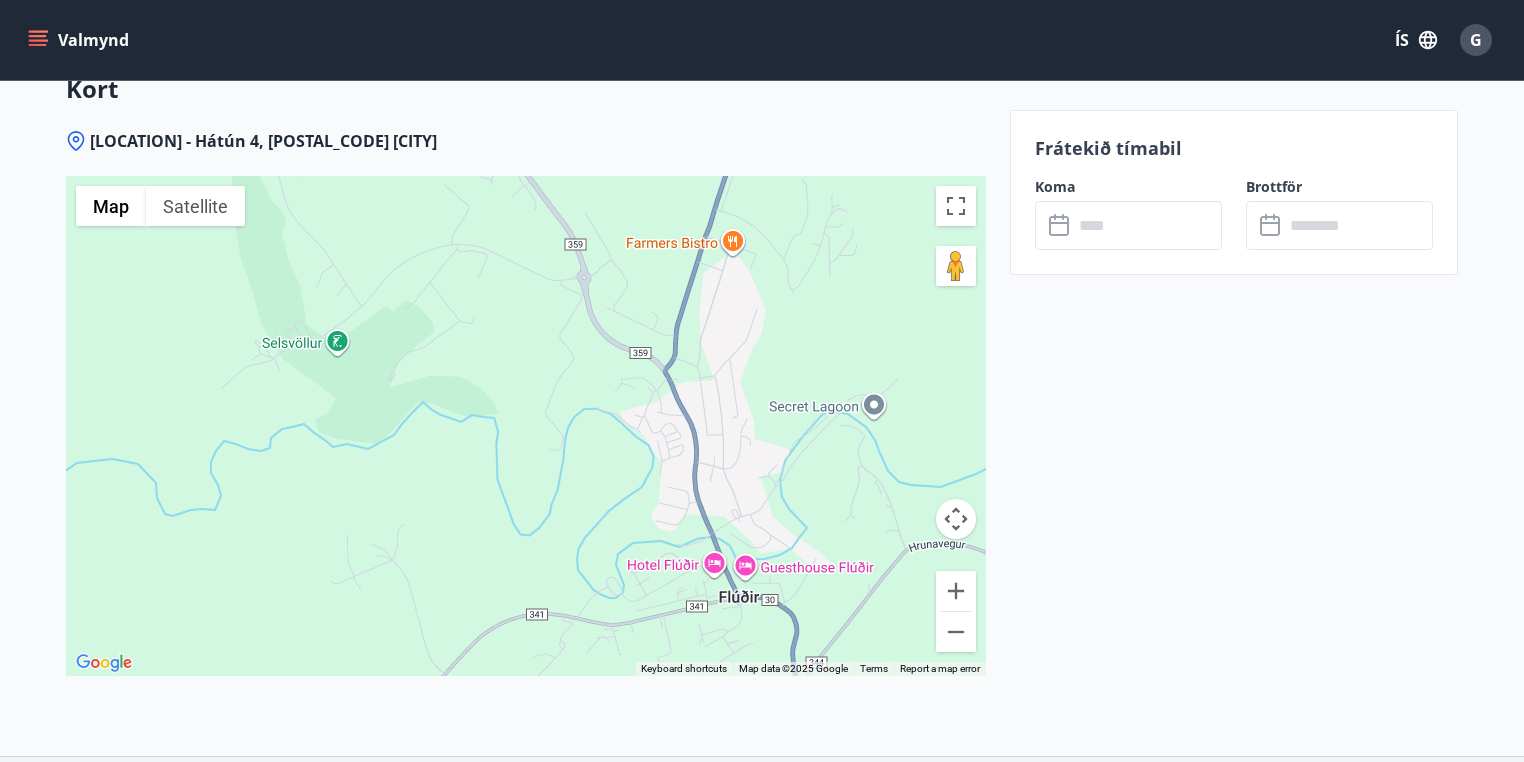 click at bounding box center [526, 426] 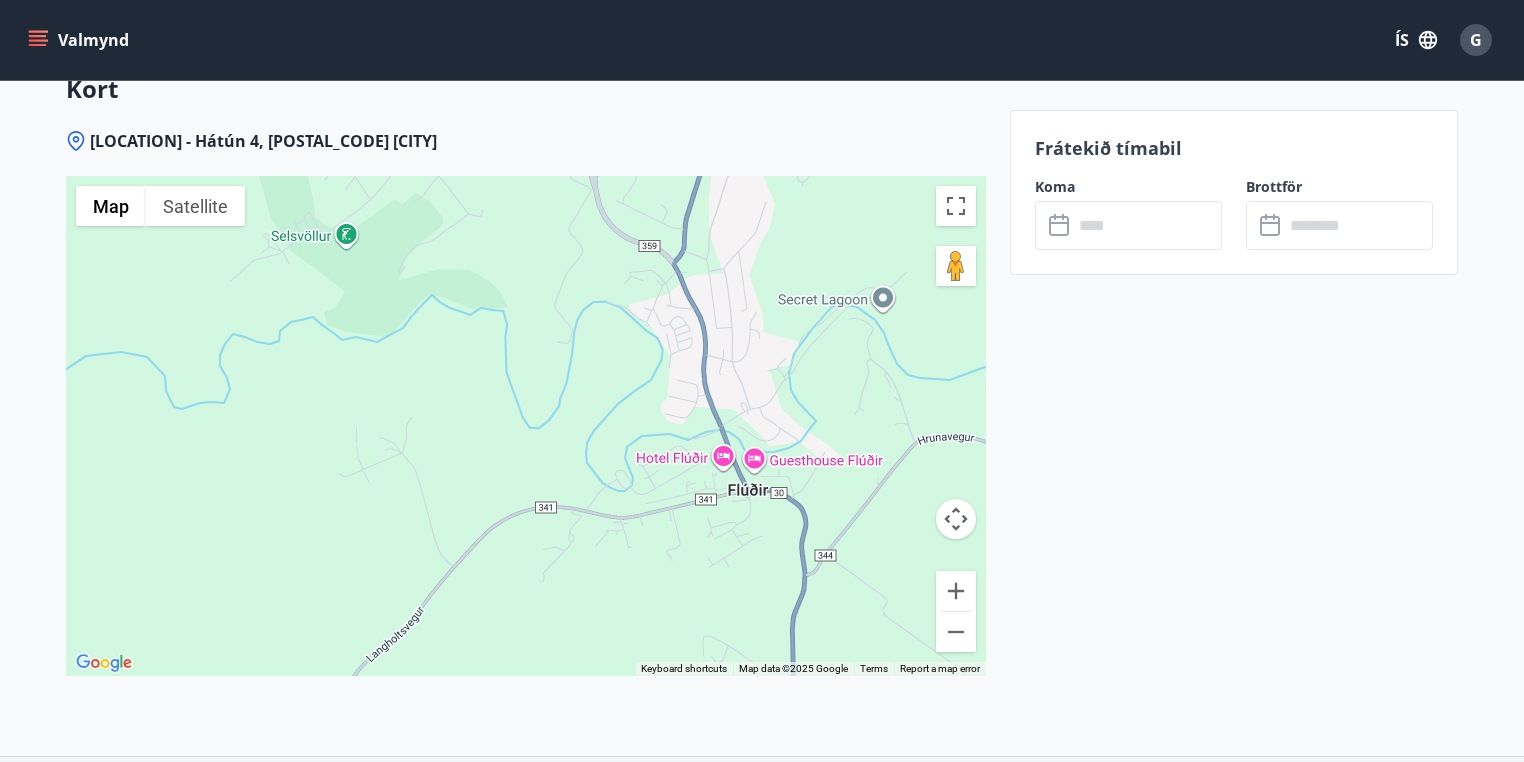 drag, startPoint x: 514, startPoint y: 433, endPoint x: 525, endPoint y: 376, distance: 58.0517 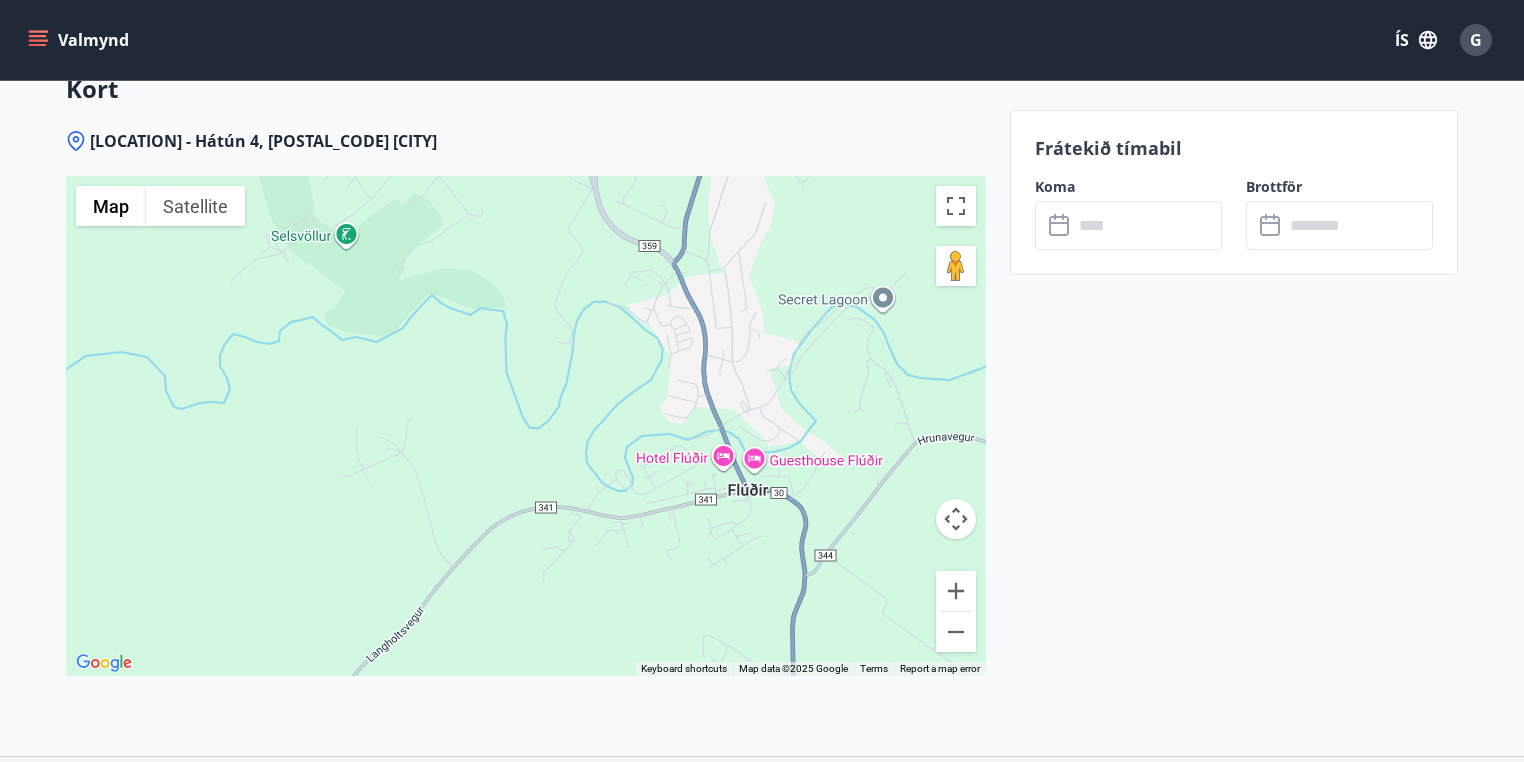 click at bounding box center [526, 426] 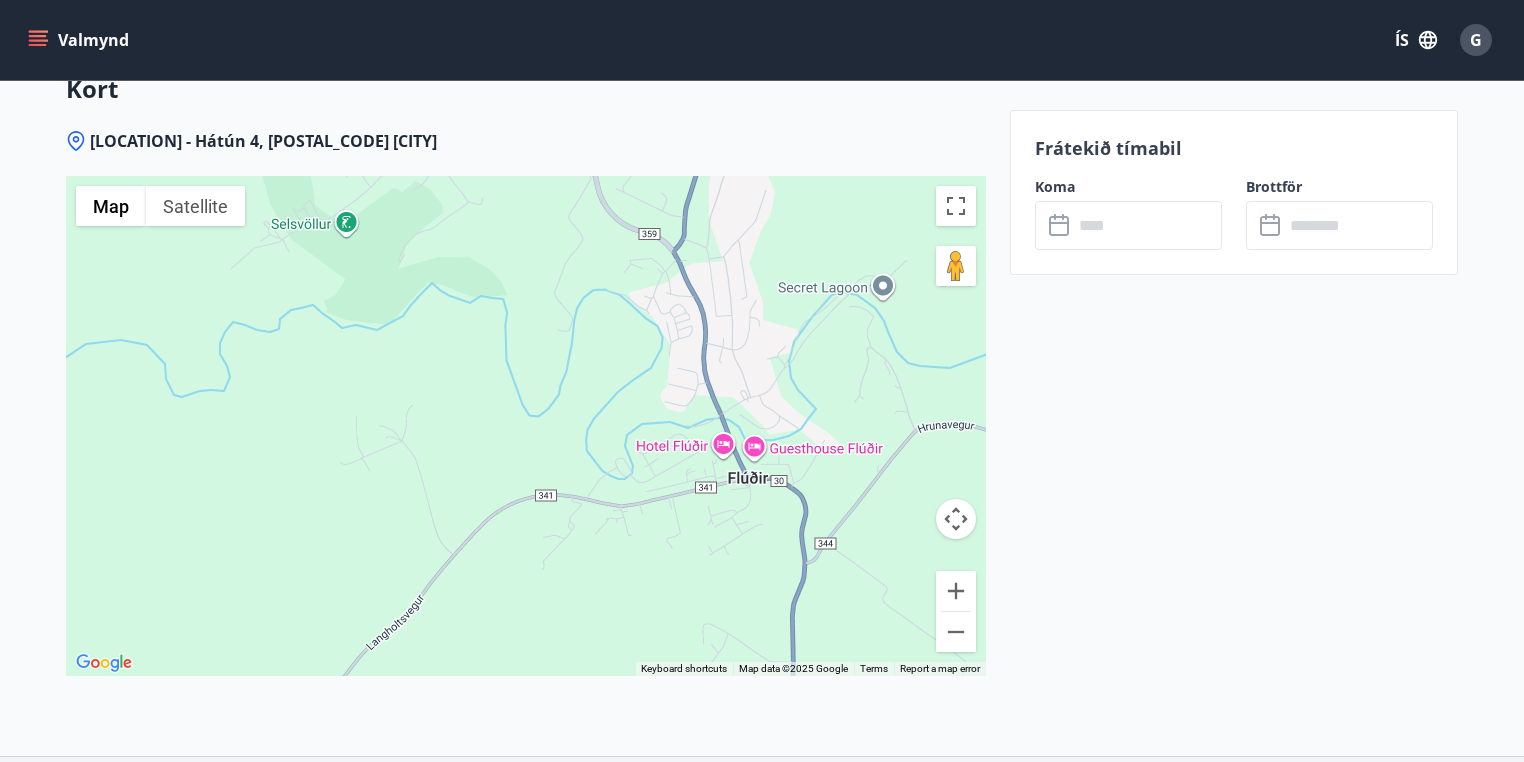 drag, startPoint x: 564, startPoint y: 496, endPoint x: 551, endPoint y: 355, distance: 141.59802 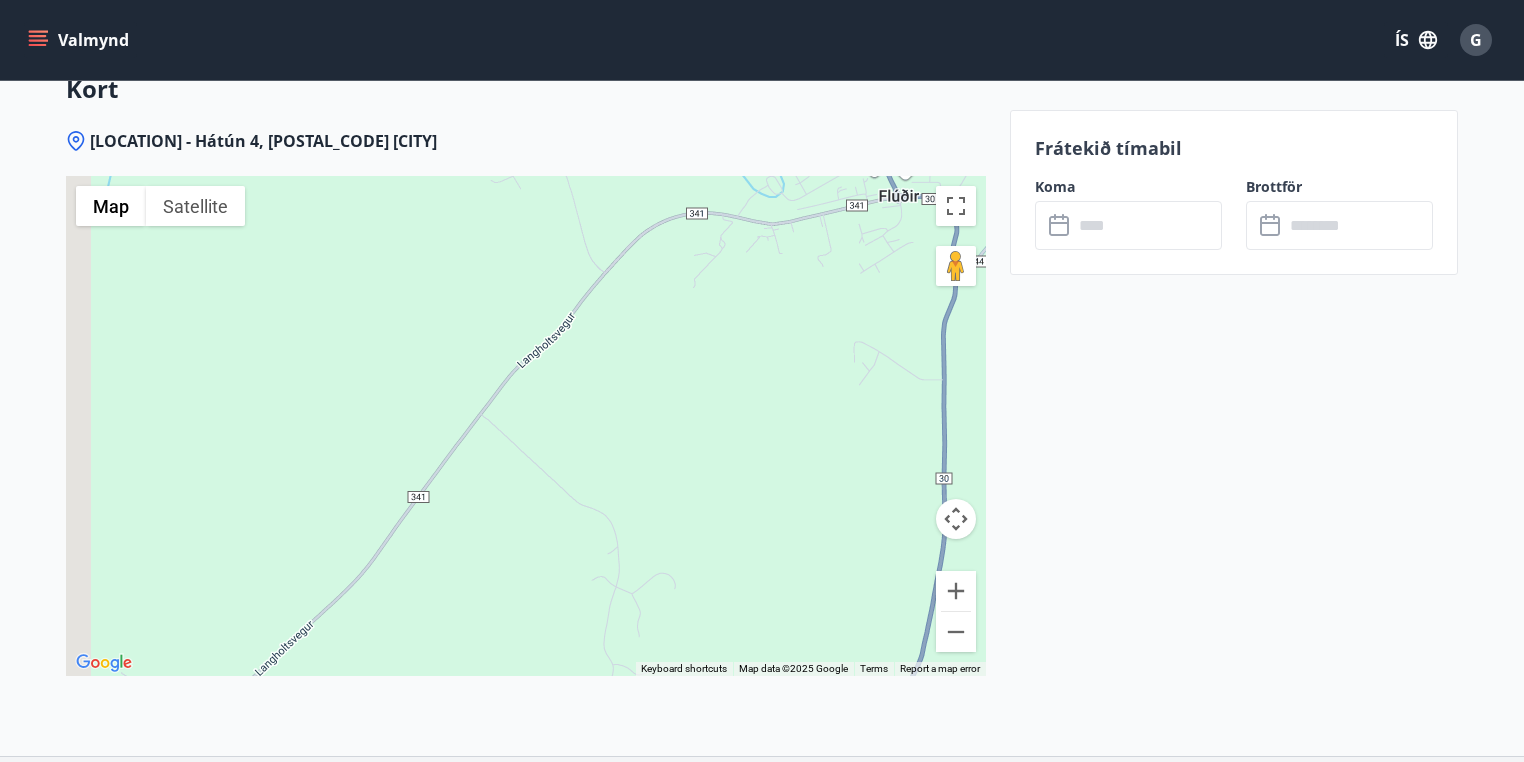 drag, startPoint x: 487, startPoint y: 423, endPoint x: 677, endPoint y: 342, distance: 206.5454 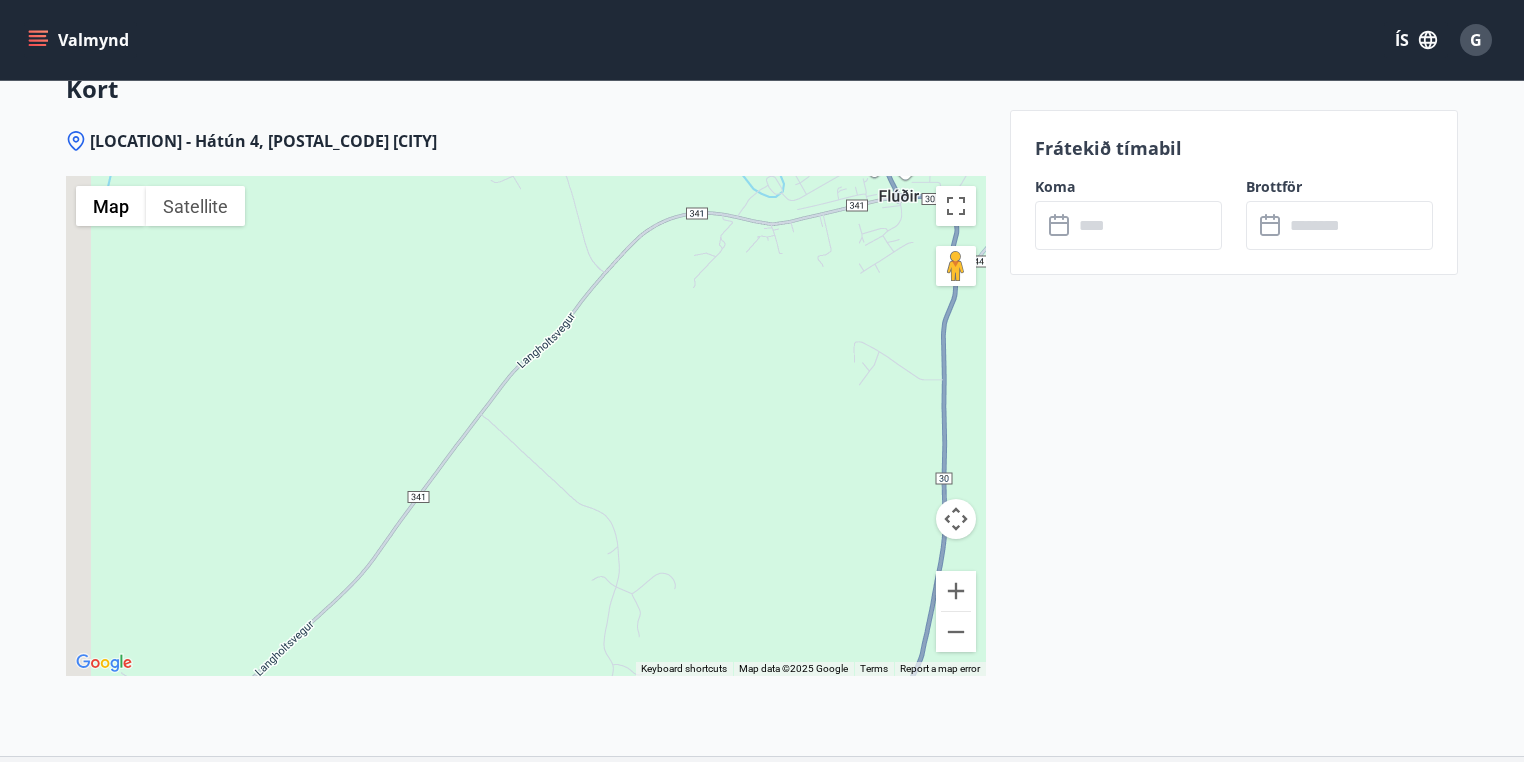 click at bounding box center (526, 426) 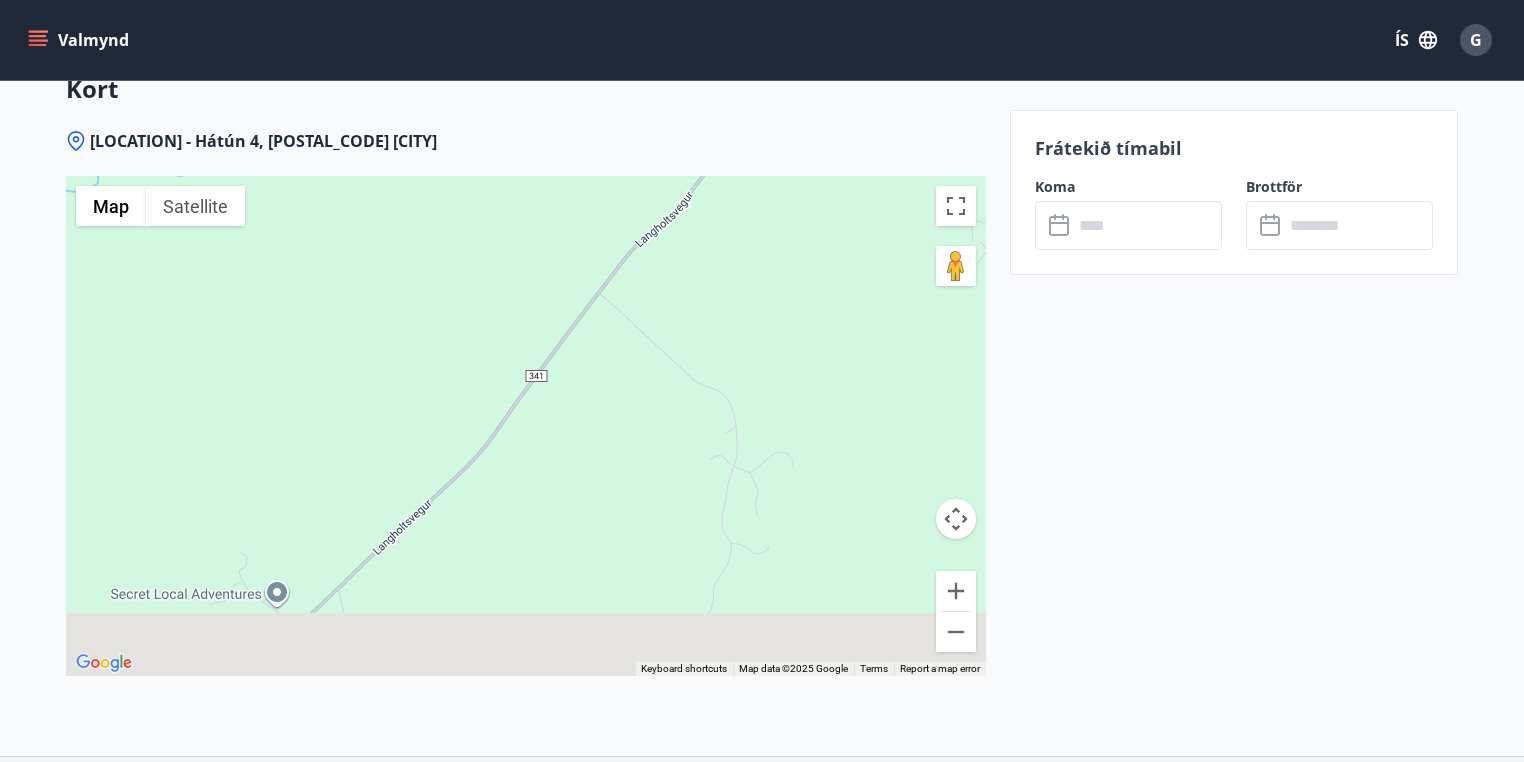 drag, startPoint x: 584, startPoint y: 362, endPoint x: 616, endPoint y: 317, distance: 55.21775 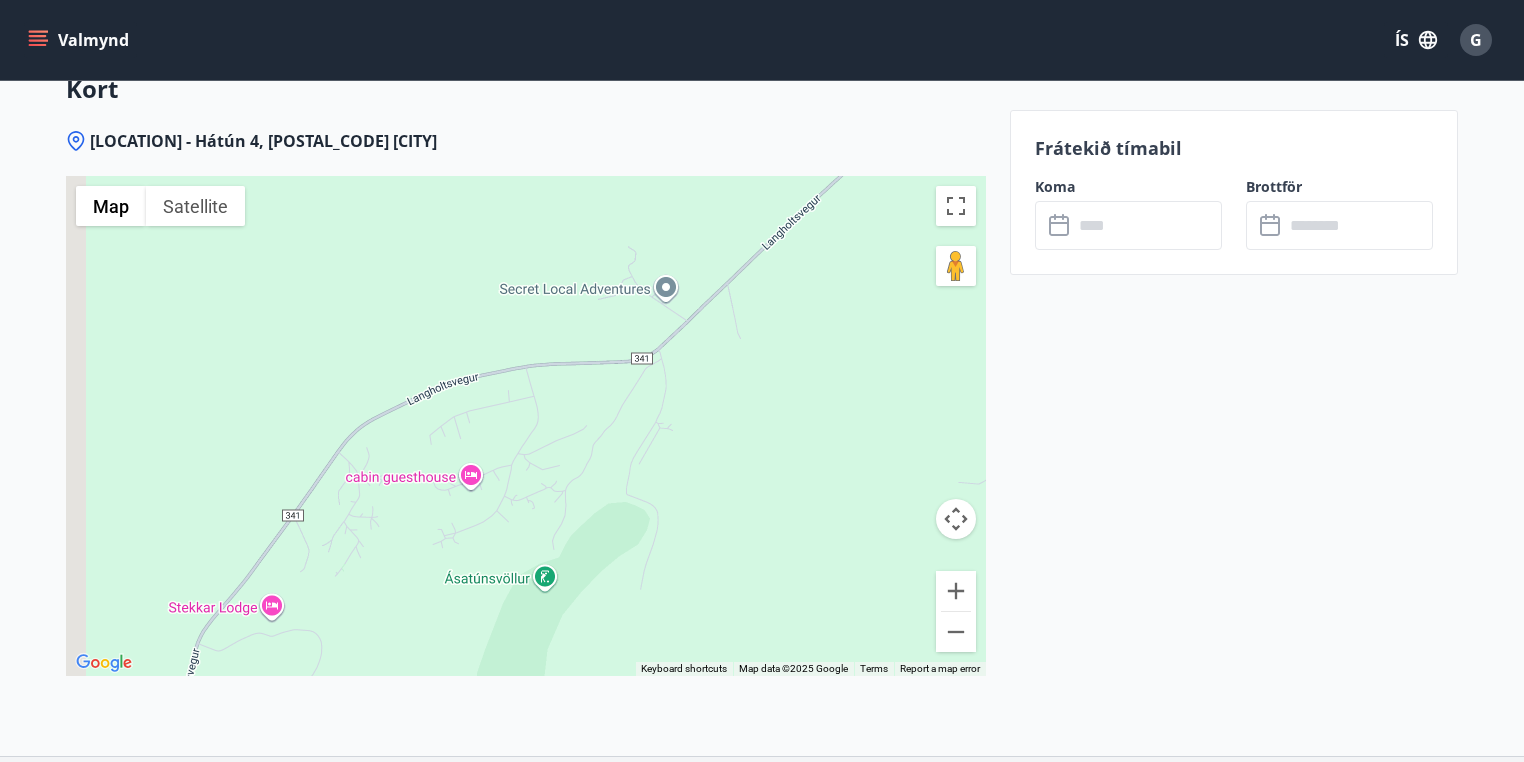 drag, startPoint x: 474, startPoint y: 446, endPoint x: 668, endPoint y: 367, distance: 209.46837 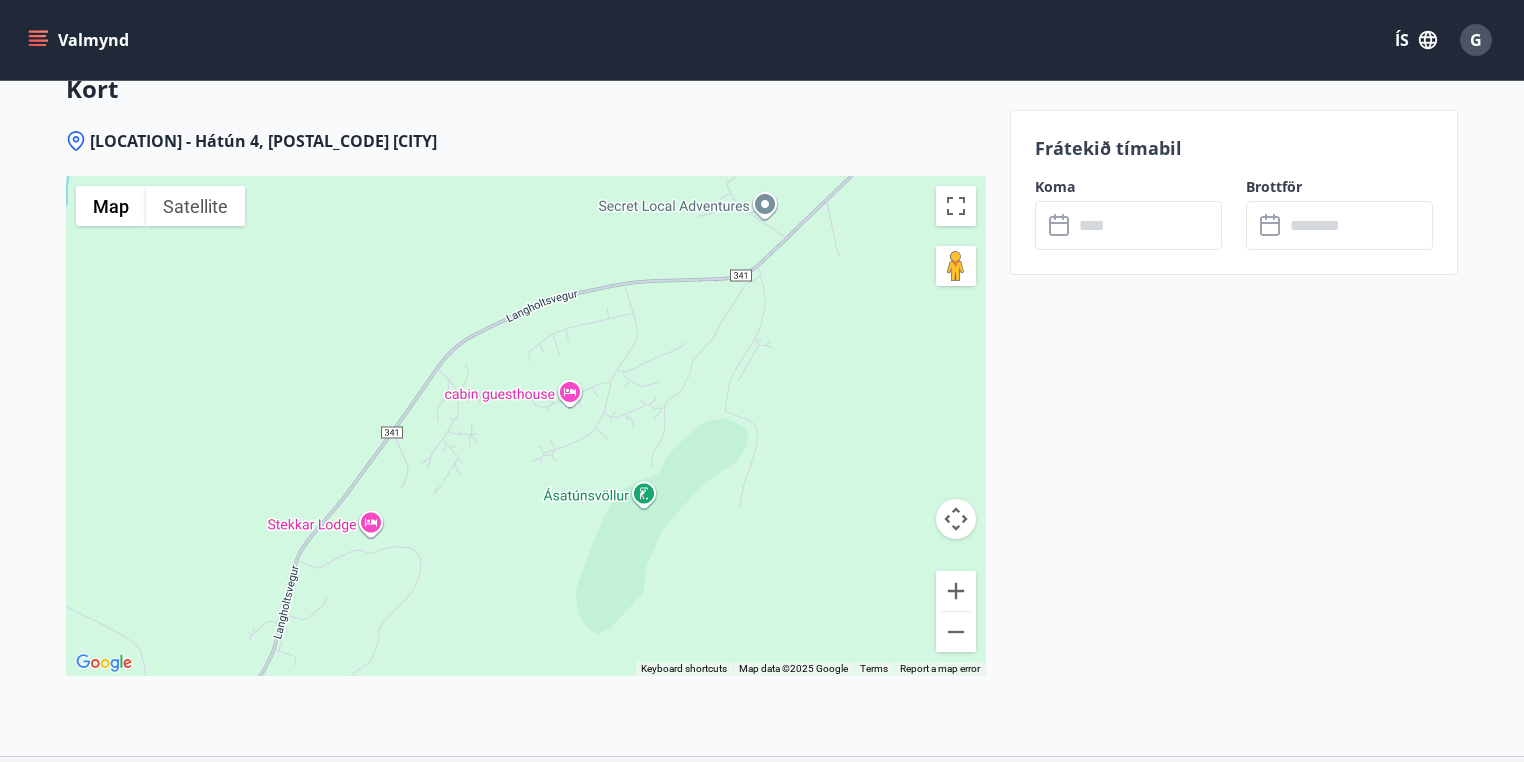 drag, startPoint x: 510, startPoint y: 421, endPoint x: 598, endPoint y: 342, distance: 118.258194 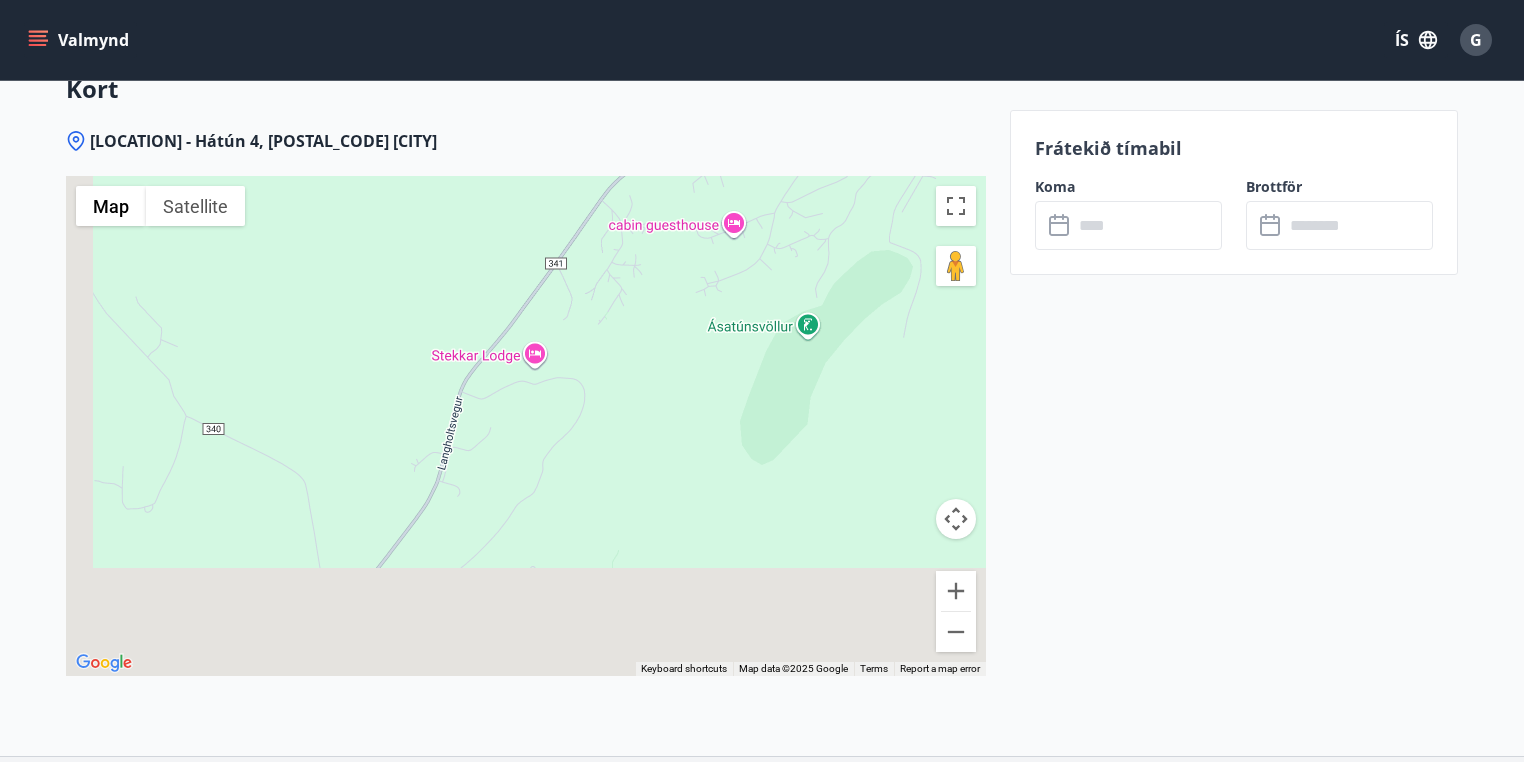 drag, startPoint x: 458, startPoint y: 480, endPoint x: 610, endPoint y: 315, distance: 224.34126 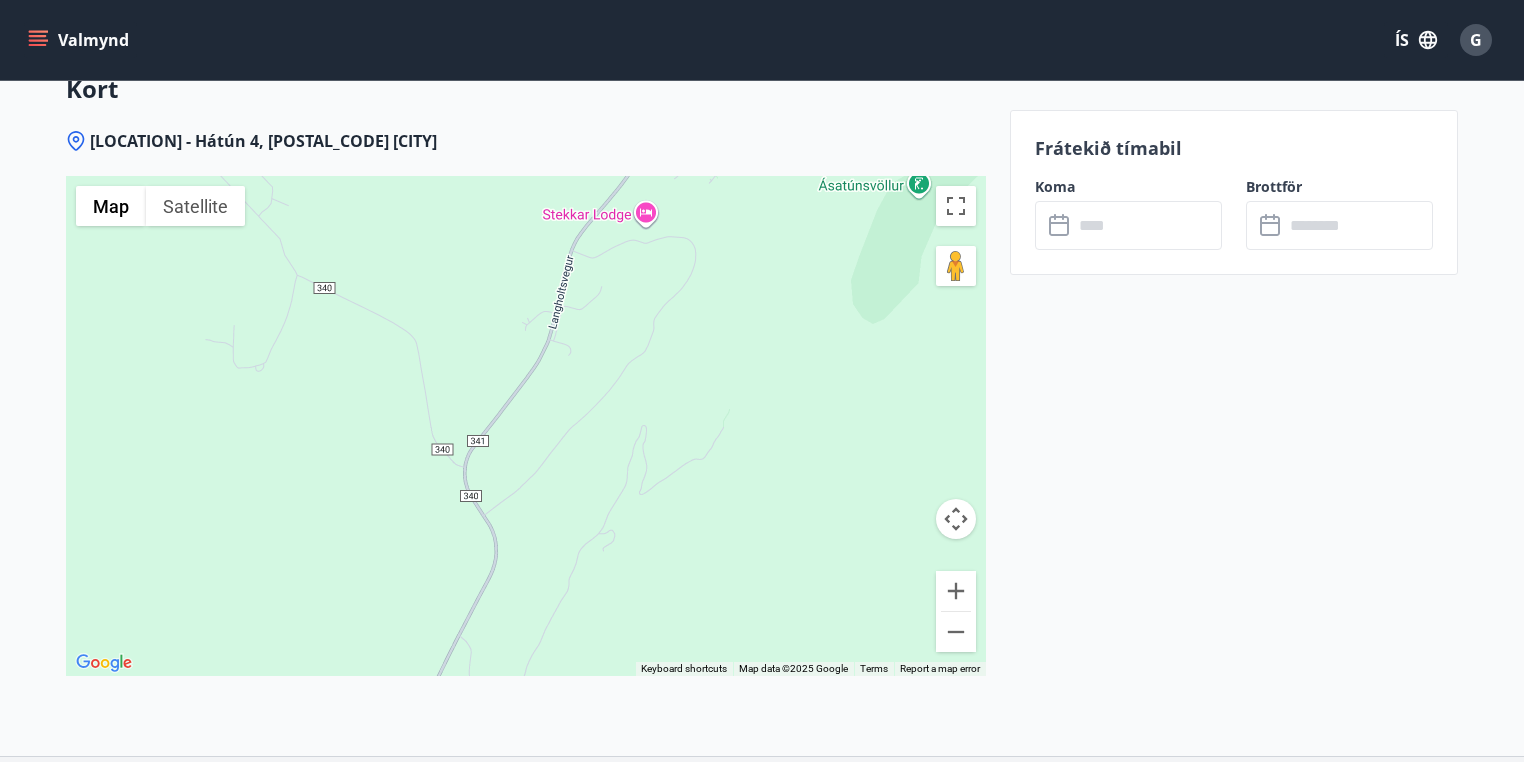 drag, startPoint x: 536, startPoint y: 424, endPoint x: 600, endPoint y: 311, distance: 129.86531 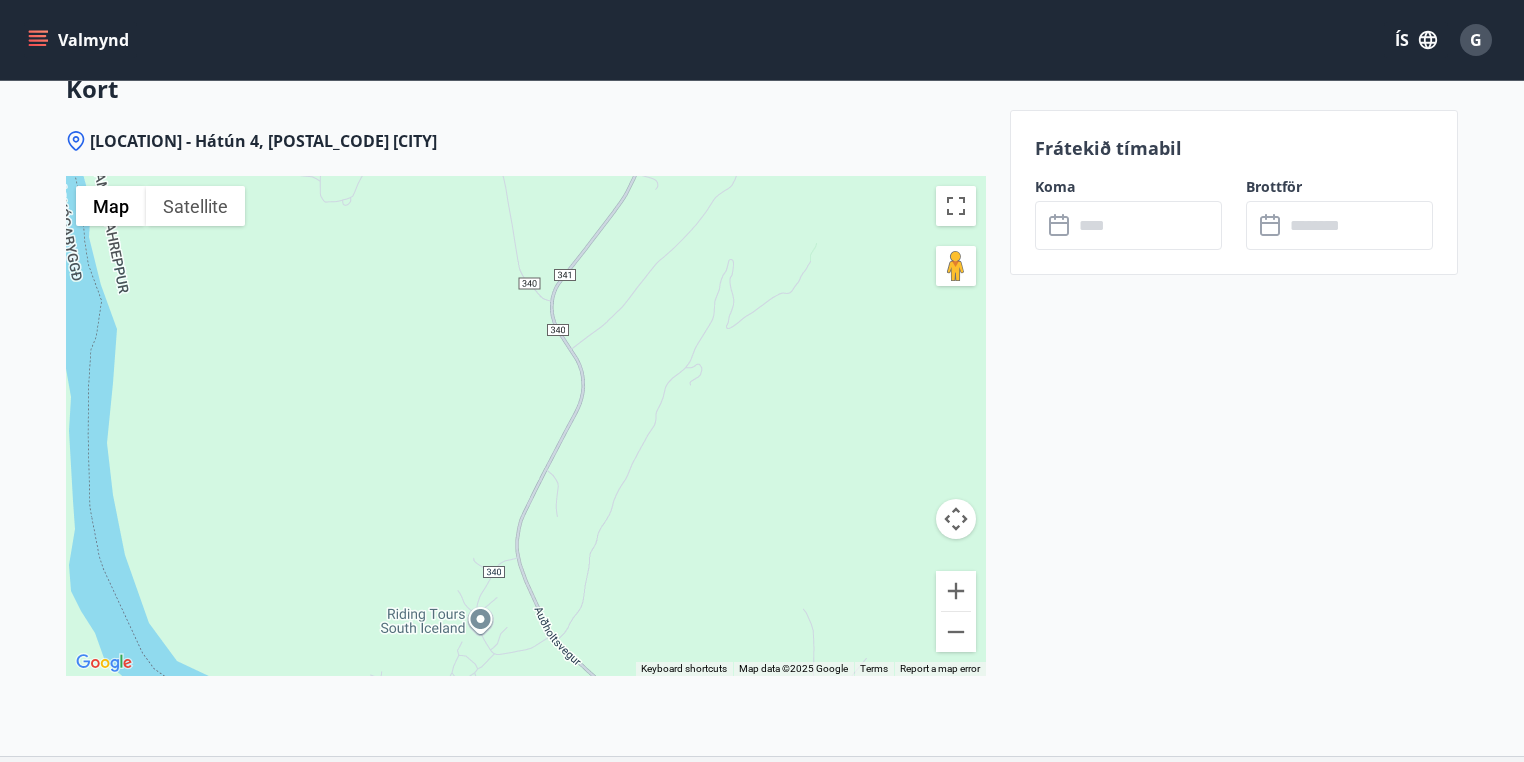 drag, startPoint x: 530, startPoint y: 482, endPoint x: 593, endPoint y: 334, distance: 160.85086 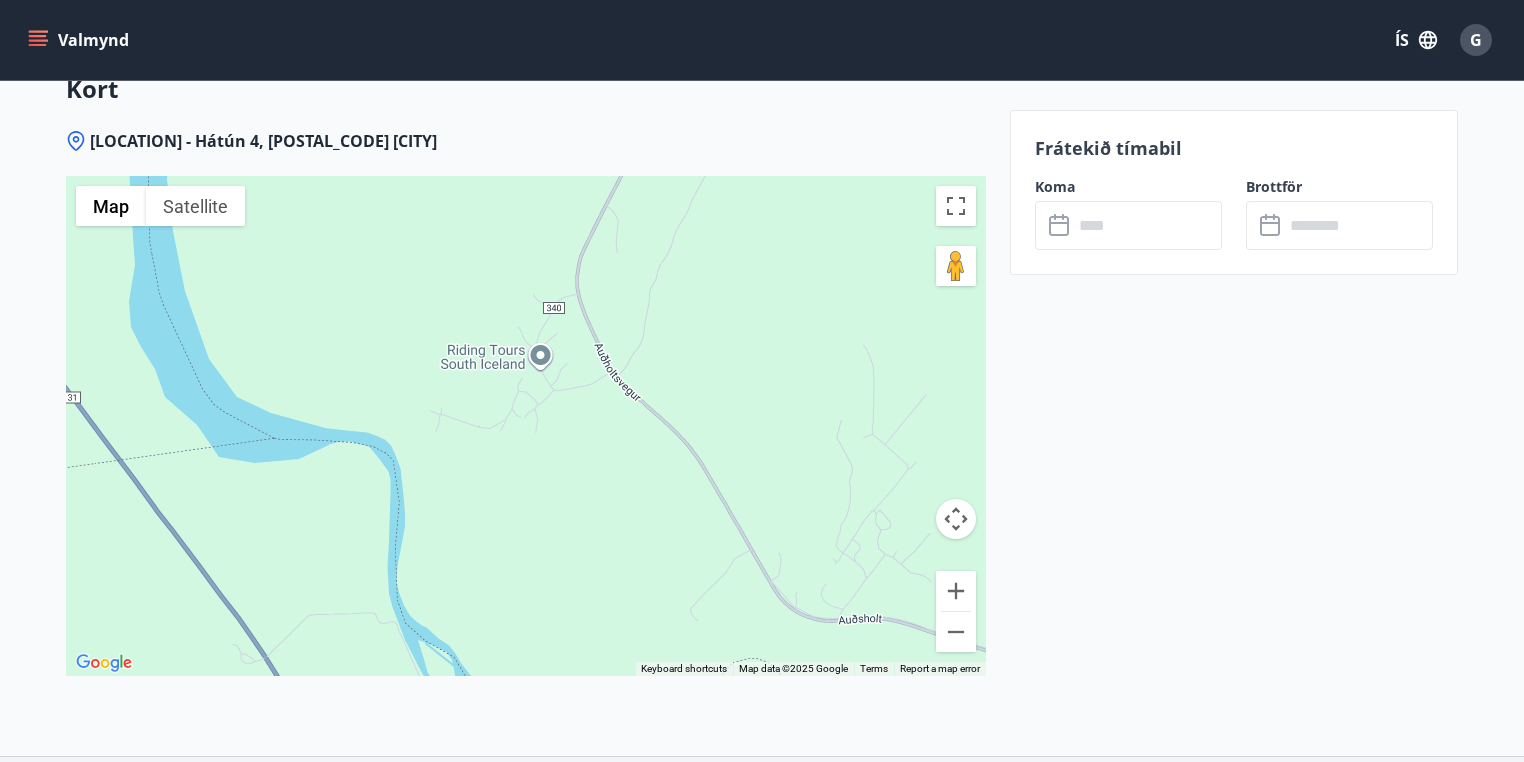 drag, startPoint x: 644, startPoint y: 421, endPoint x: 512, endPoint y: 240, distance: 224.0201 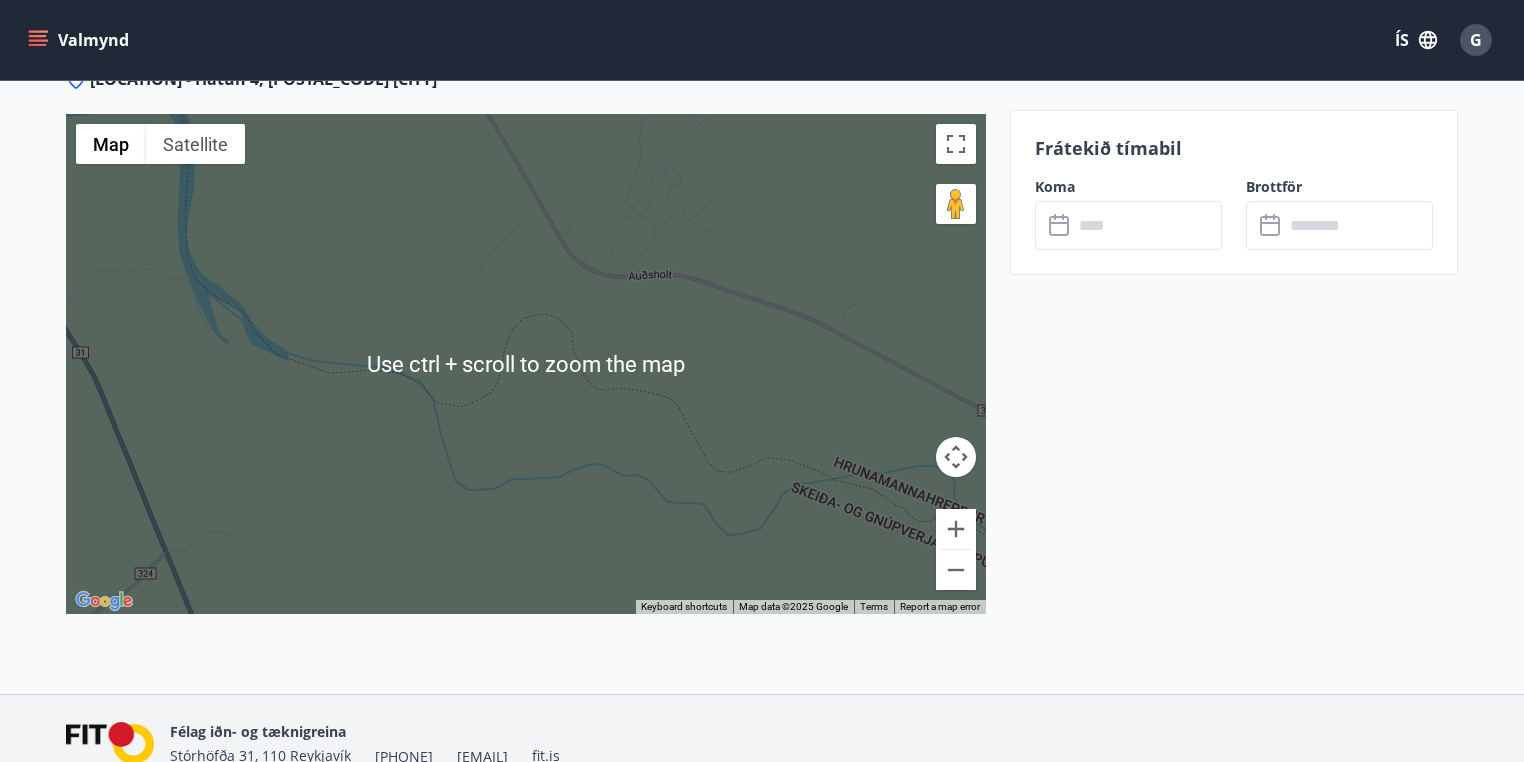 scroll, scrollTop: 2634, scrollLeft: 0, axis: vertical 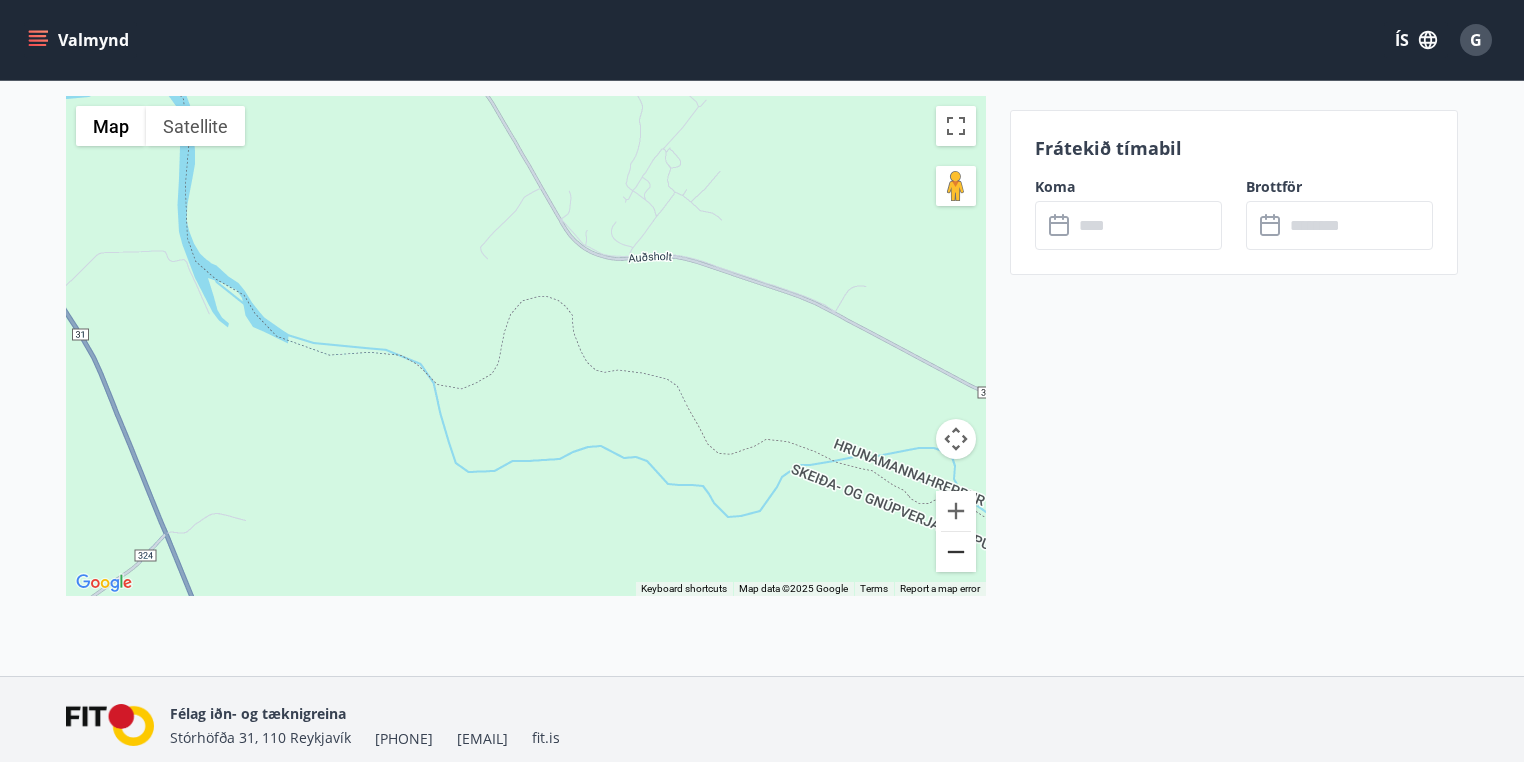 click at bounding box center (956, 552) 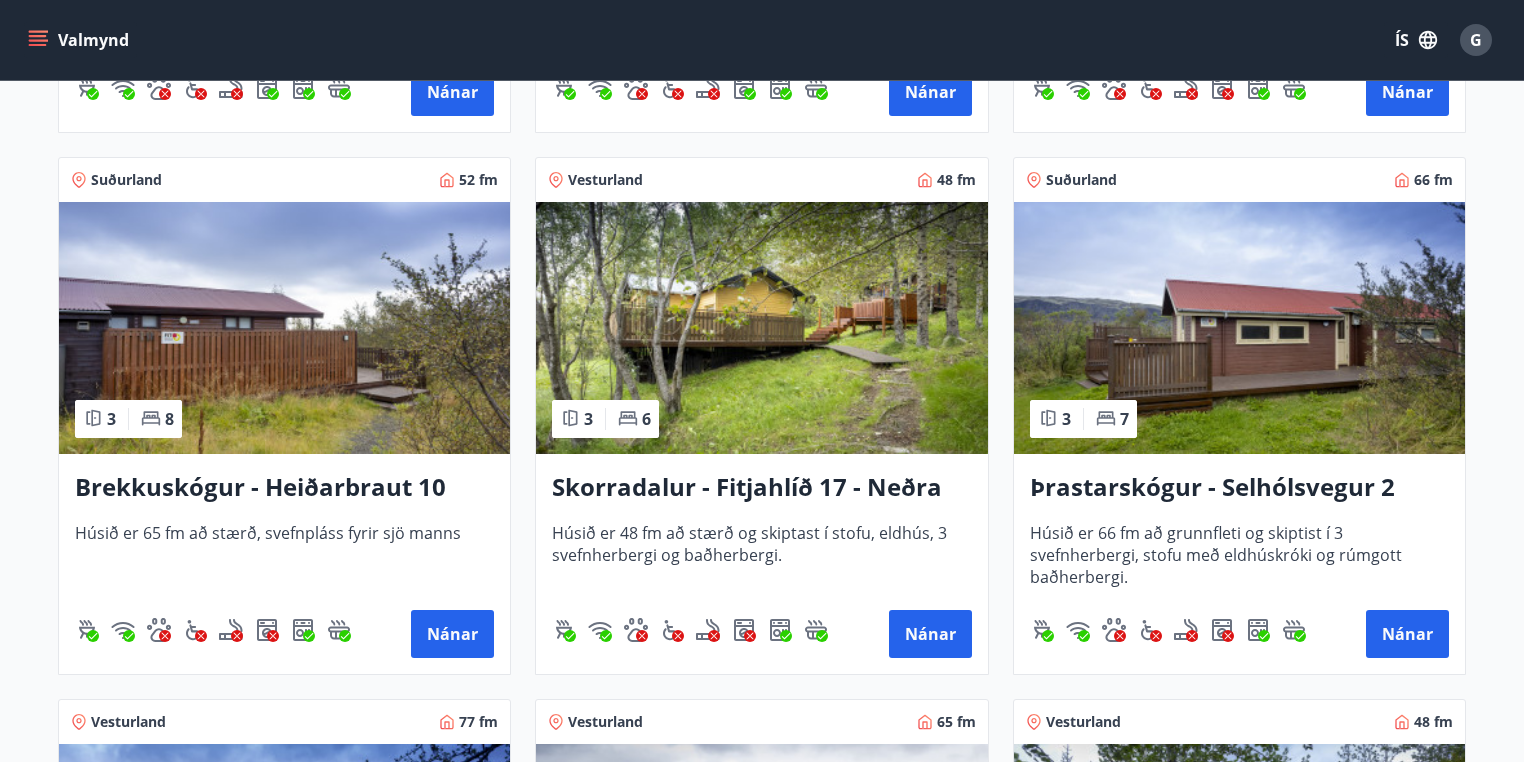 scroll, scrollTop: 4640, scrollLeft: 0, axis: vertical 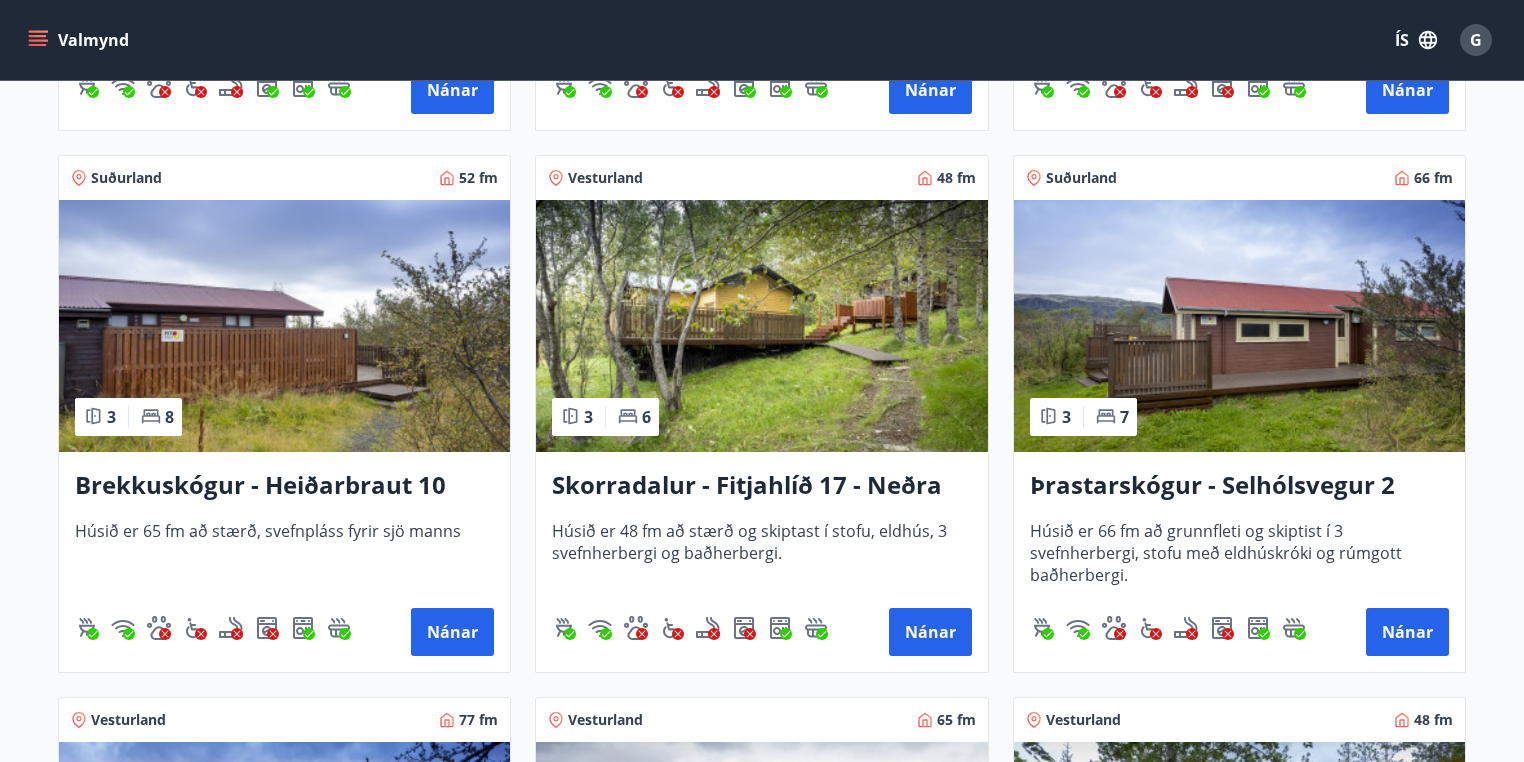 click at bounding box center [1239, 326] 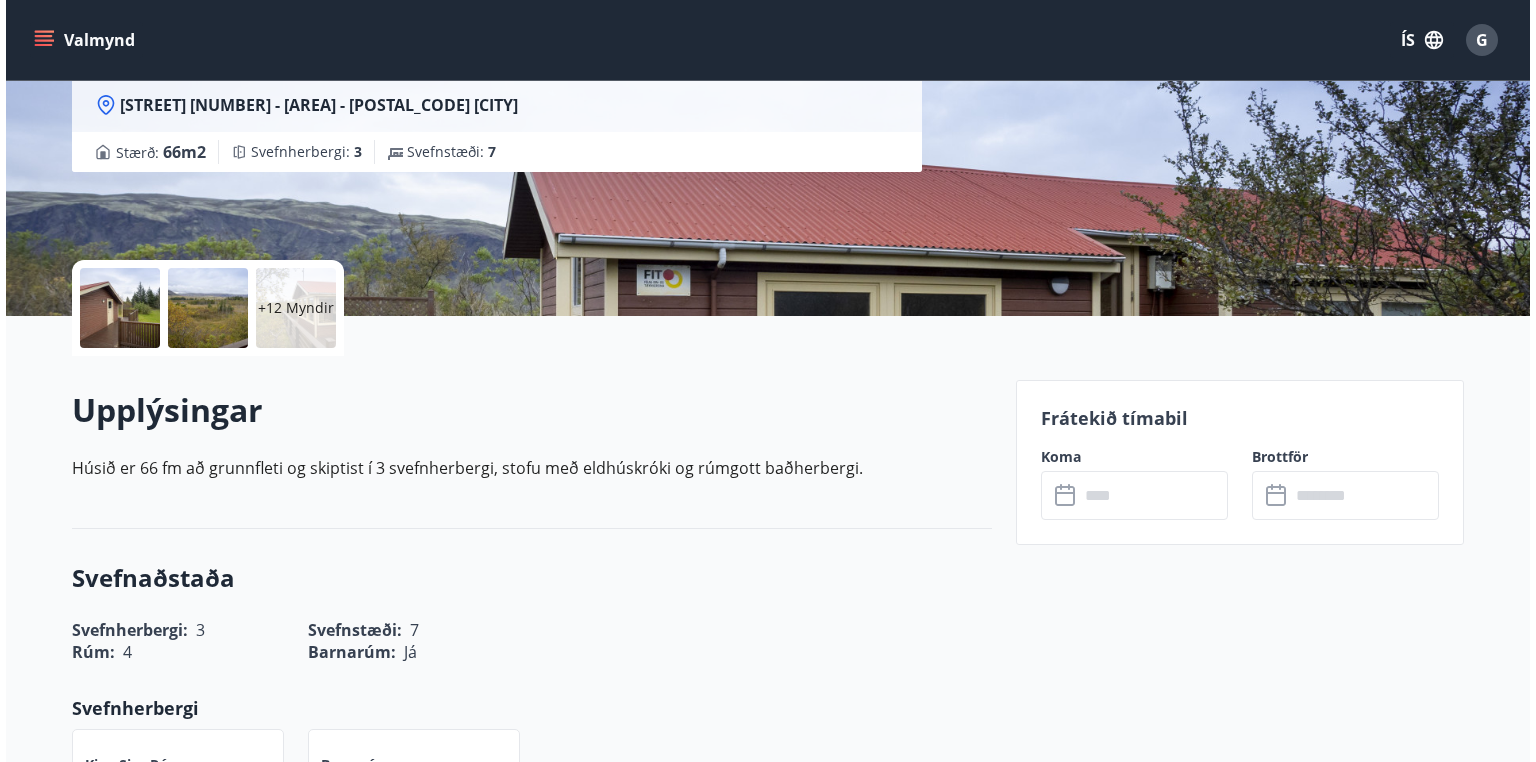scroll, scrollTop: 240, scrollLeft: 0, axis: vertical 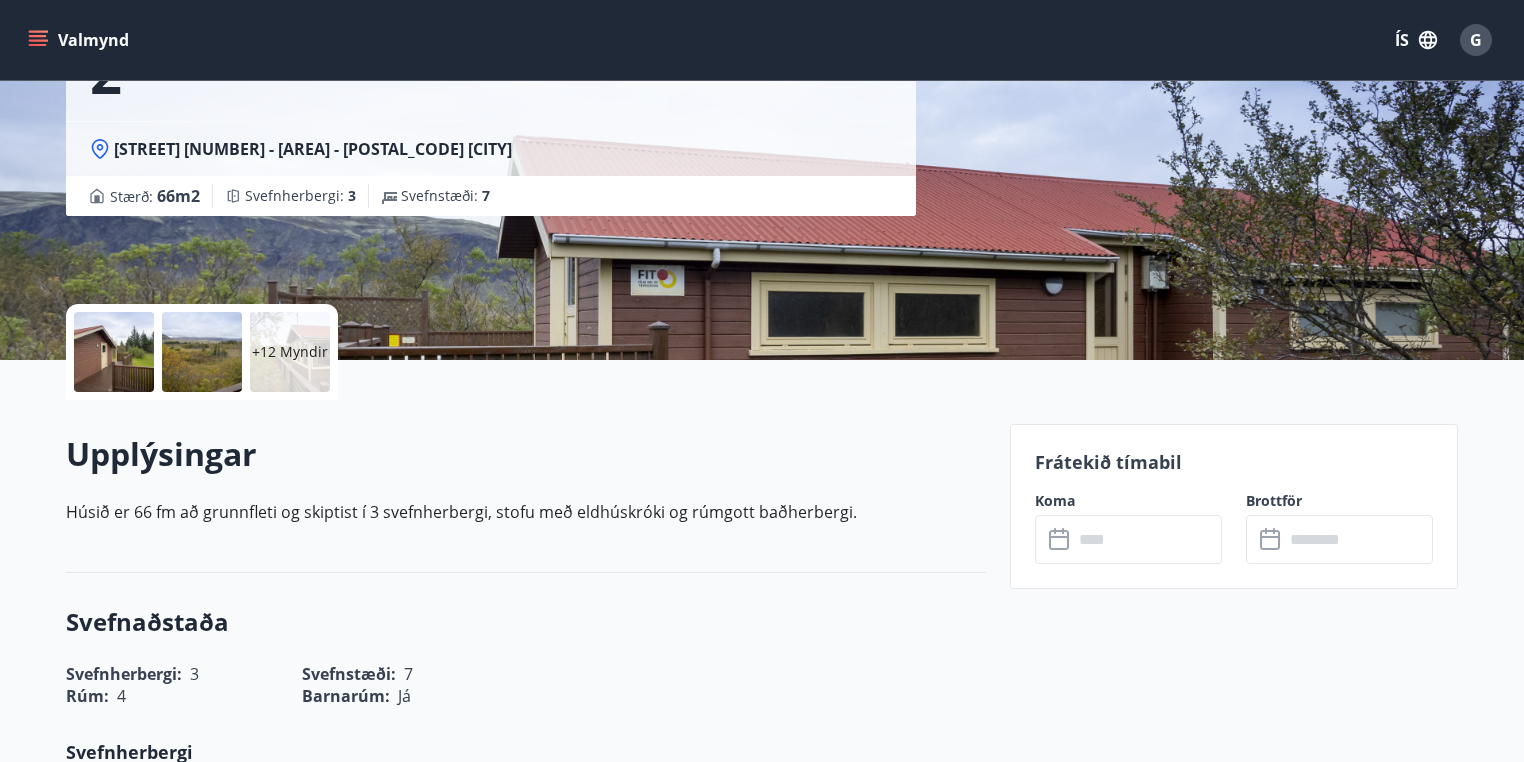 click on "+12 Myndir" at bounding box center [290, 352] 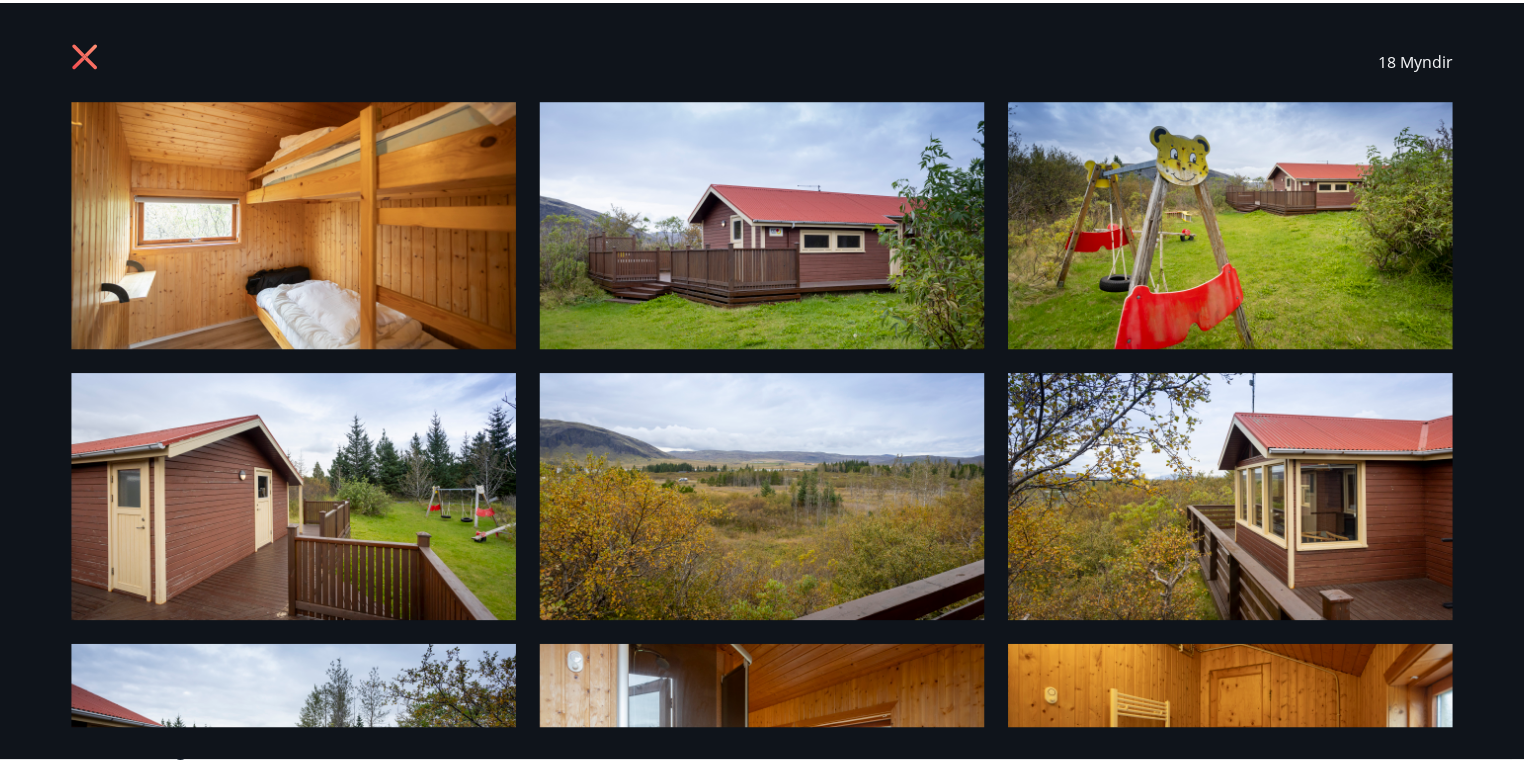 scroll, scrollTop: 0, scrollLeft: 0, axis: both 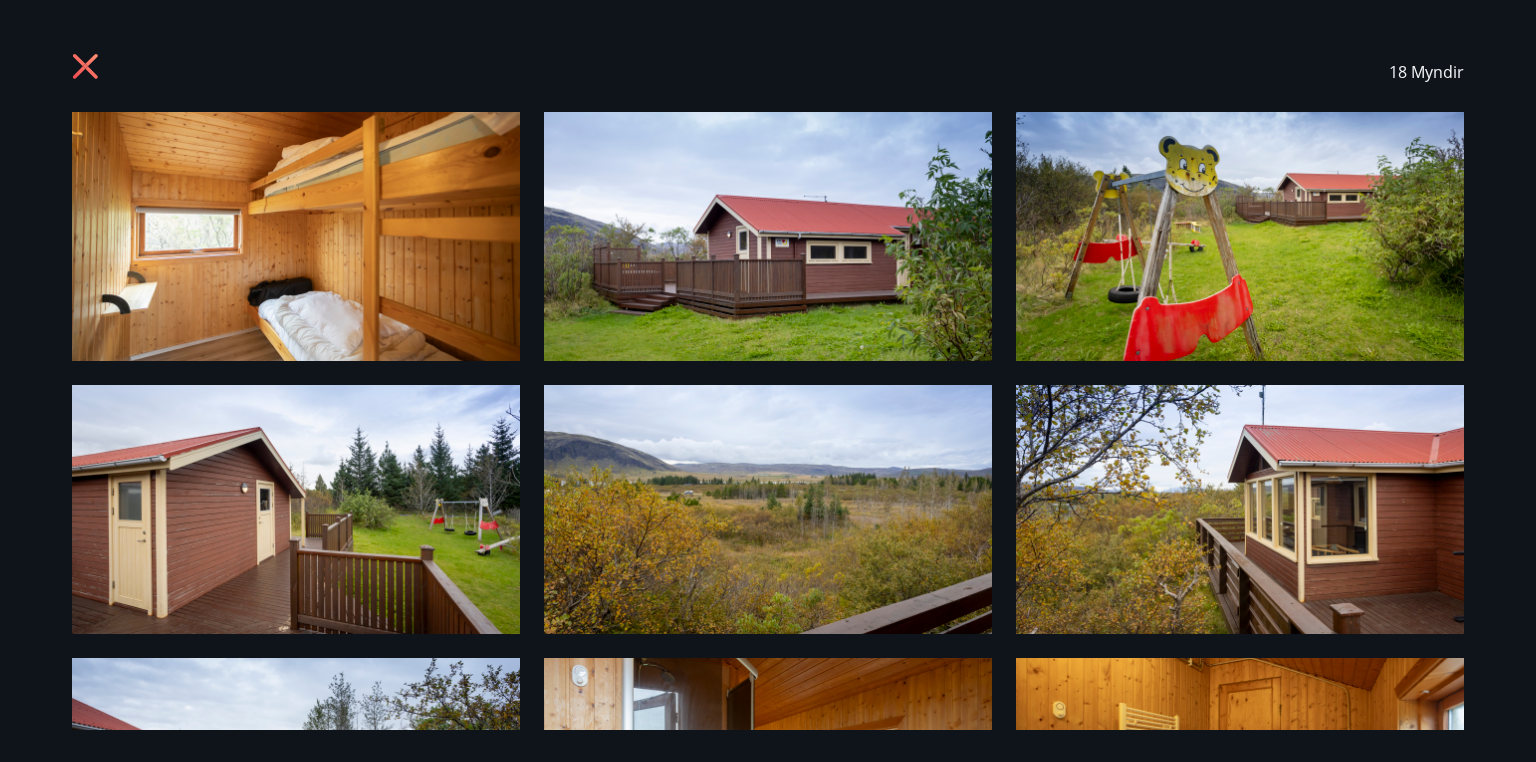 click 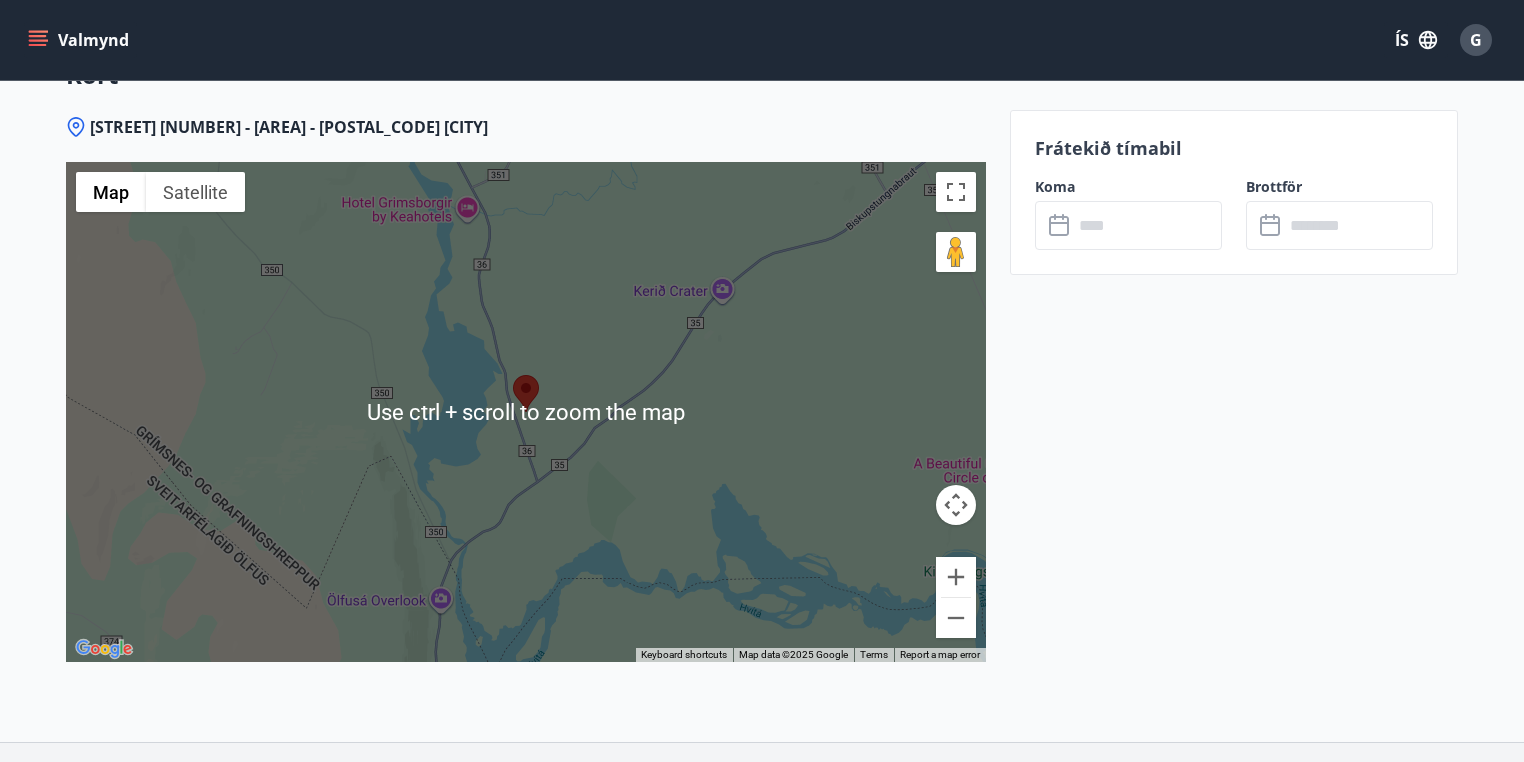 scroll, scrollTop: 2480, scrollLeft: 0, axis: vertical 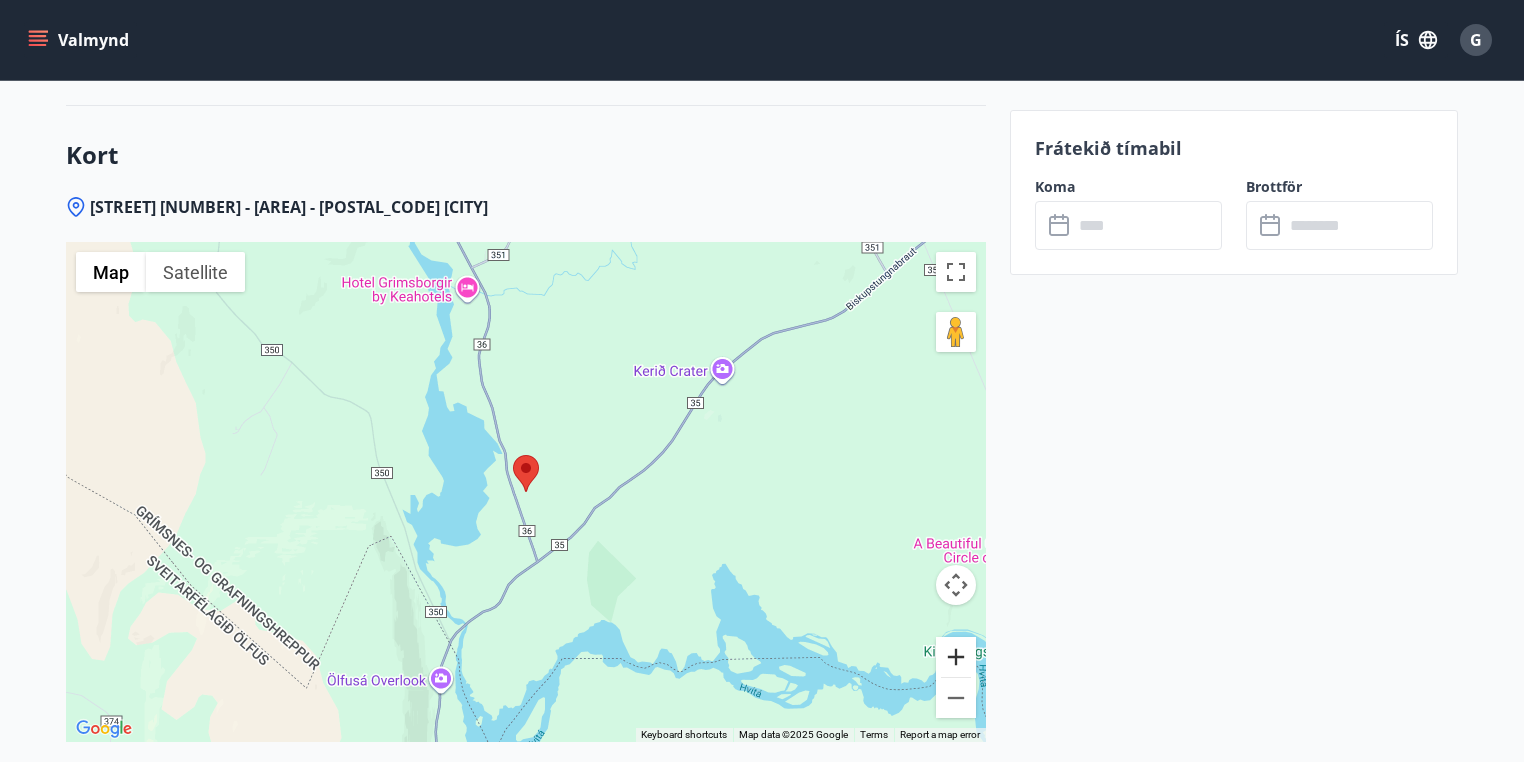click at bounding box center [956, 657] 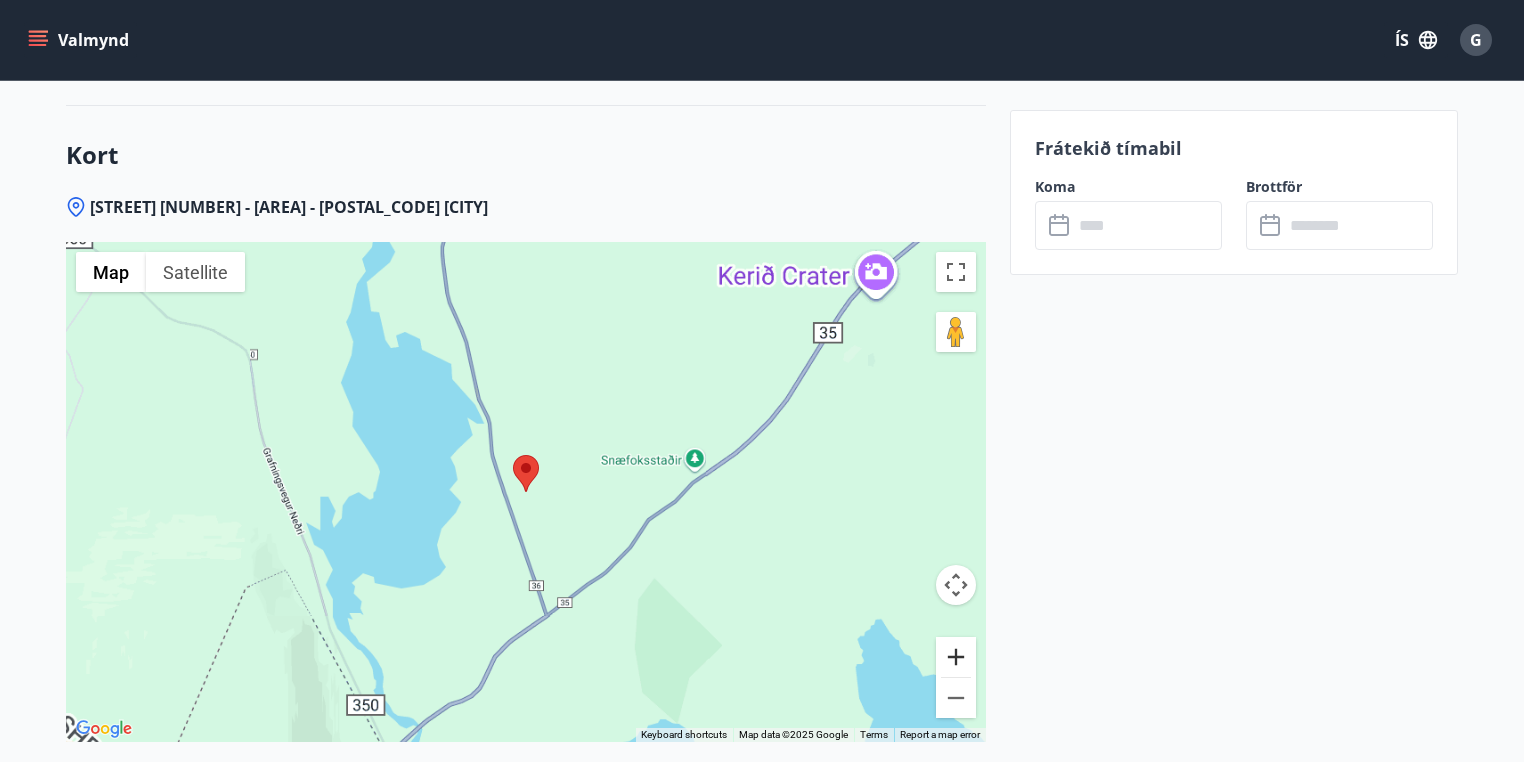 click at bounding box center (956, 657) 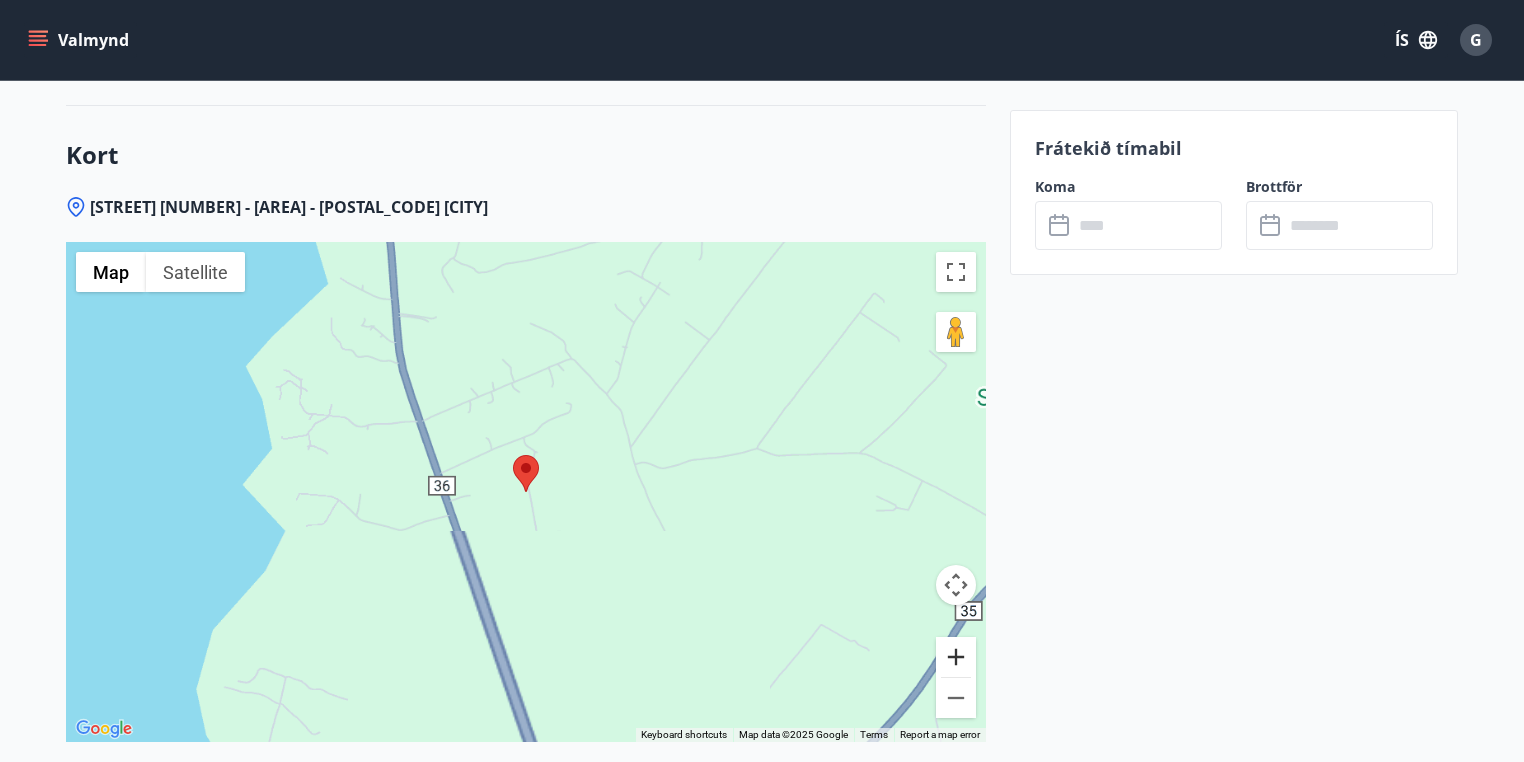 click at bounding box center (956, 657) 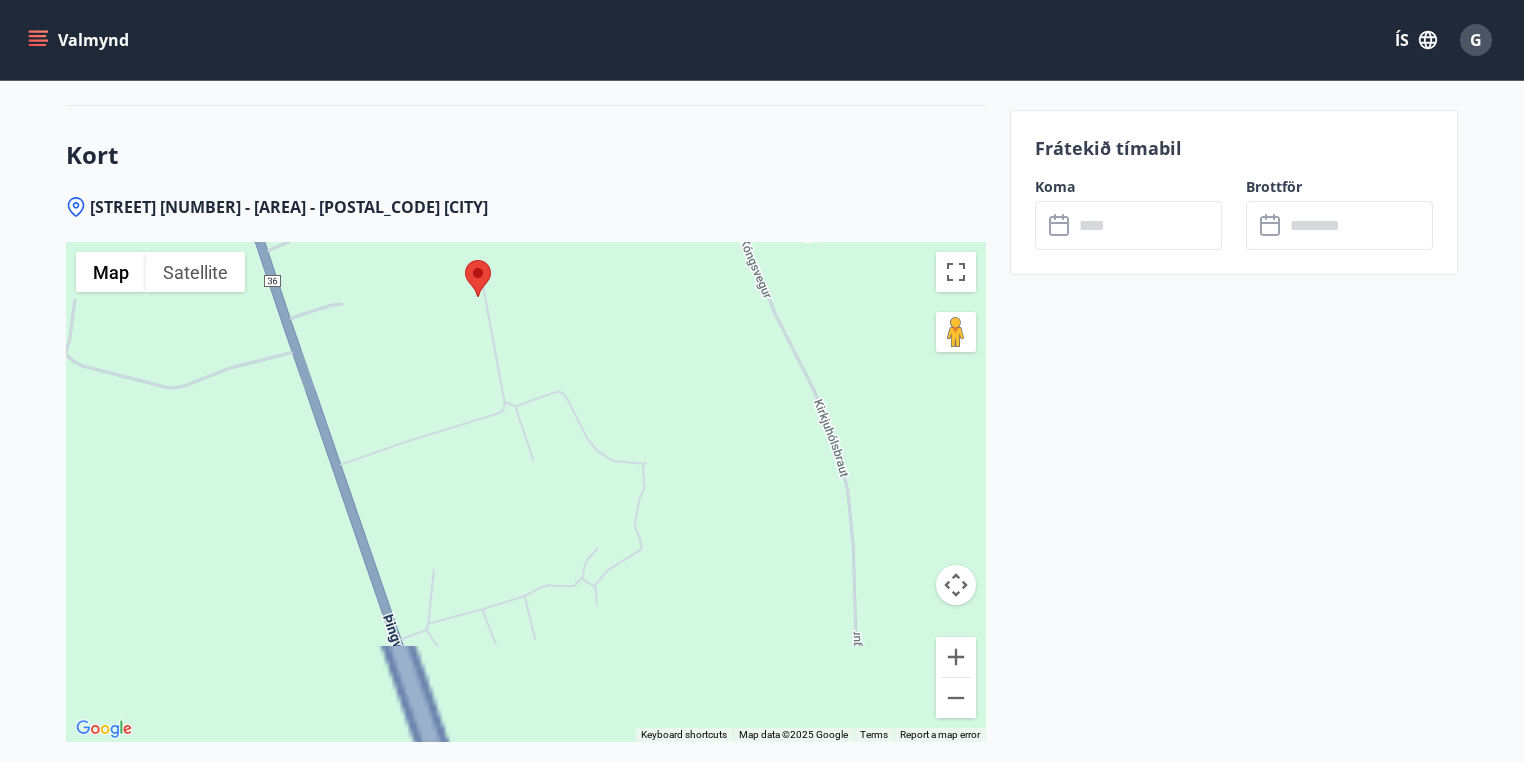 drag, startPoint x: 653, startPoint y: 571, endPoint x: 600, endPoint y: 361, distance: 216.58485 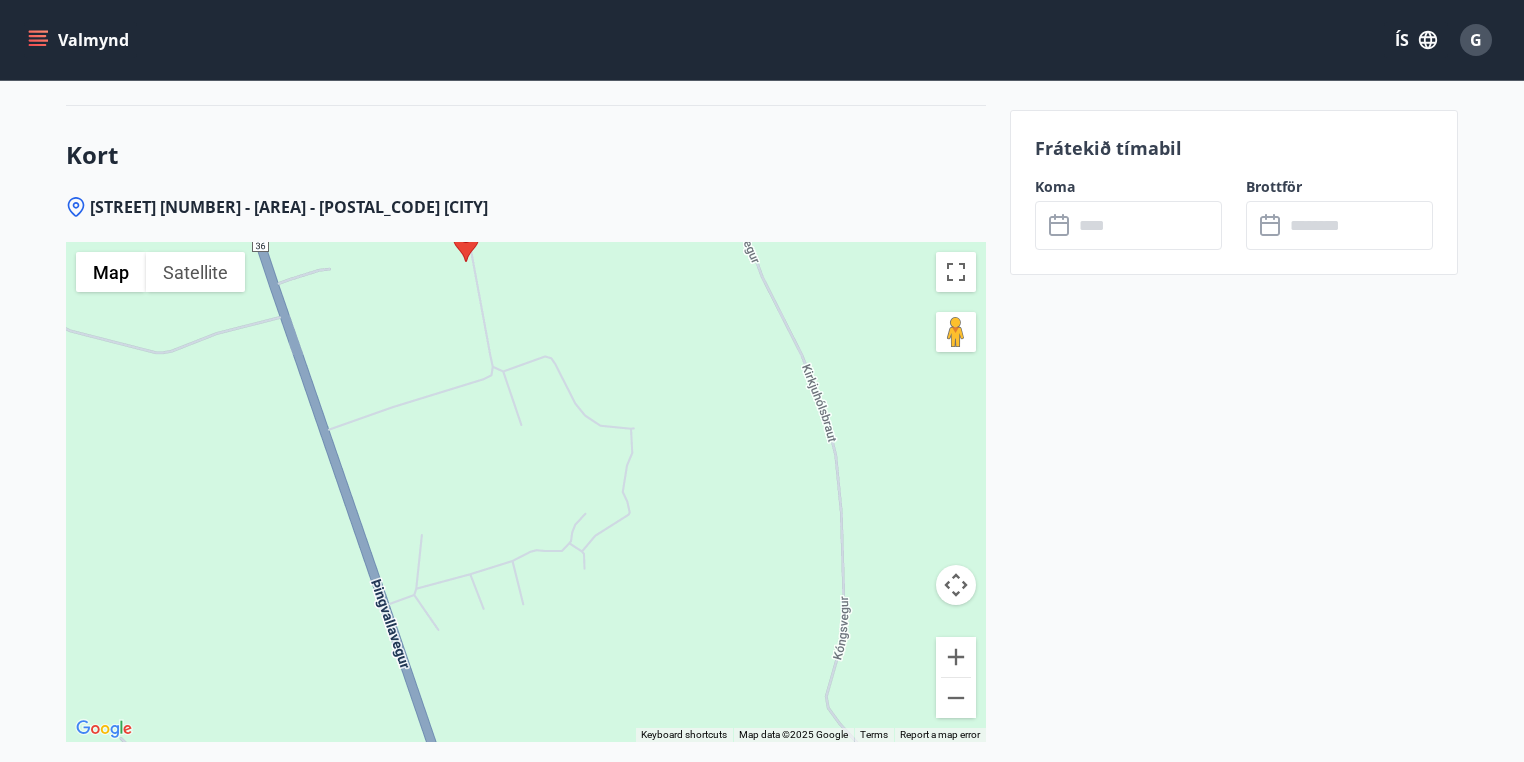drag, startPoint x: 680, startPoint y: 540, endPoint x: 677, endPoint y: 339, distance: 201.02238 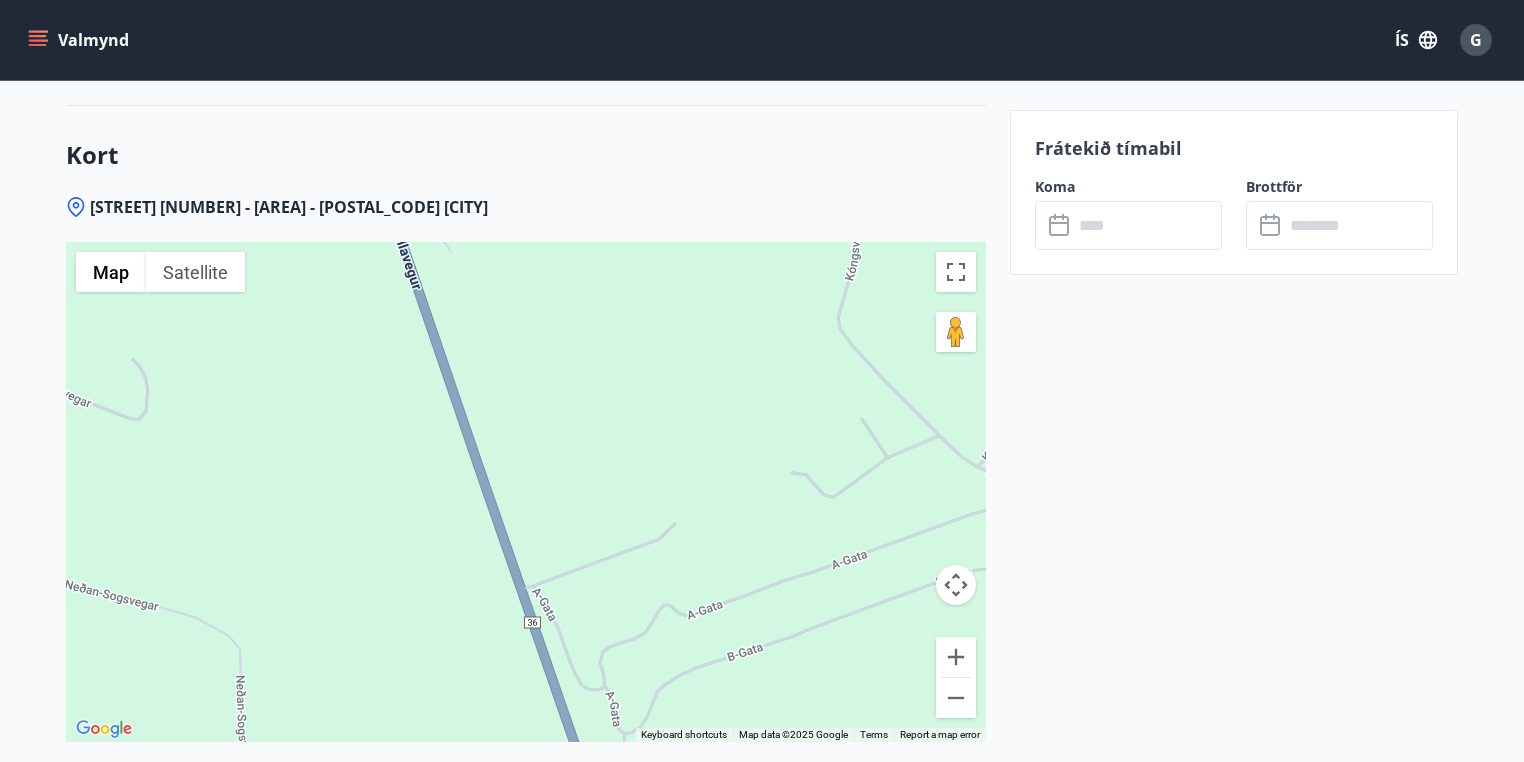 drag, startPoint x: 705, startPoint y: 500, endPoint x: 720, endPoint y: 369, distance: 131.85599 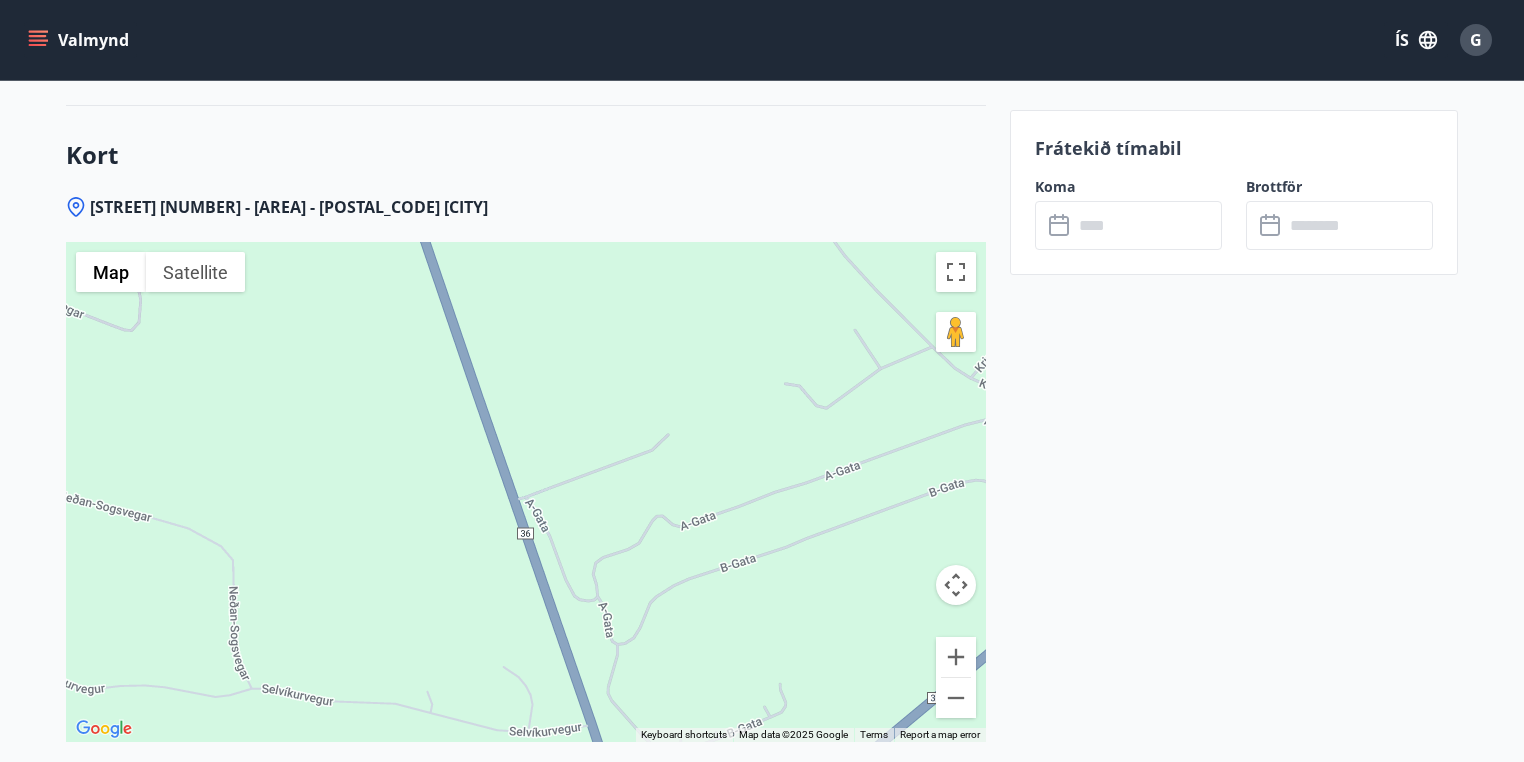 drag, startPoint x: 703, startPoint y: 490, endPoint x: 672, endPoint y: 355, distance: 138.51353 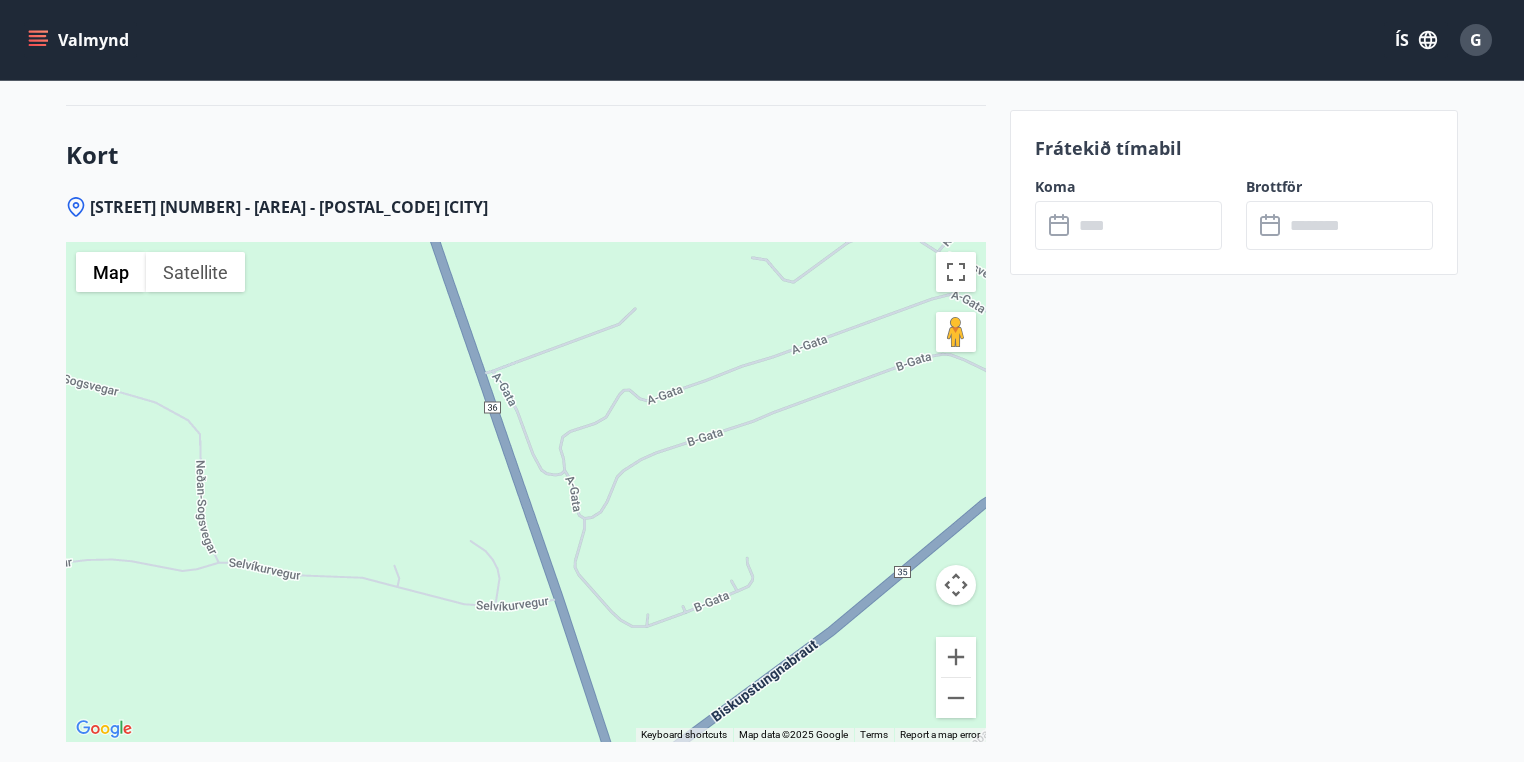 drag, startPoint x: 653, startPoint y: 563, endPoint x: 658, endPoint y: 274, distance: 289.04324 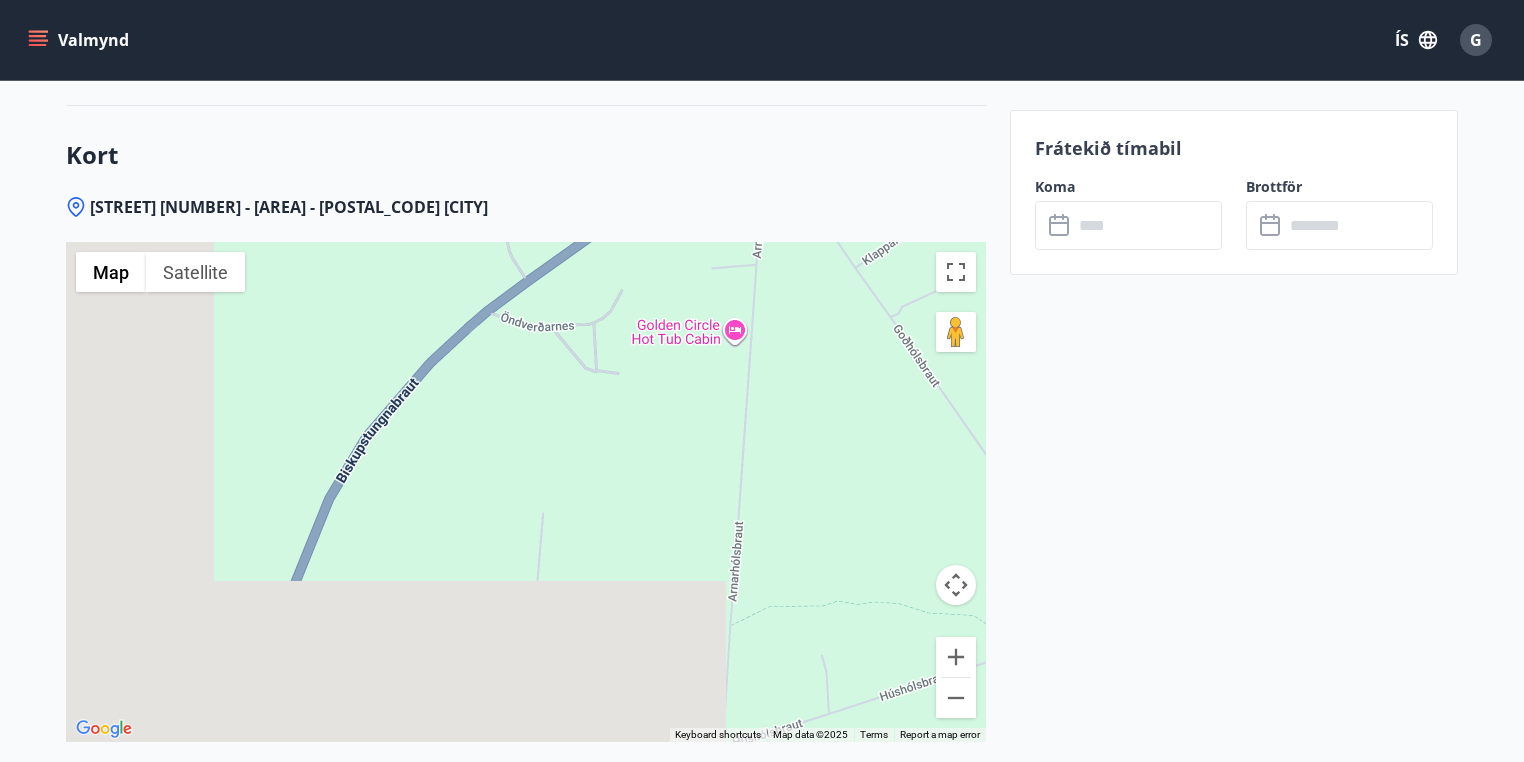 drag, startPoint x: 504, startPoint y: 494, endPoint x: 701, endPoint y: 324, distance: 260.20953 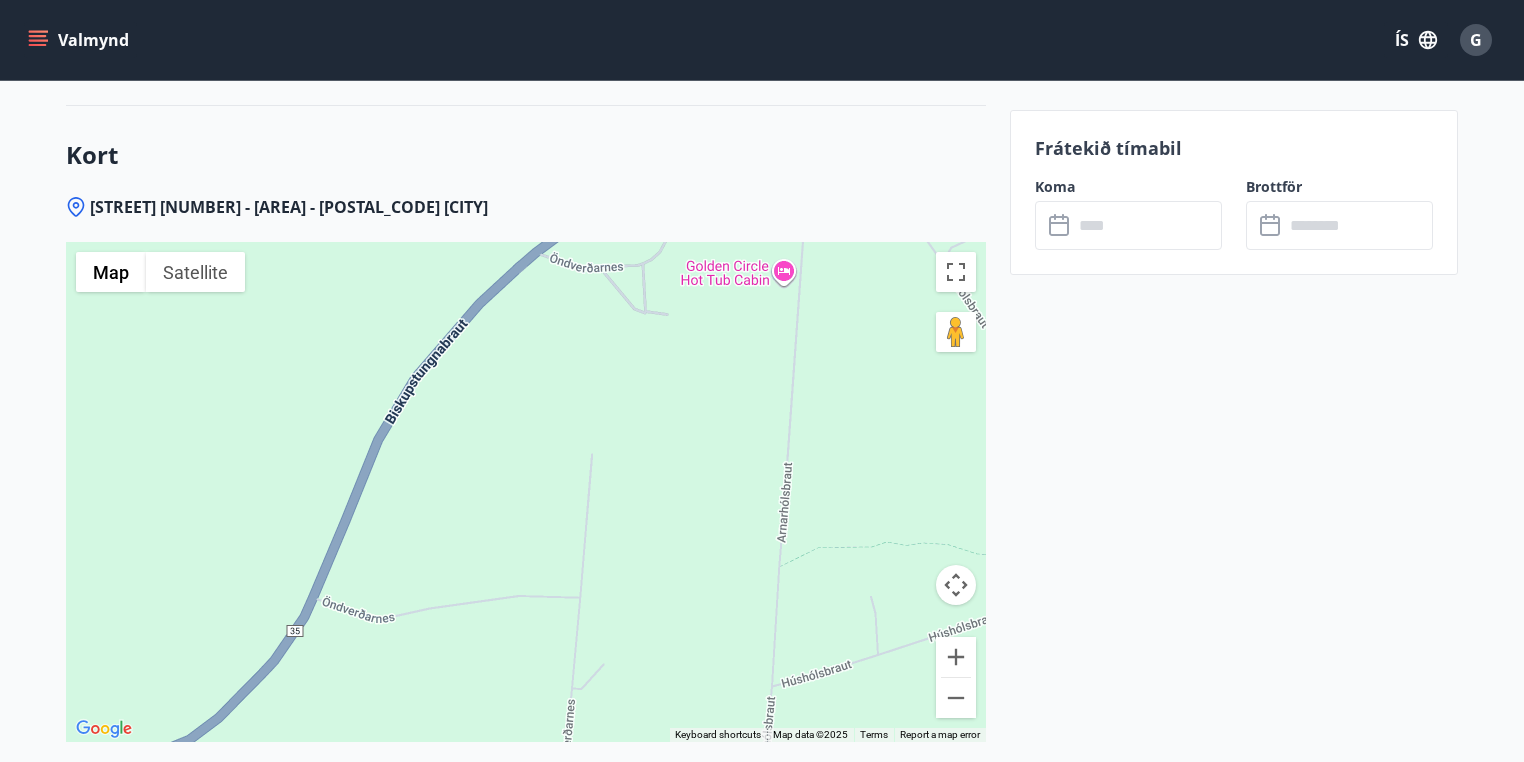 drag, startPoint x: 494, startPoint y: 511, endPoint x: 728, endPoint y: 270, distance: 335.9122 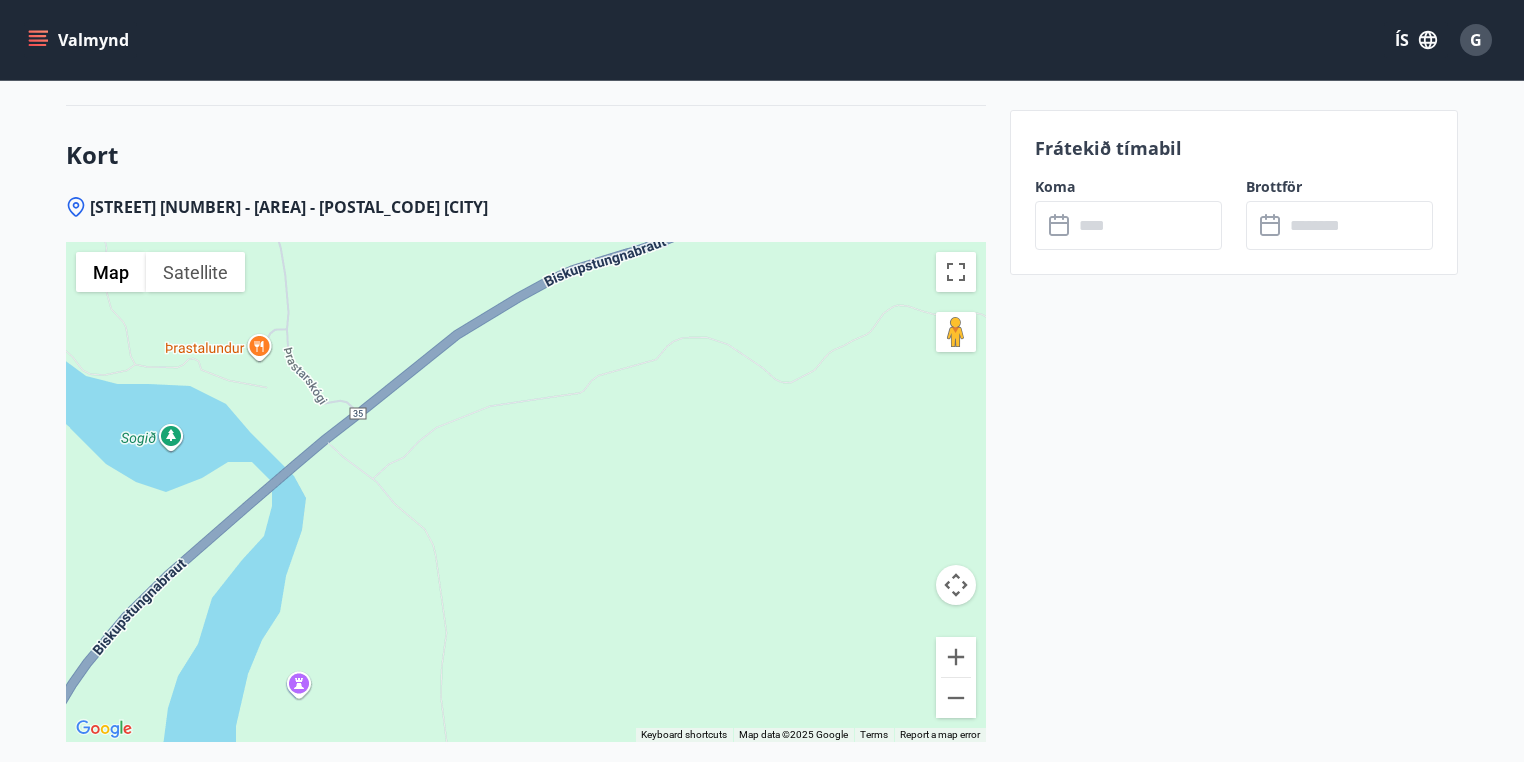 drag, startPoint x: 555, startPoint y: 492, endPoint x: 723, endPoint y: 388, distance: 197.58542 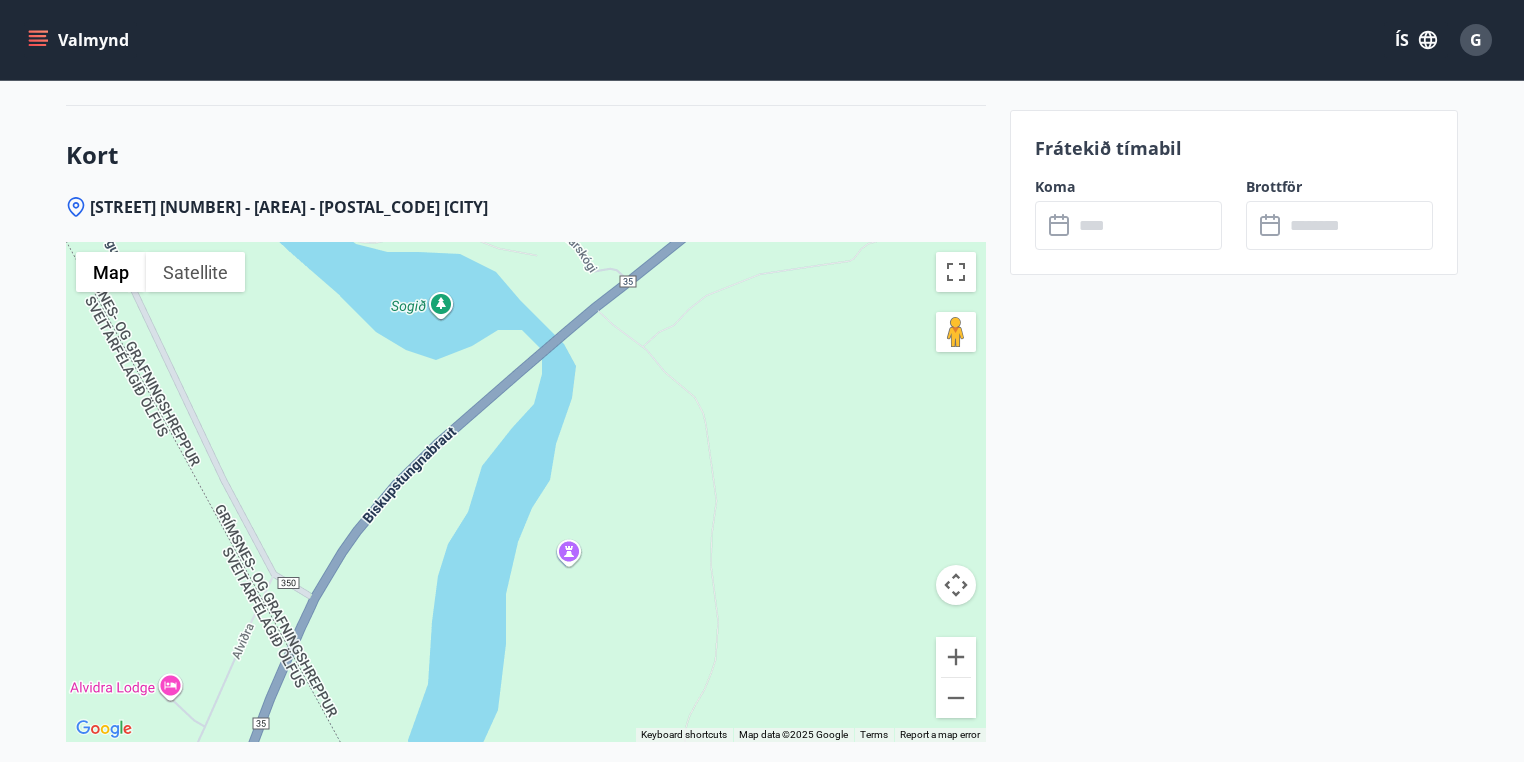 drag, startPoint x: 492, startPoint y: 484, endPoint x: 528, endPoint y: 545, distance: 70.83079 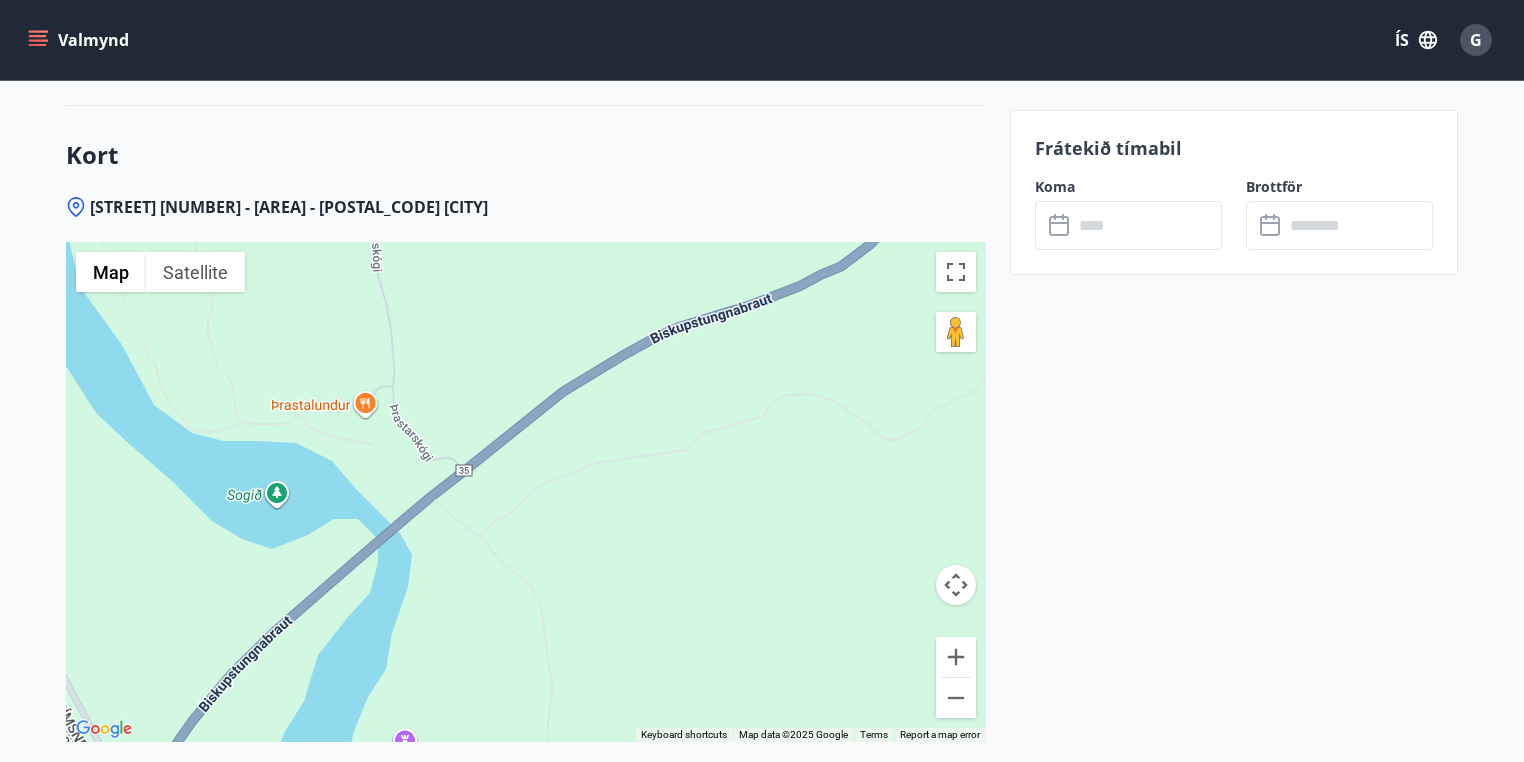 drag, startPoint x: 514, startPoint y: 476, endPoint x: 490, endPoint y: 496, distance: 31.241 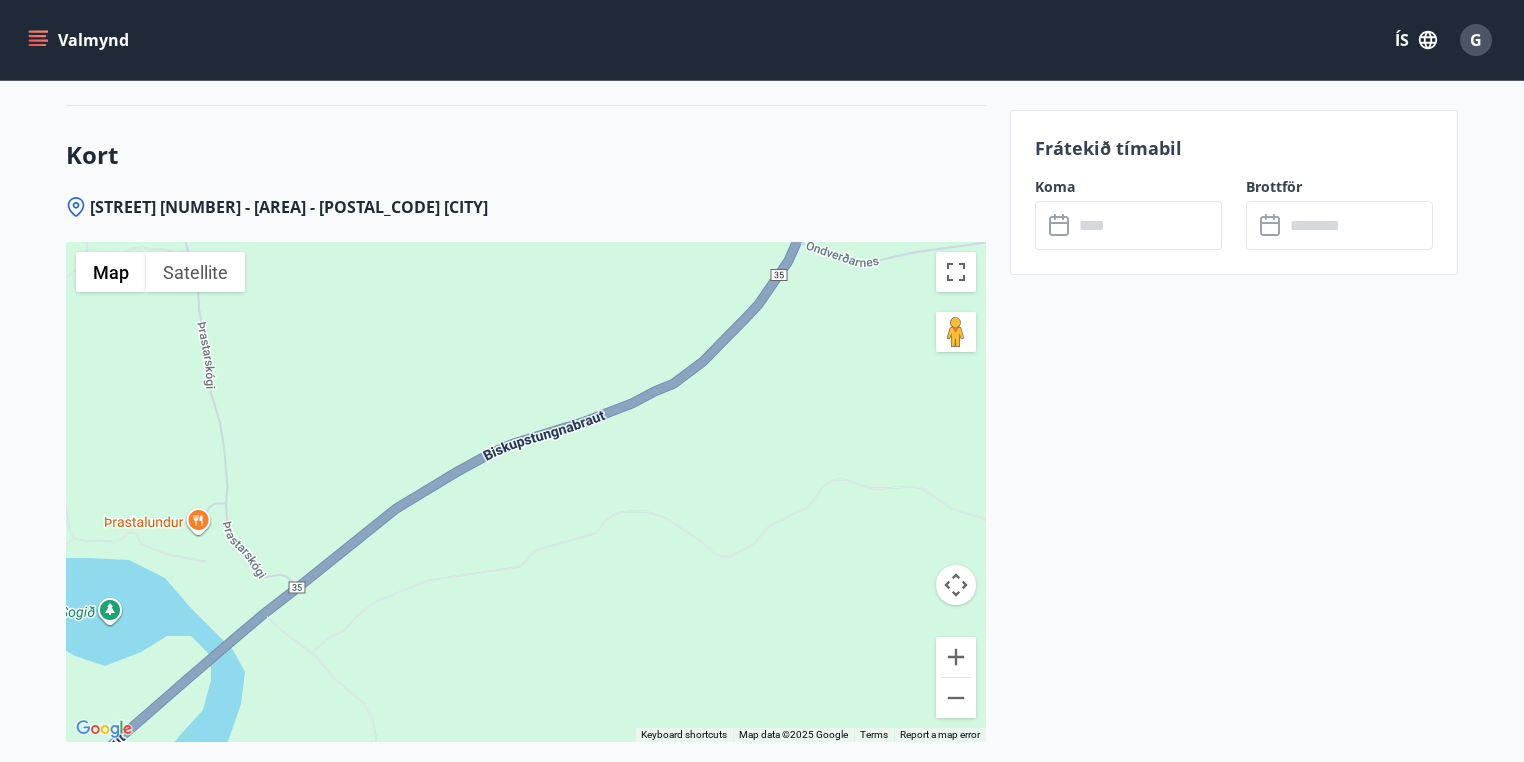 drag, startPoint x: 544, startPoint y: 472, endPoint x: 482, endPoint y: 521, distance: 79.025314 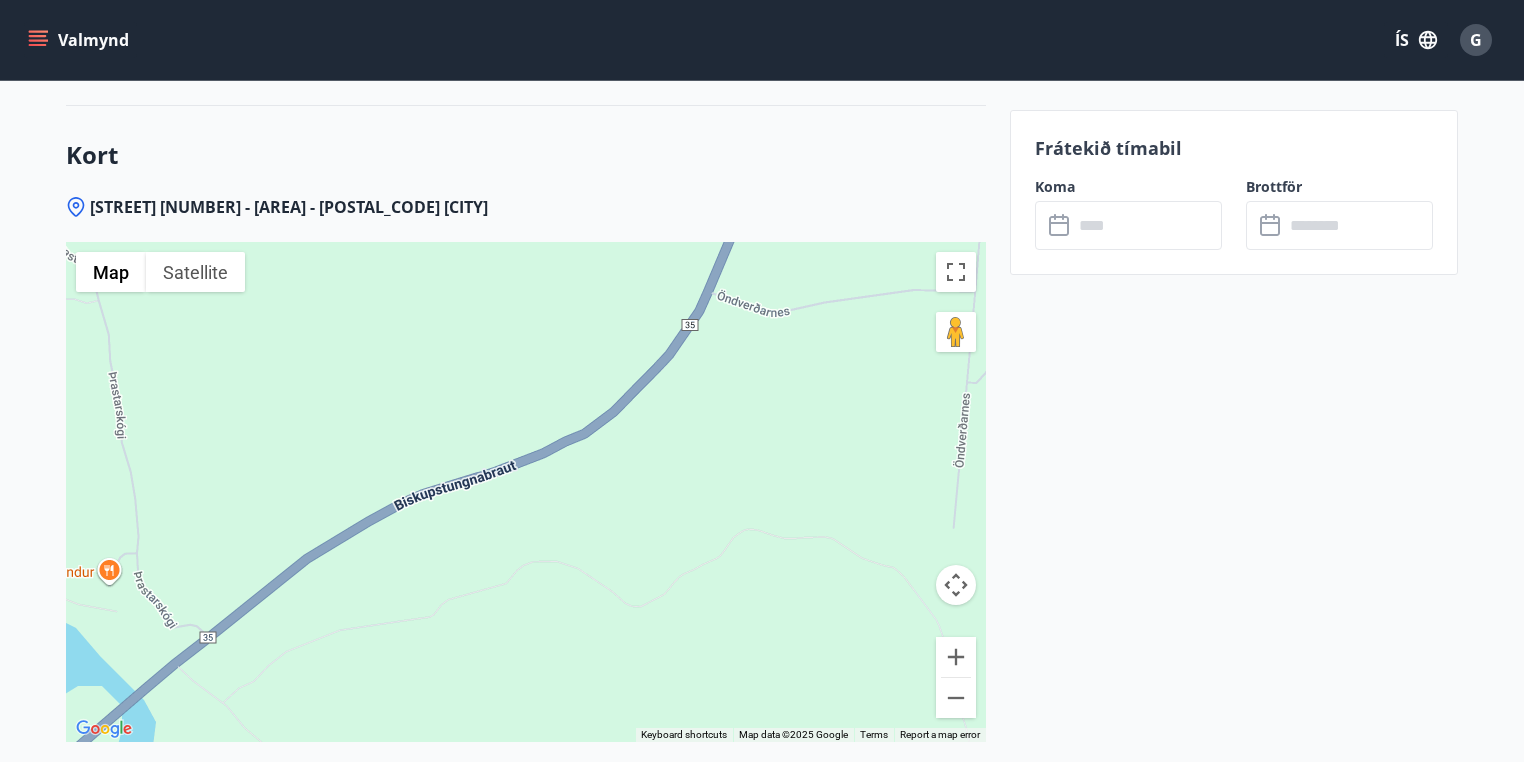drag, startPoint x: 640, startPoint y: 448, endPoint x: 536, endPoint y: 523, distance: 128.22246 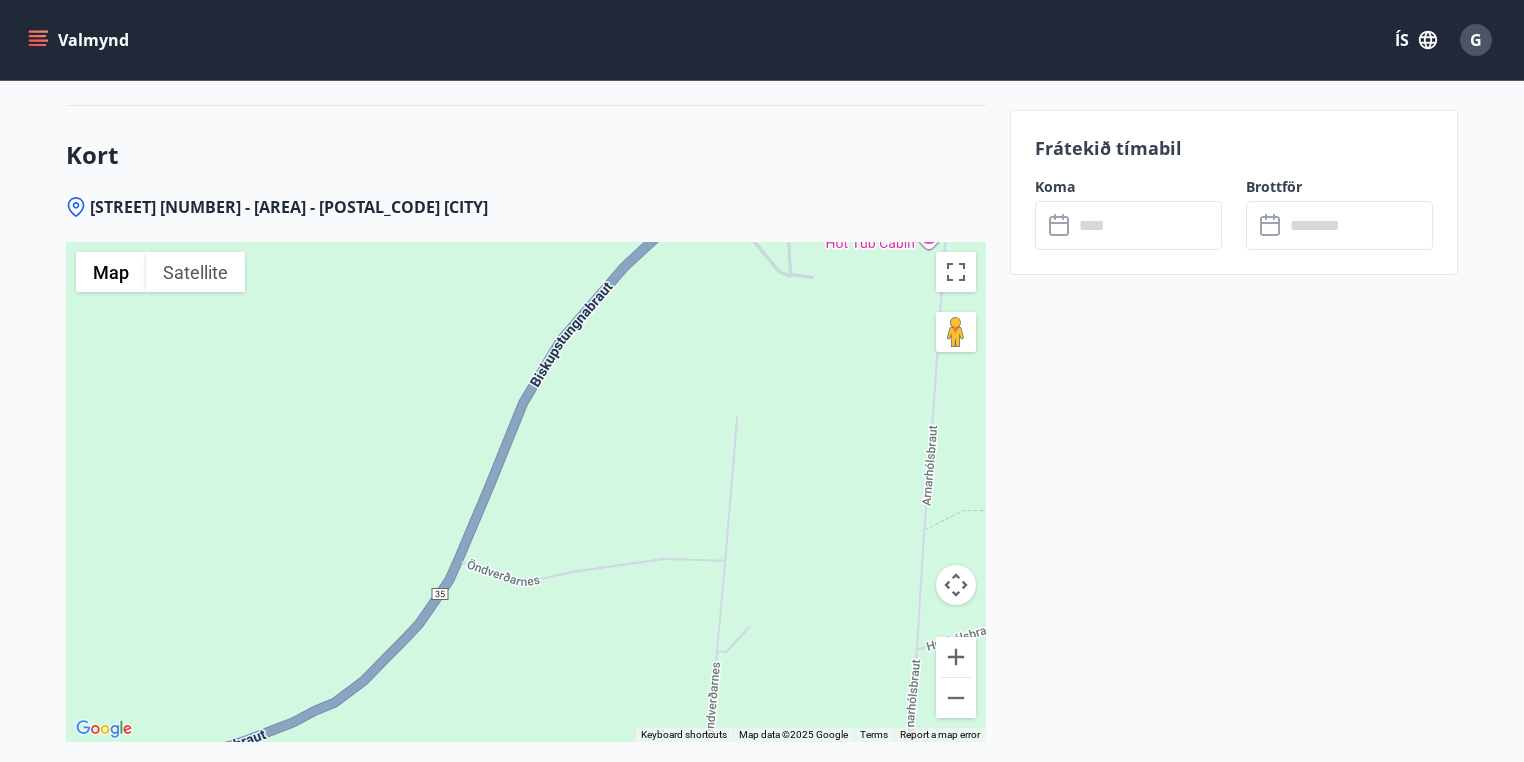 drag, startPoint x: 691, startPoint y: 360, endPoint x: 615, endPoint y: 516, distance: 173.52809 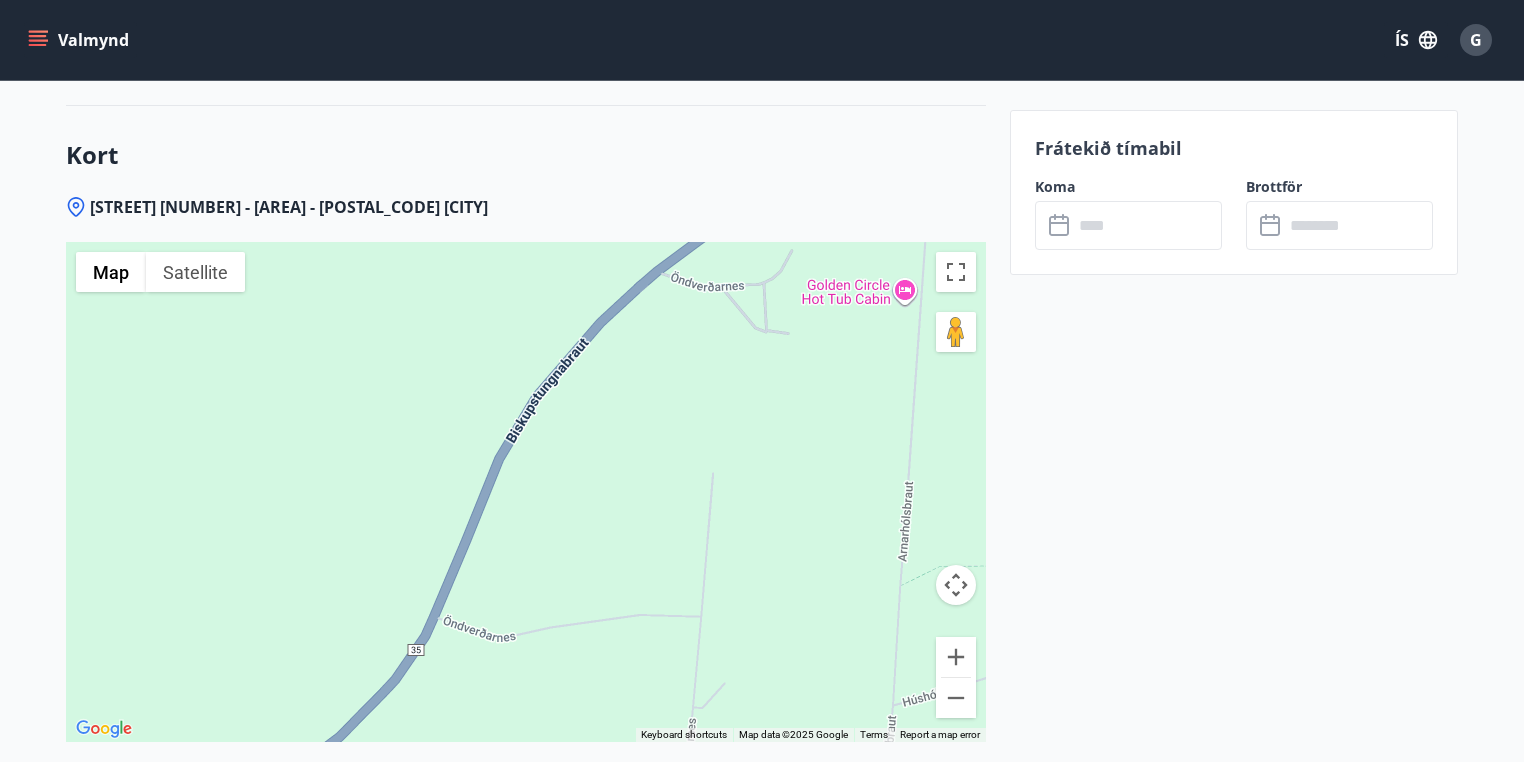 drag, startPoint x: 639, startPoint y: 423, endPoint x: 564, endPoint y: 516, distance: 119.47385 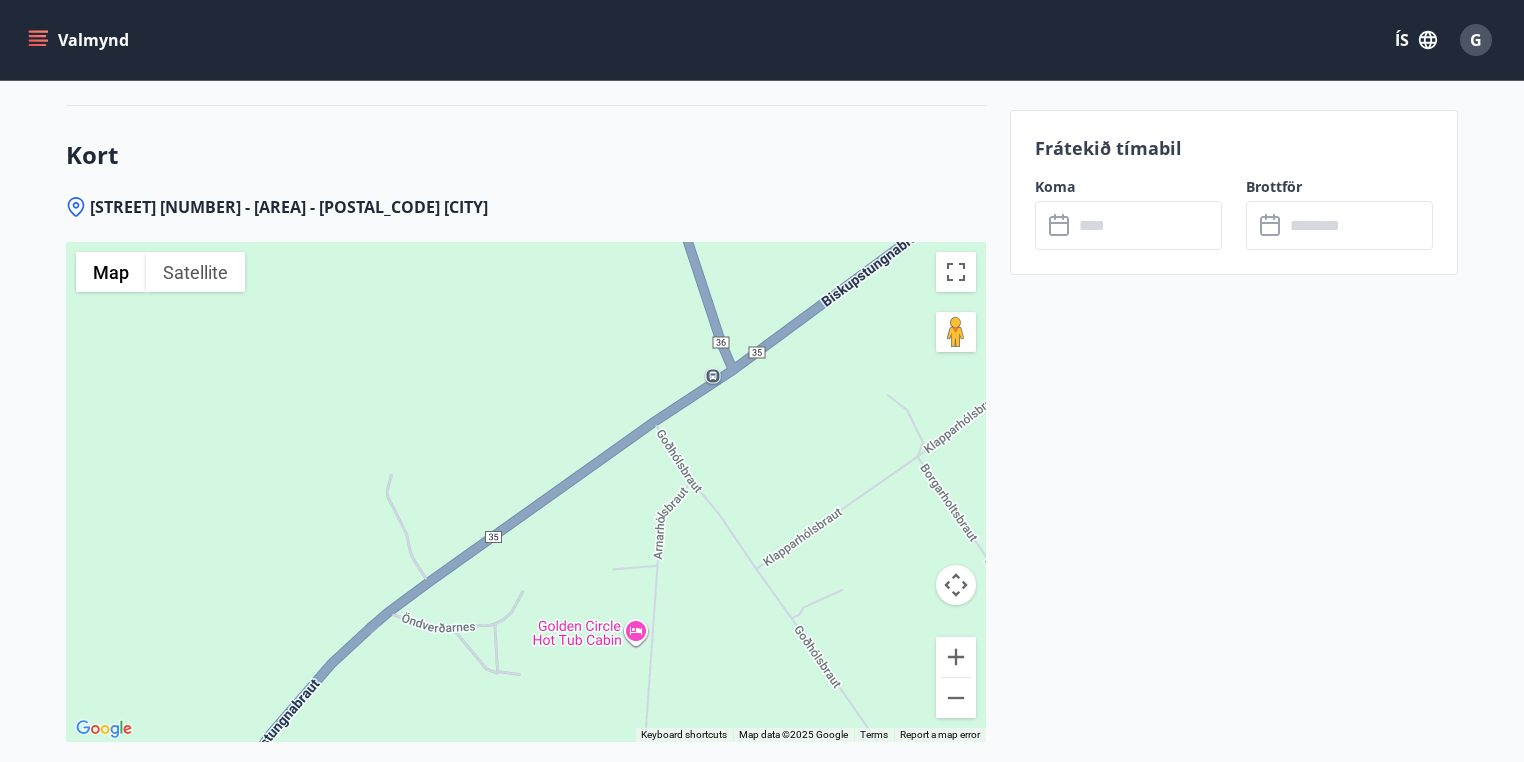 drag, startPoint x: 704, startPoint y: 368, endPoint x: 595, endPoint y: 513, distance: 181.40012 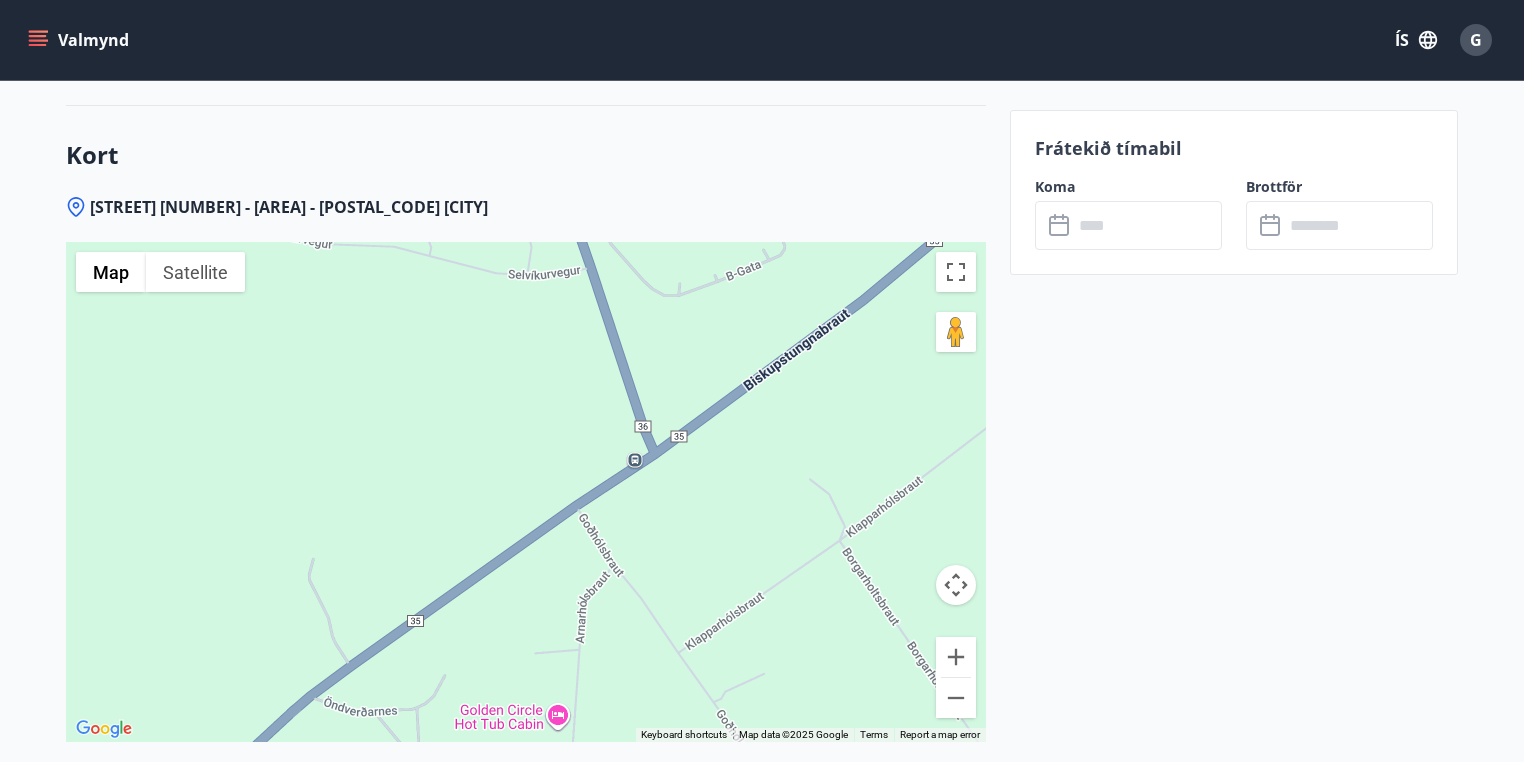 drag, startPoint x: 717, startPoint y: 429, endPoint x: 632, endPoint y: 521, distance: 125.25574 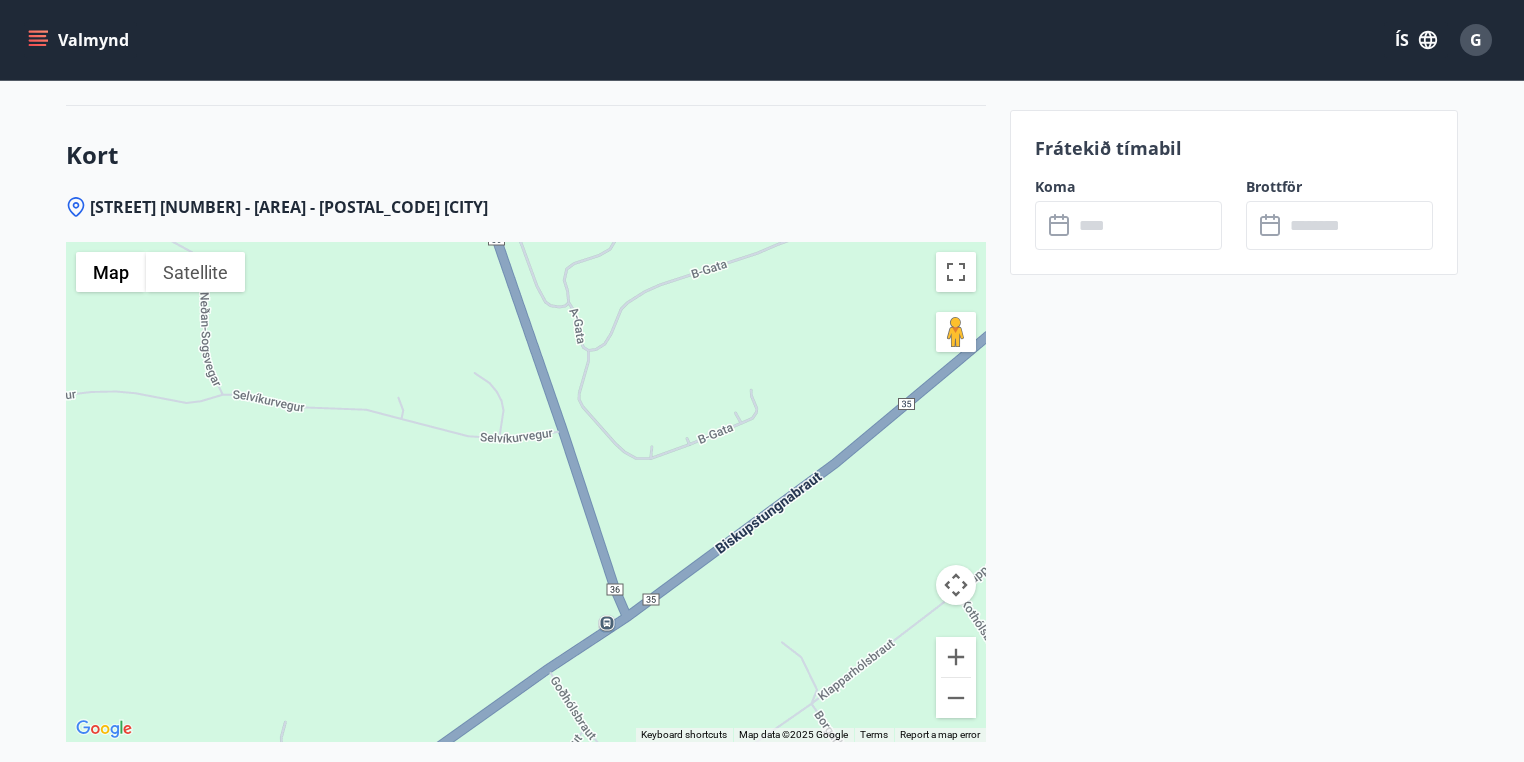 drag, startPoint x: 604, startPoint y: 381, endPoint x: 632, endPoint y: 501, distance: 123.22337 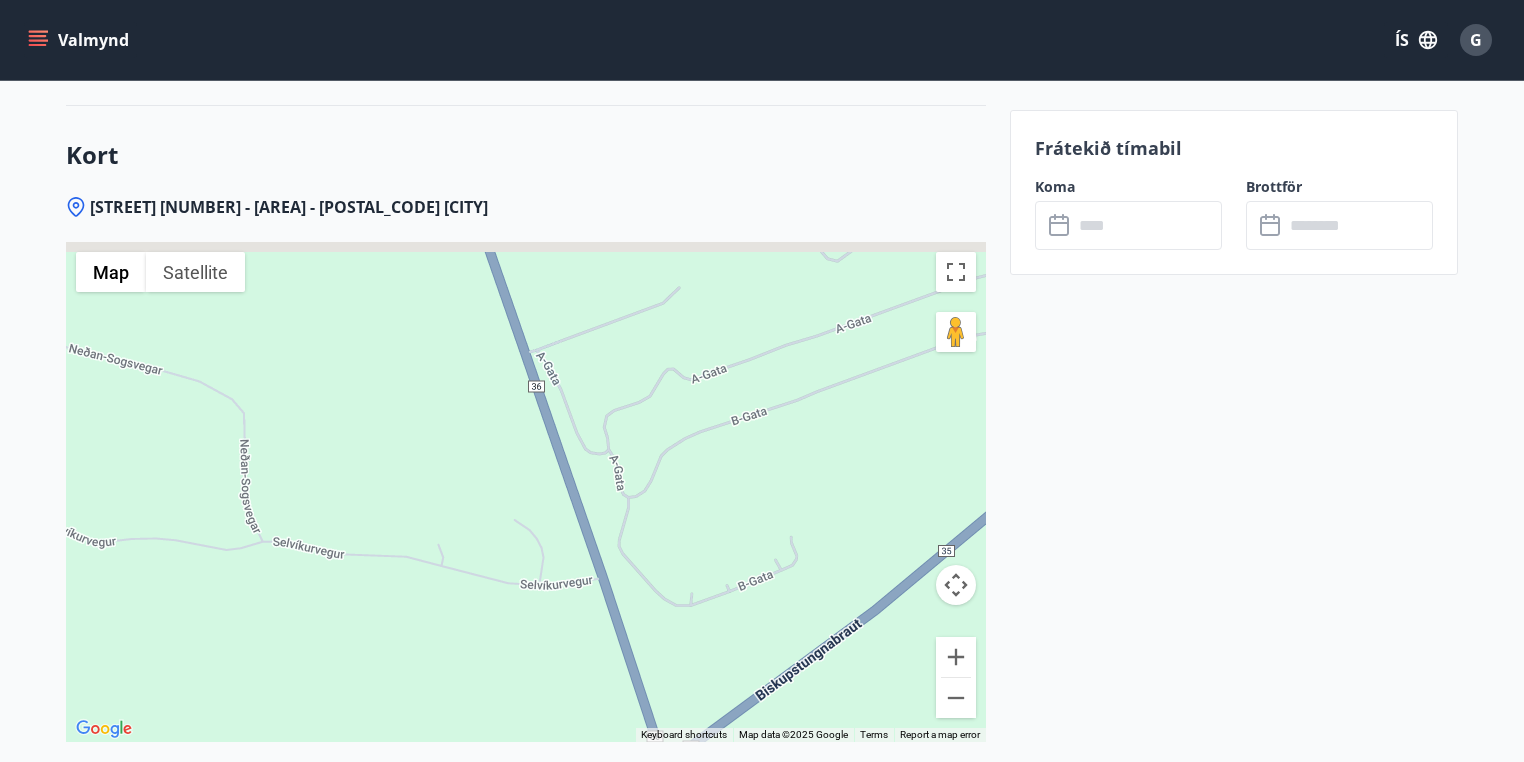 drag, startPoint x: 583, startPoint y: 431, endPoint x: 608, endPoint y: 458, distance: 36.796738 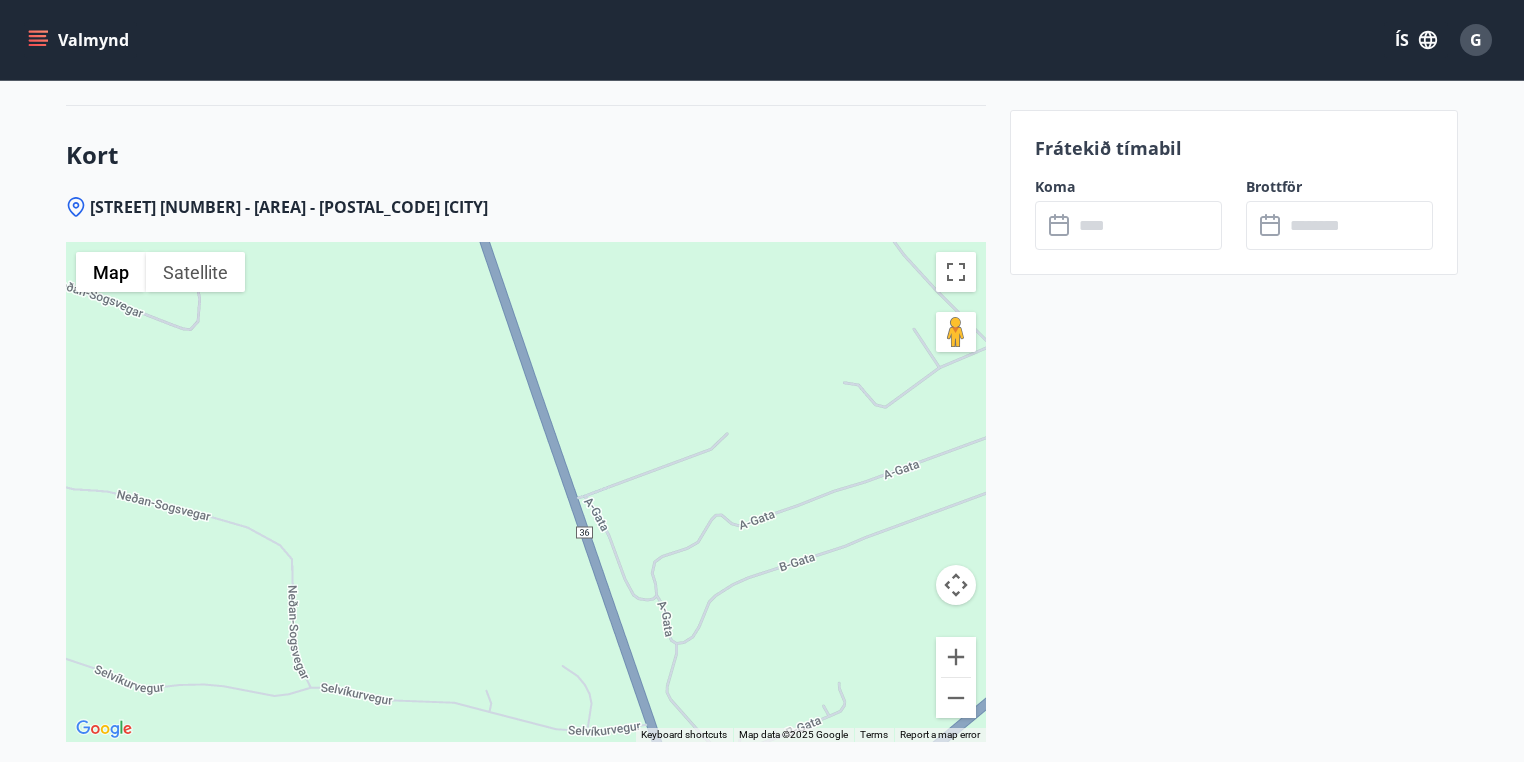 drag, startPoint x: 585, startPoint y: 382, endPoint x: 617, endPoint y: 494, distance: 116.48176 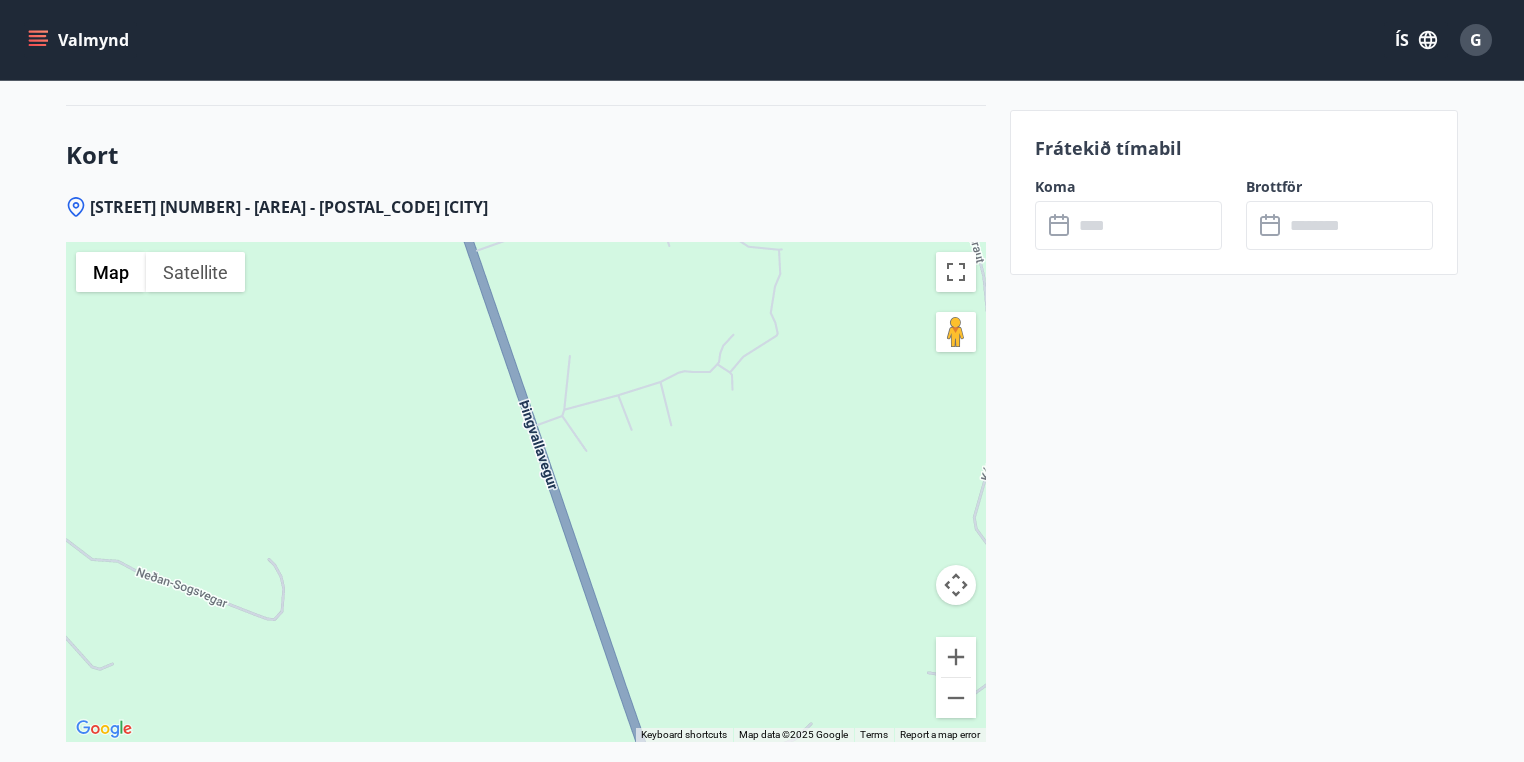 drag, startPoint x: 582, startPoint y: 365, endPoint x: 612, endPoint y: 467, distance: 106.320274 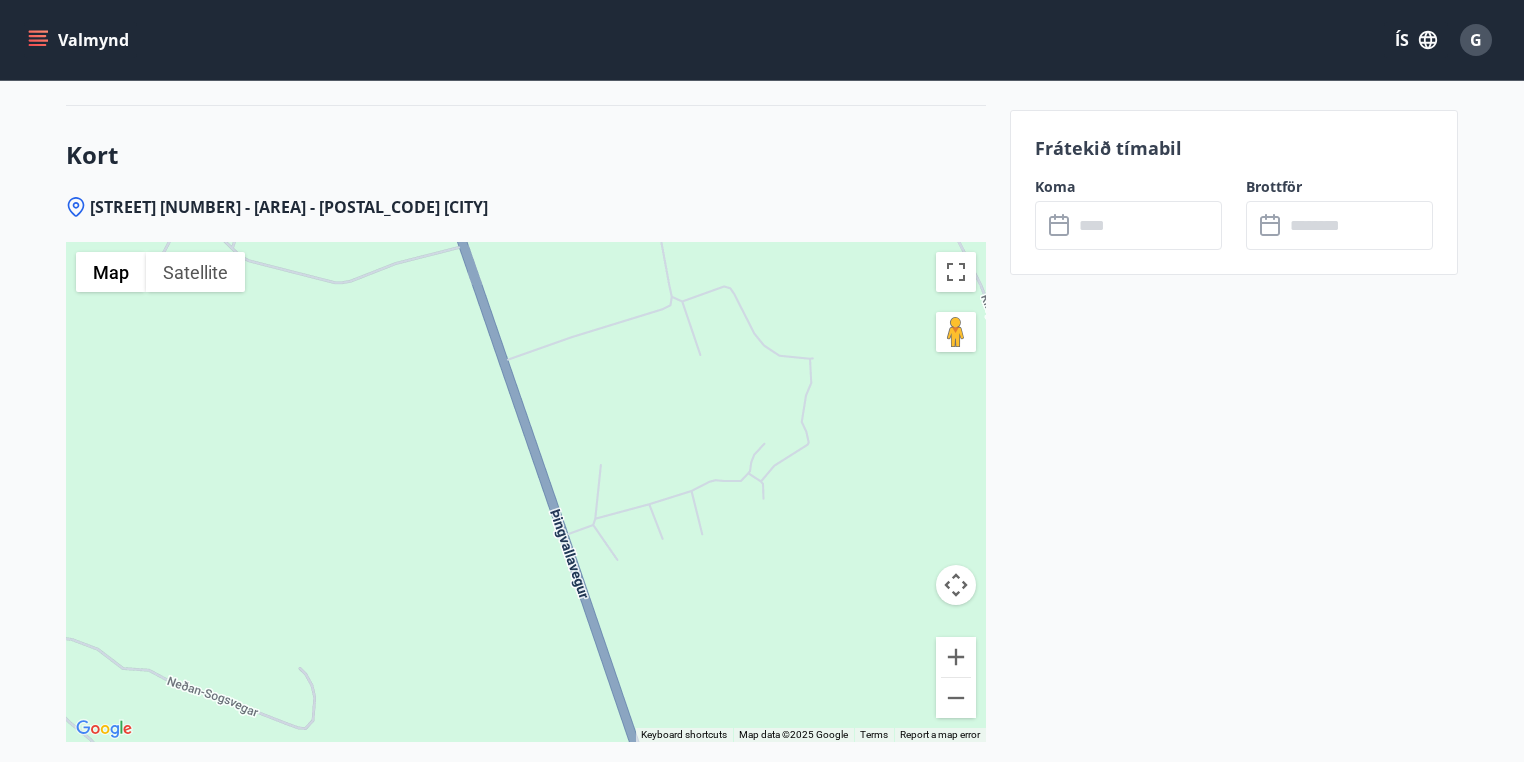 drag, startPoint x: 580, startPoint y: 364, endPoint x: 624, endPoint y: 504, distance: 146.7515 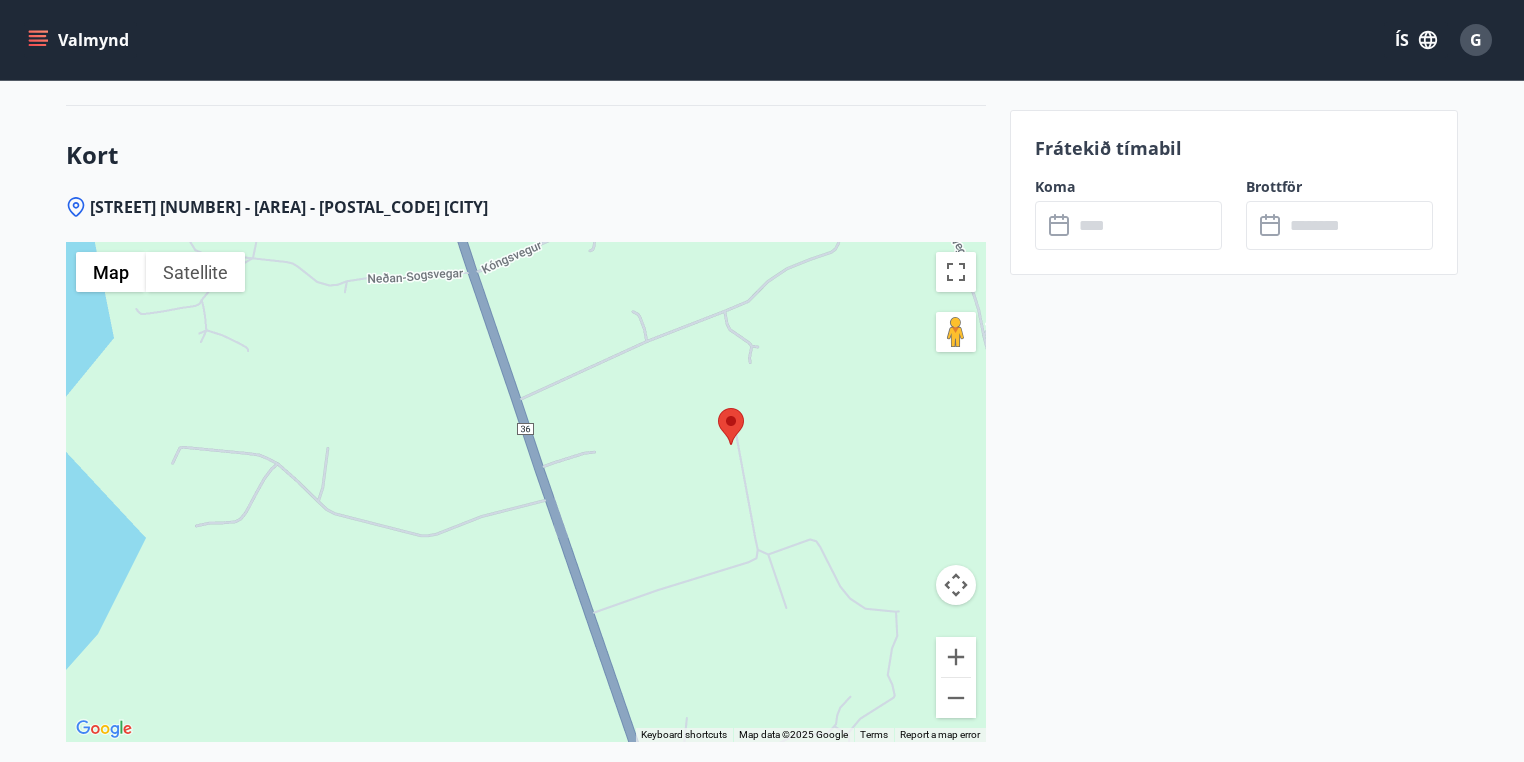 drag, startPoint x: 576, startPoint y: 376, endPoint x: 600, endPoint y: 455, distance: 82.565125 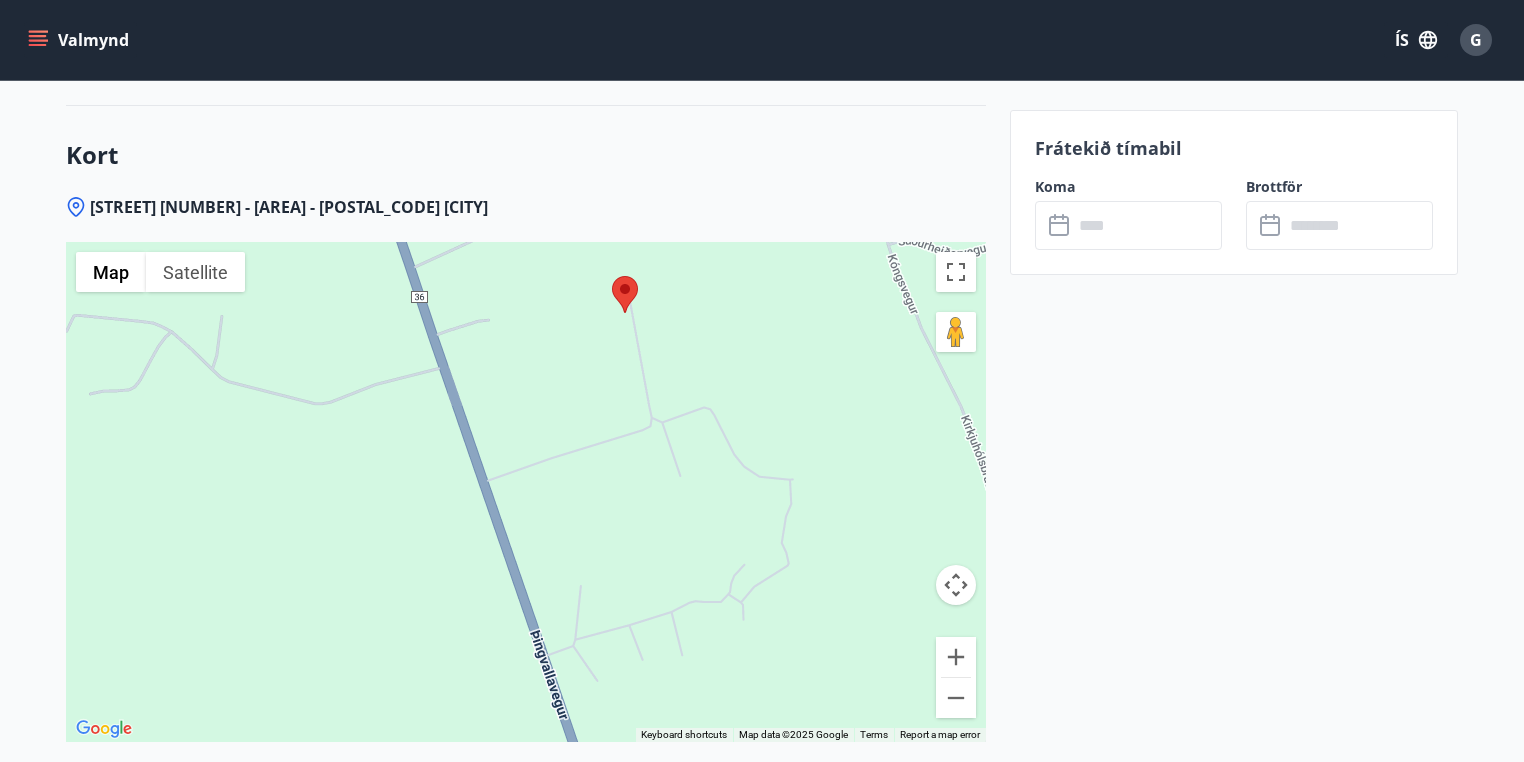 drag, startPoint x: 658, startPoint y: 568, endPoint x: 552, endPoint y: 440, distance: 166.19266 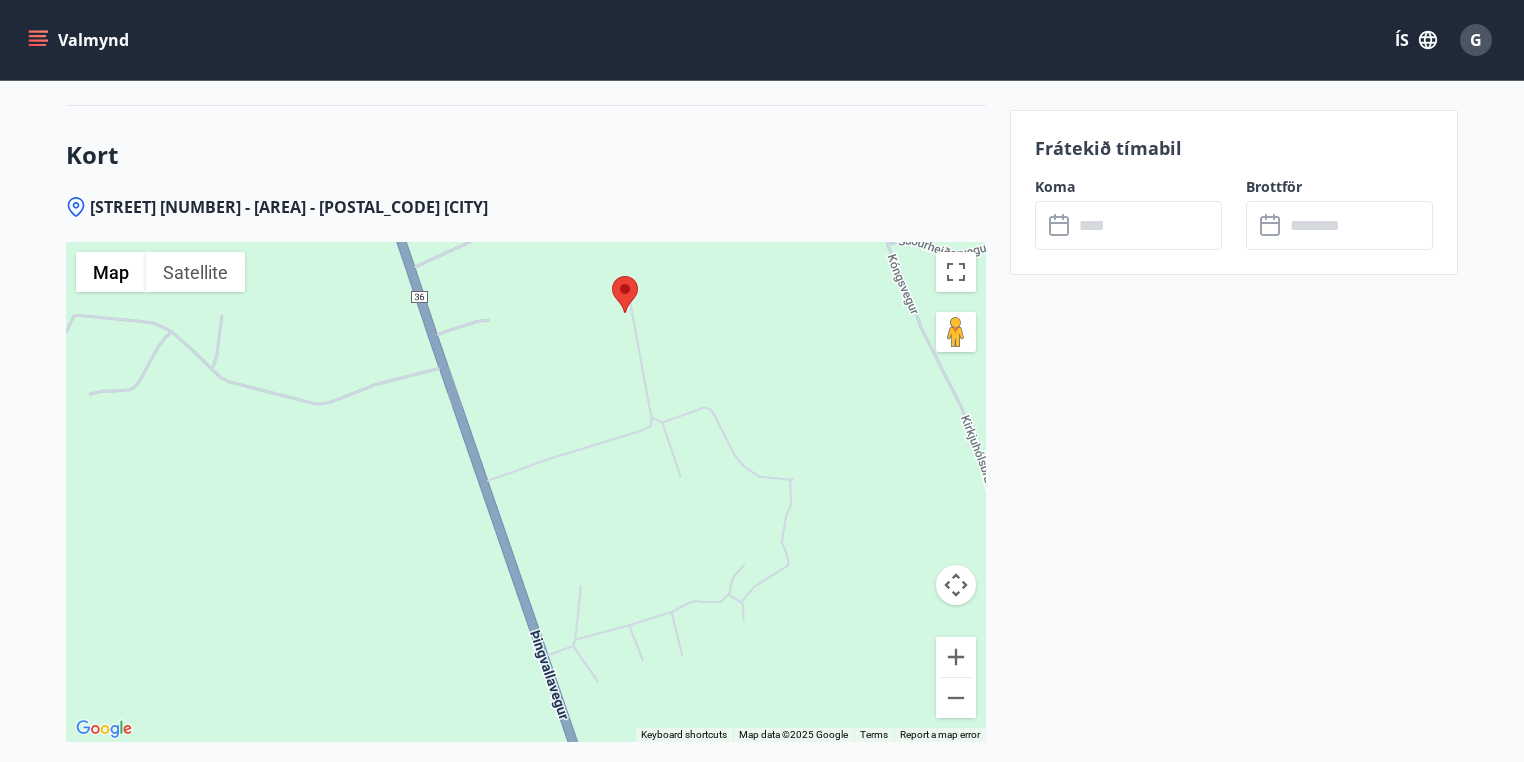 click at bounding box center [526, 492] 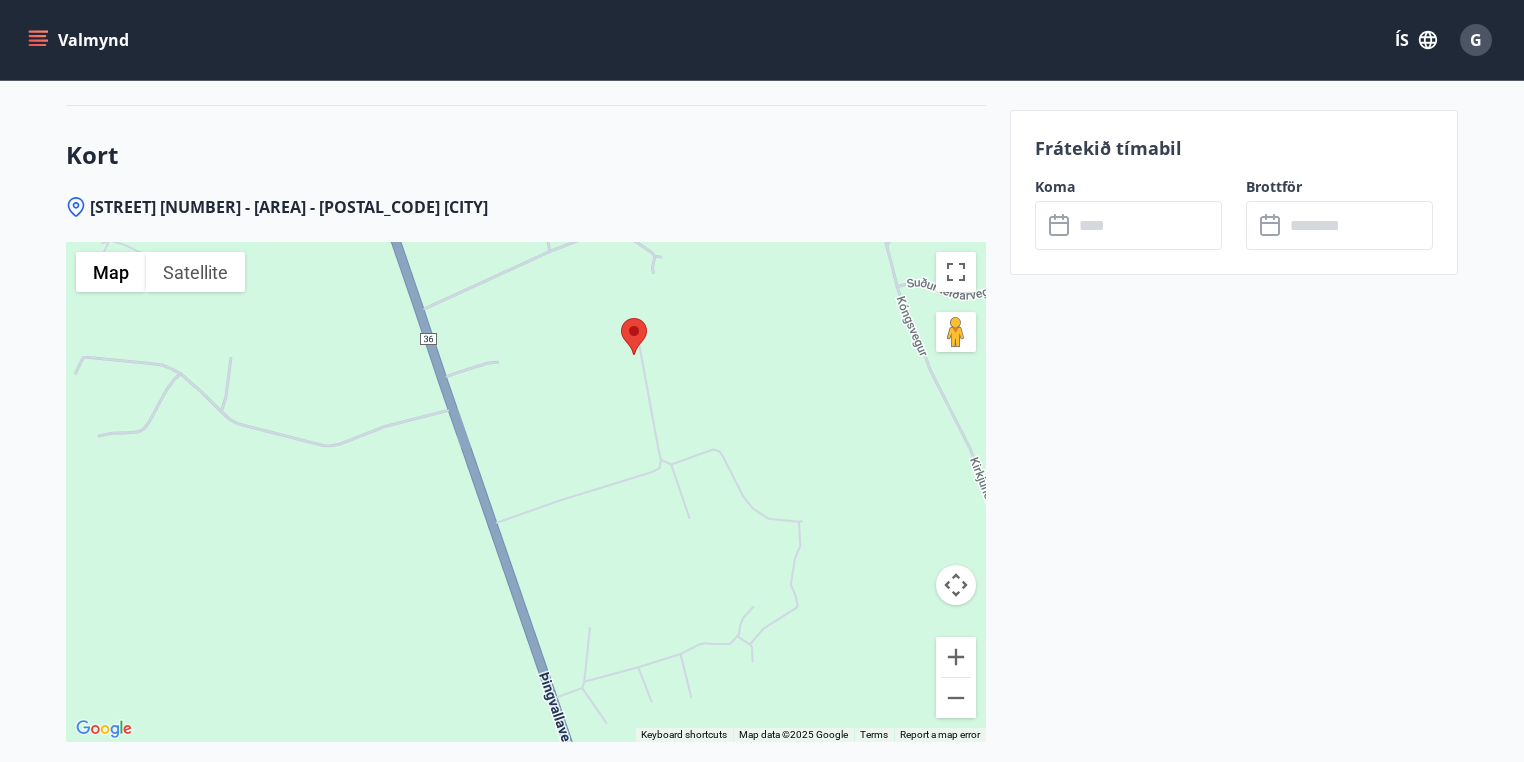 drag, startPoint x: 561, startPoint y: 413, endPoint x: 574, endPoint y: 455, distance: 43.965897 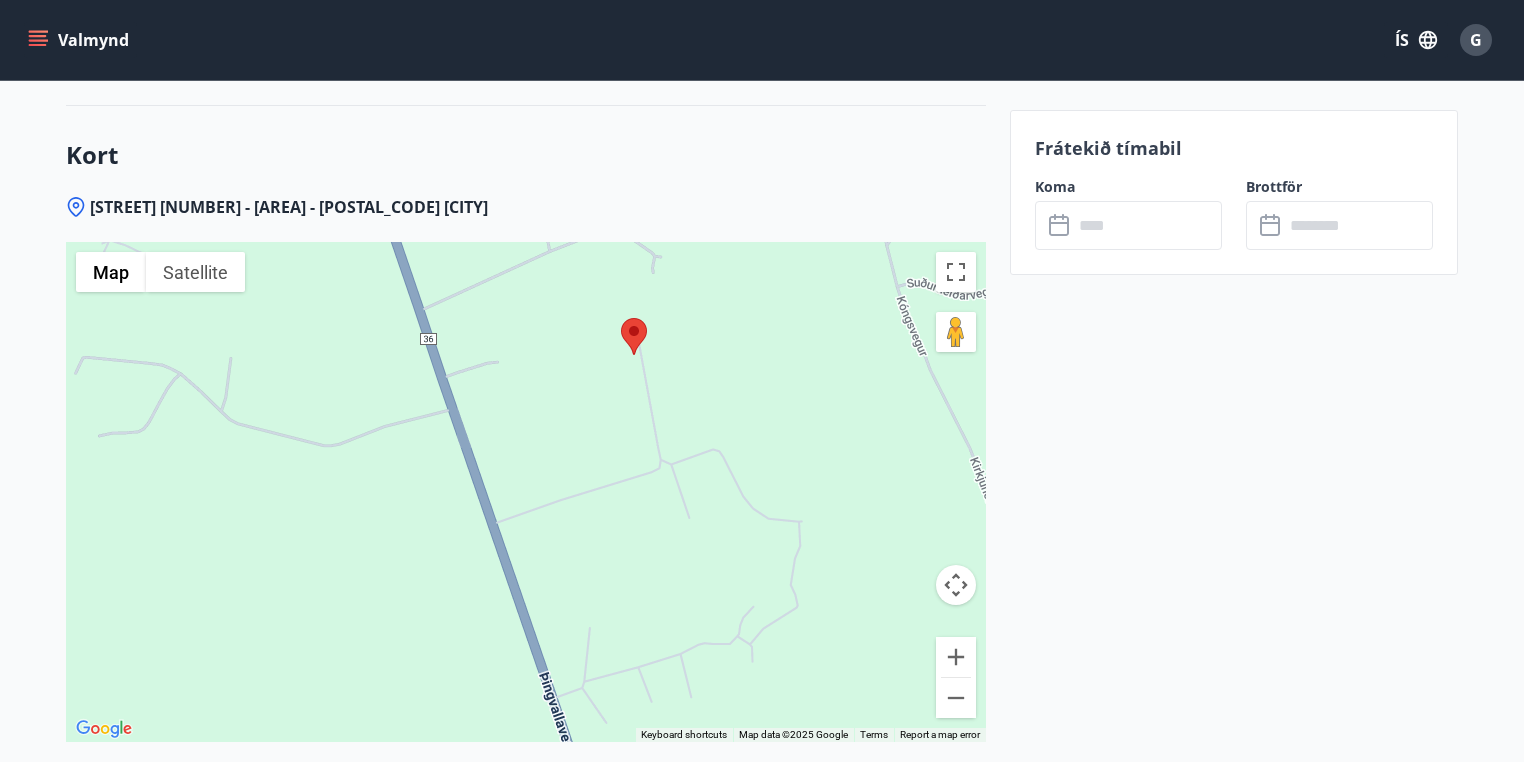 click at bounding box center (526, 492) 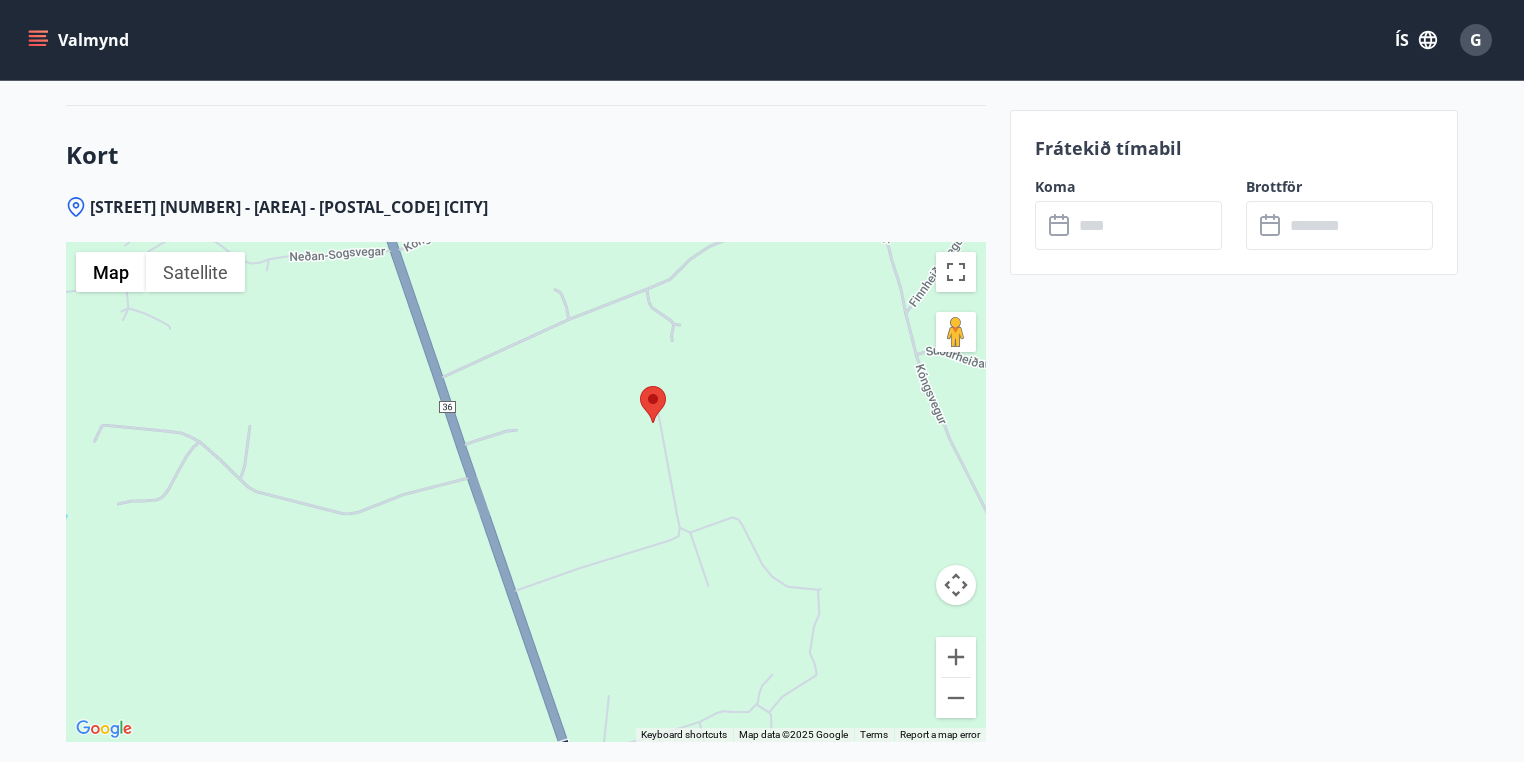 drag, startPoint x: 561, startPoint y: 376, endPoint x: 576, endPoint y: 431, distance: 57.00877 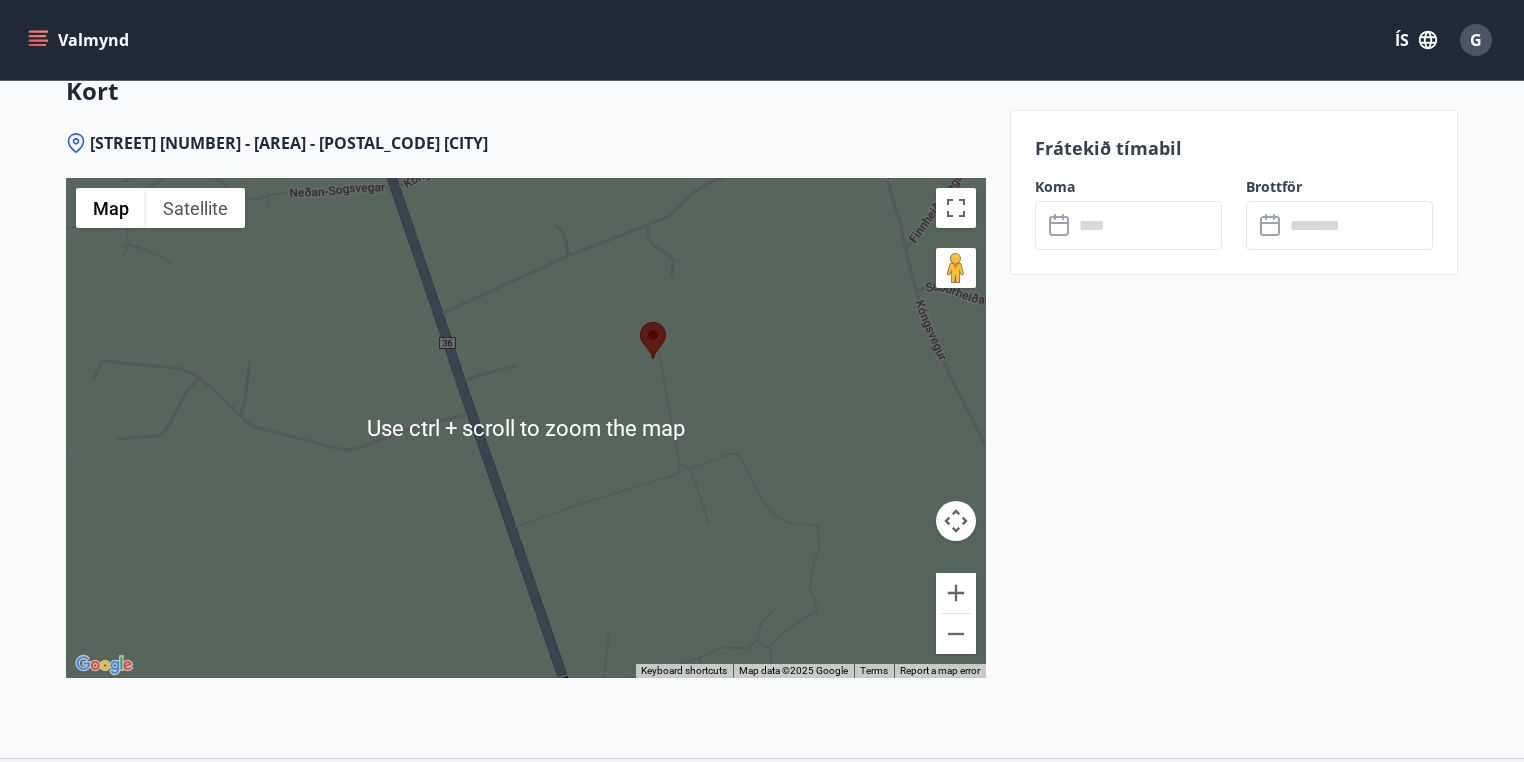scroll, scrollTop: 2560, scrollLeft: 0, axis: vertical 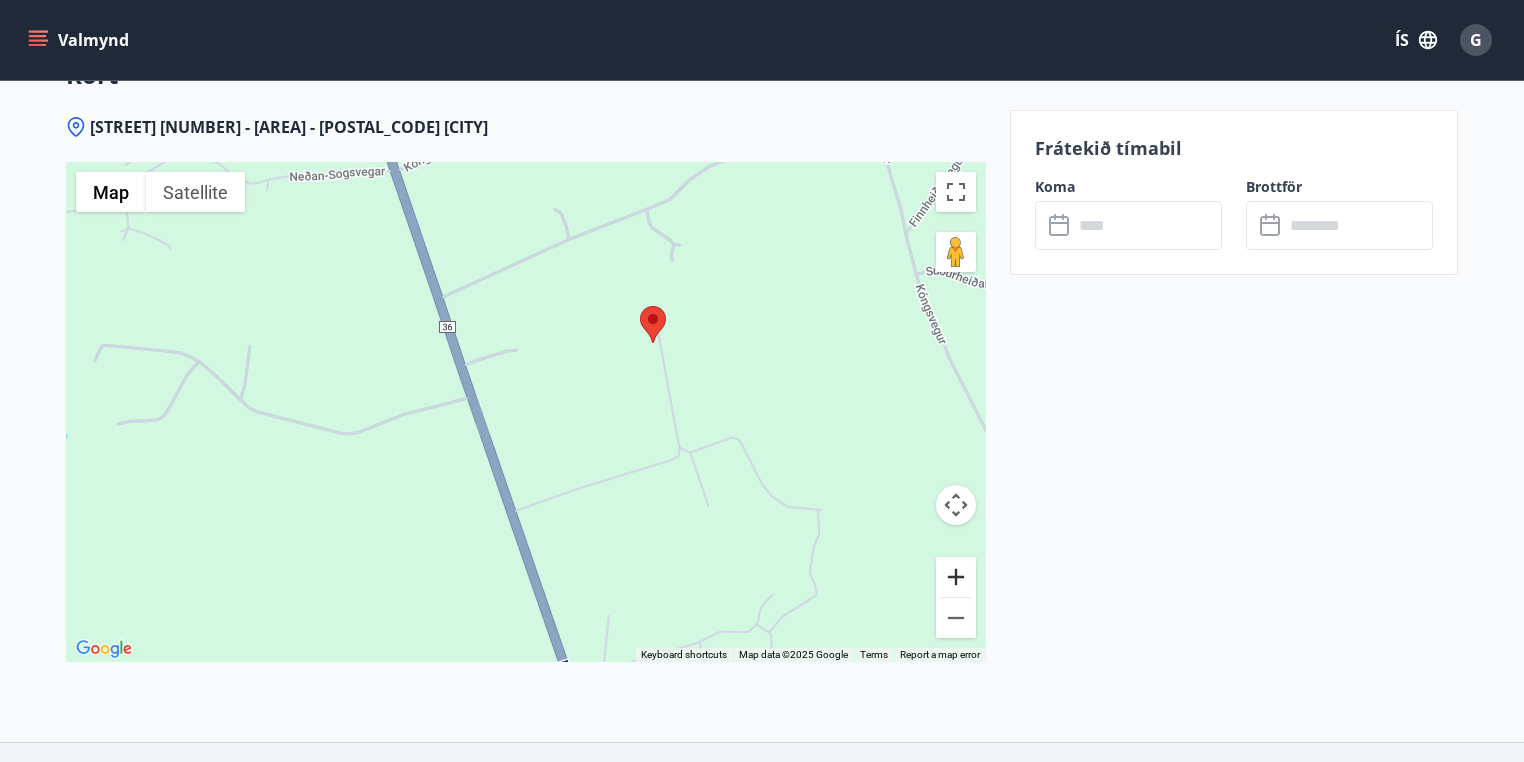 click at bounding box center [956, 577] 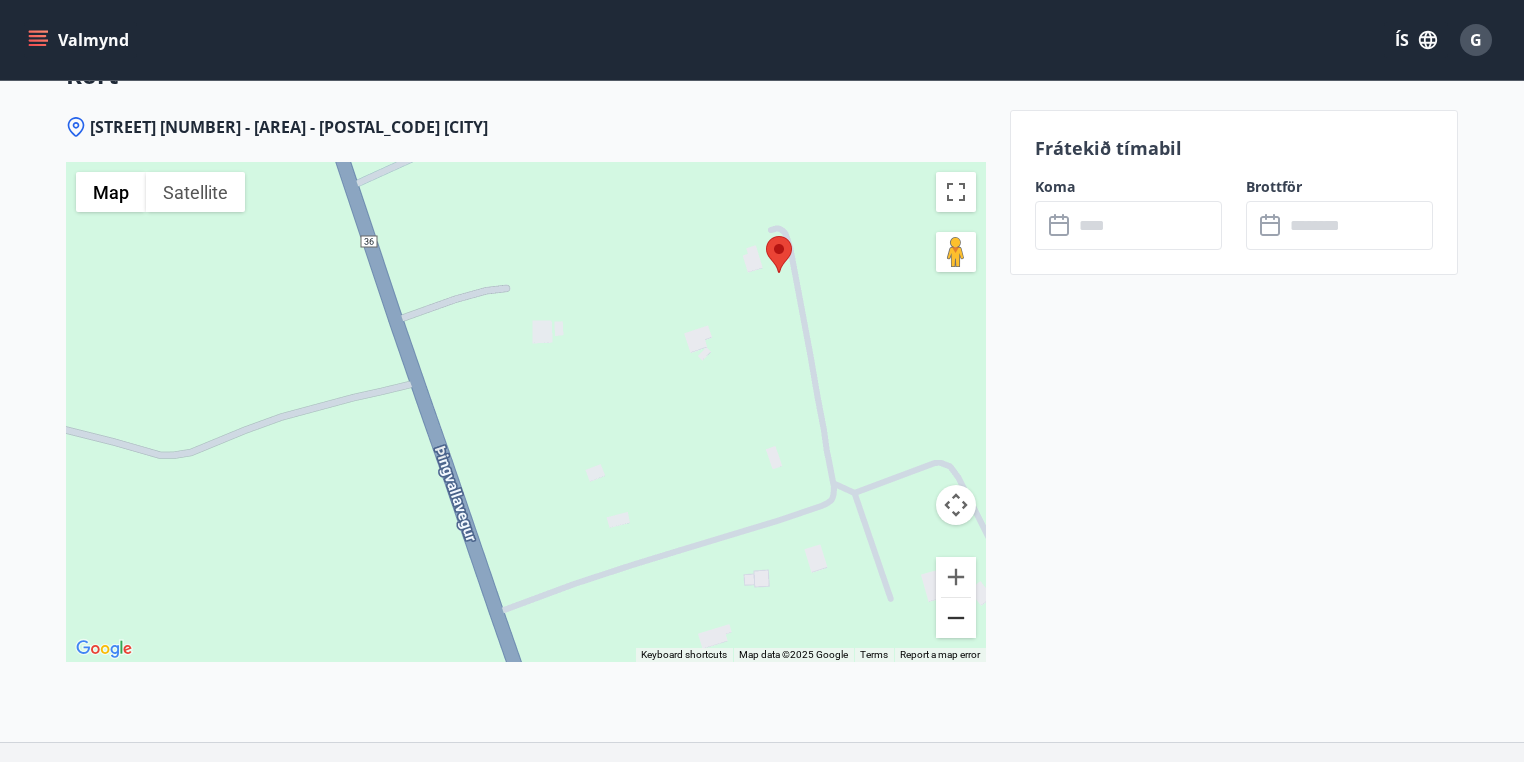 click at bounding box center (956, 618) 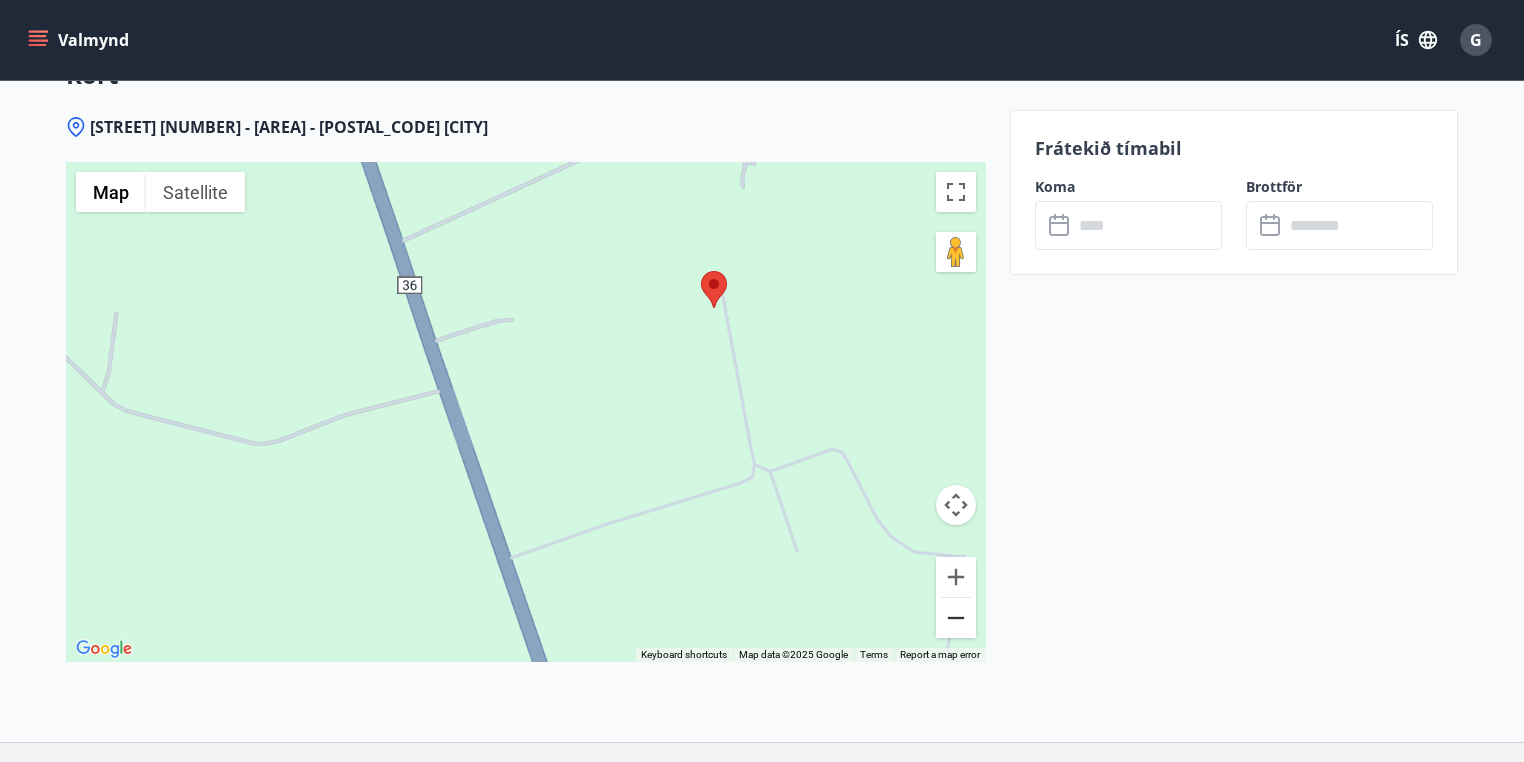 click at bounding box center (956, 618) 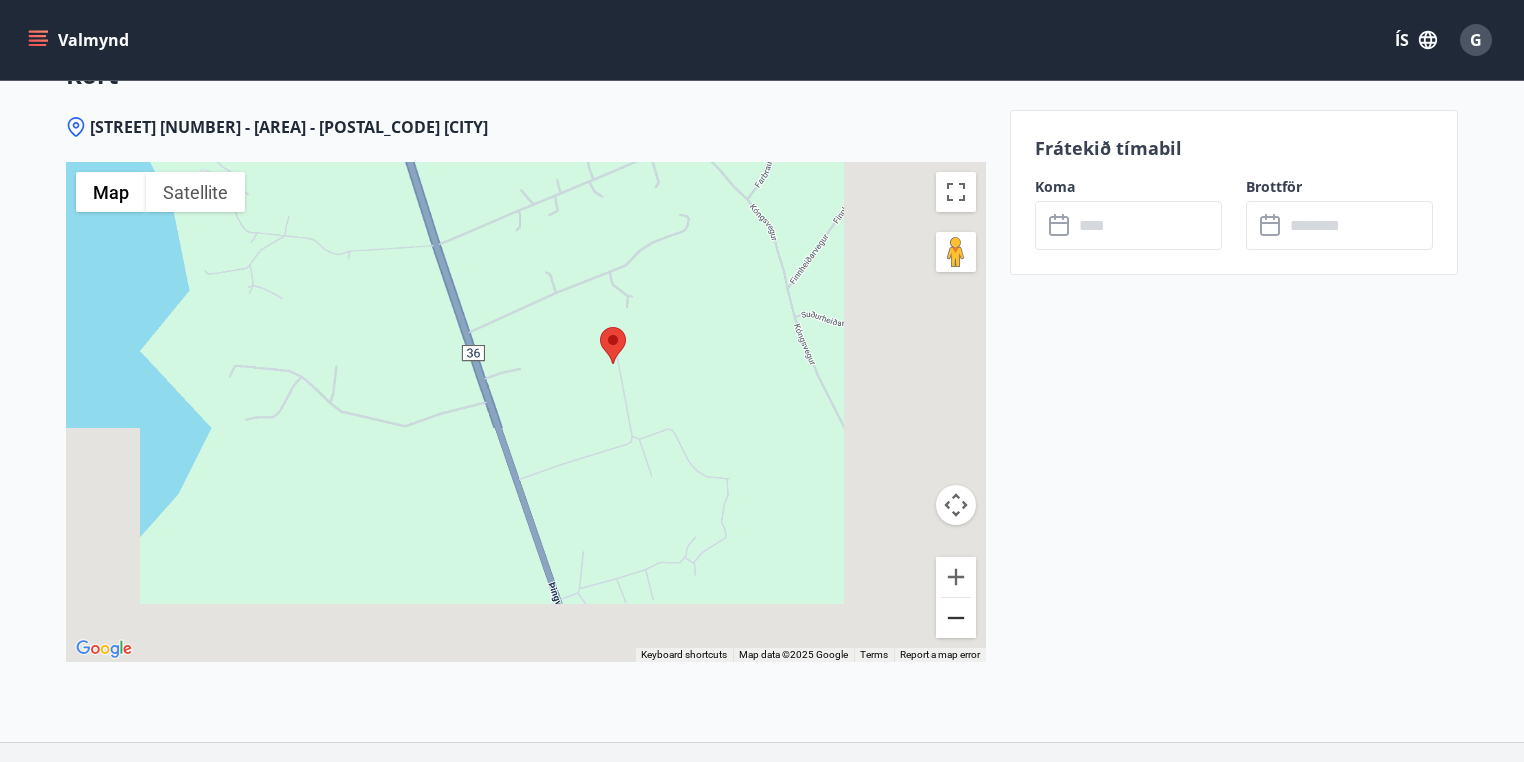 click at bounding box center [956, 618] 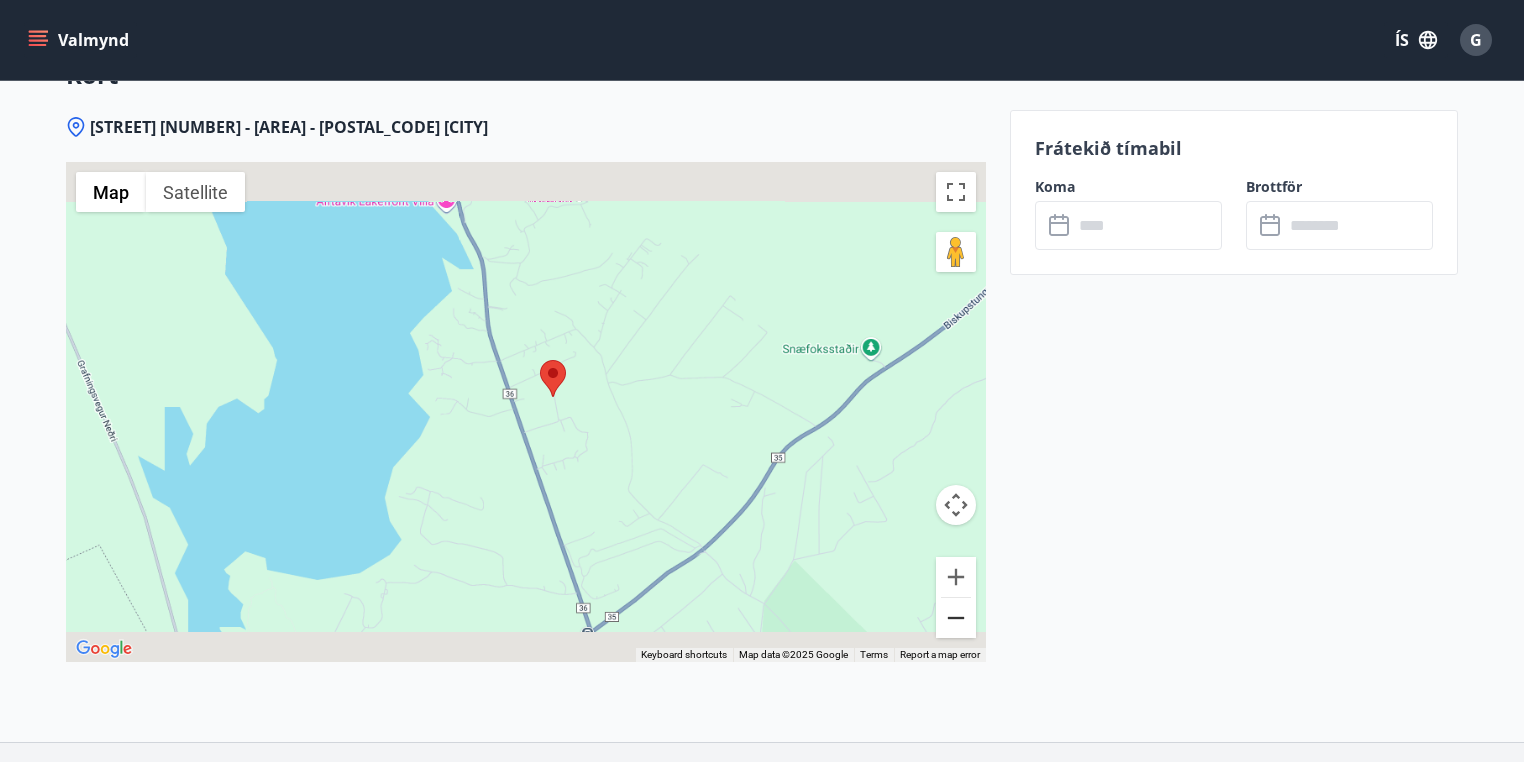 click at bounding box center (956, 618) 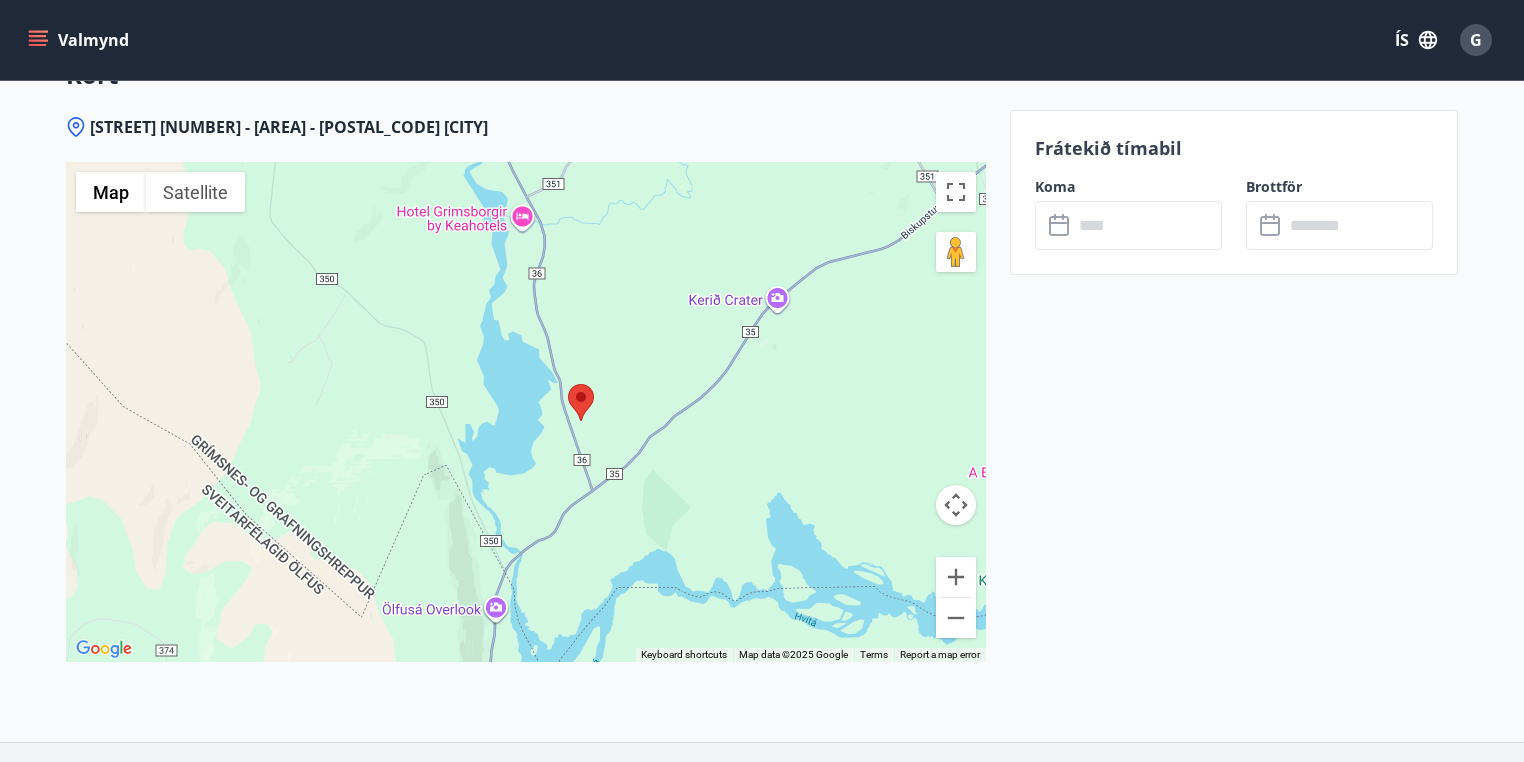 drag, startPoint x: 640, startPoint y: 477, endPoint x: 690, endPoint y: 490, distance: 51.662365 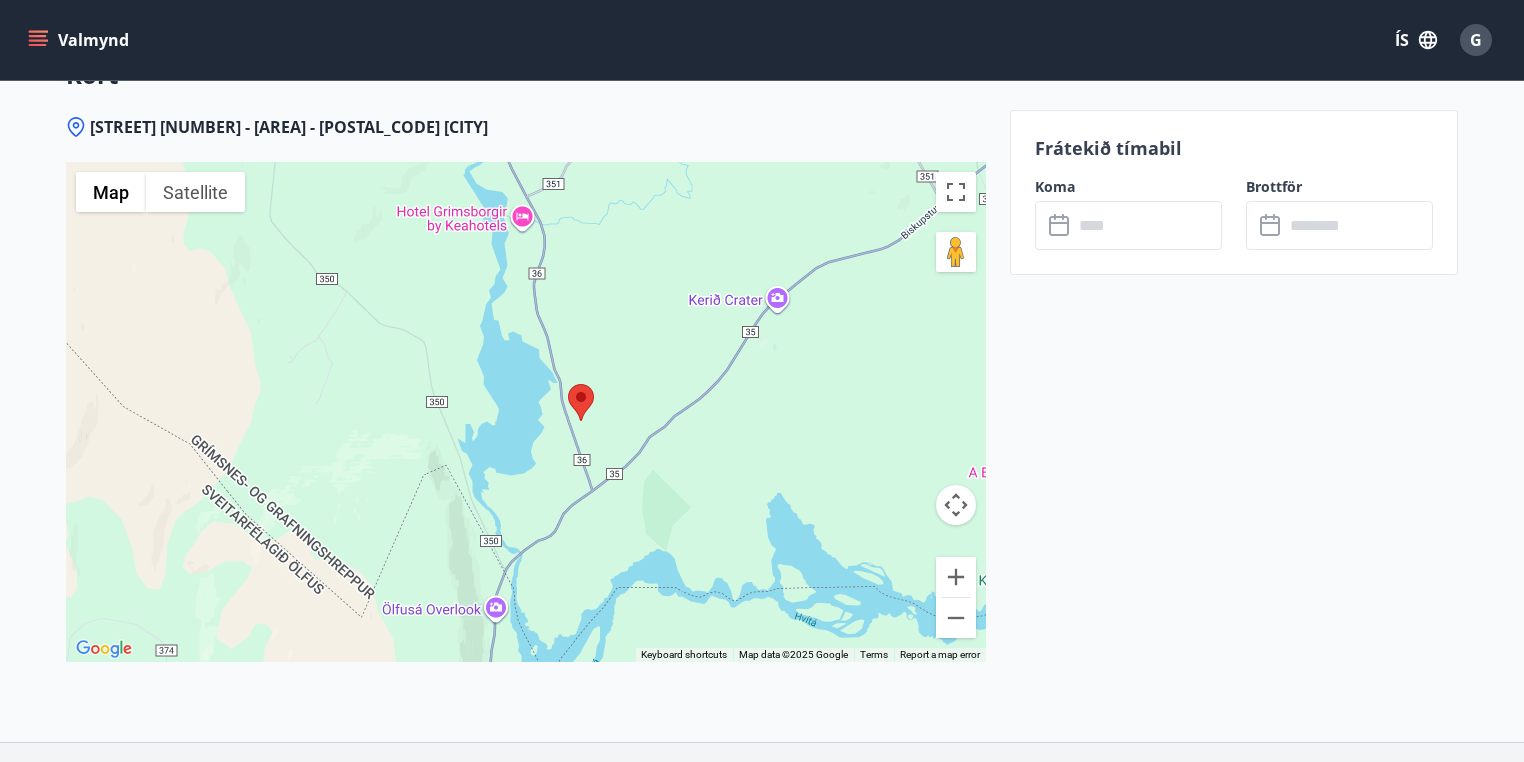 click at bounding box center (526, 412) 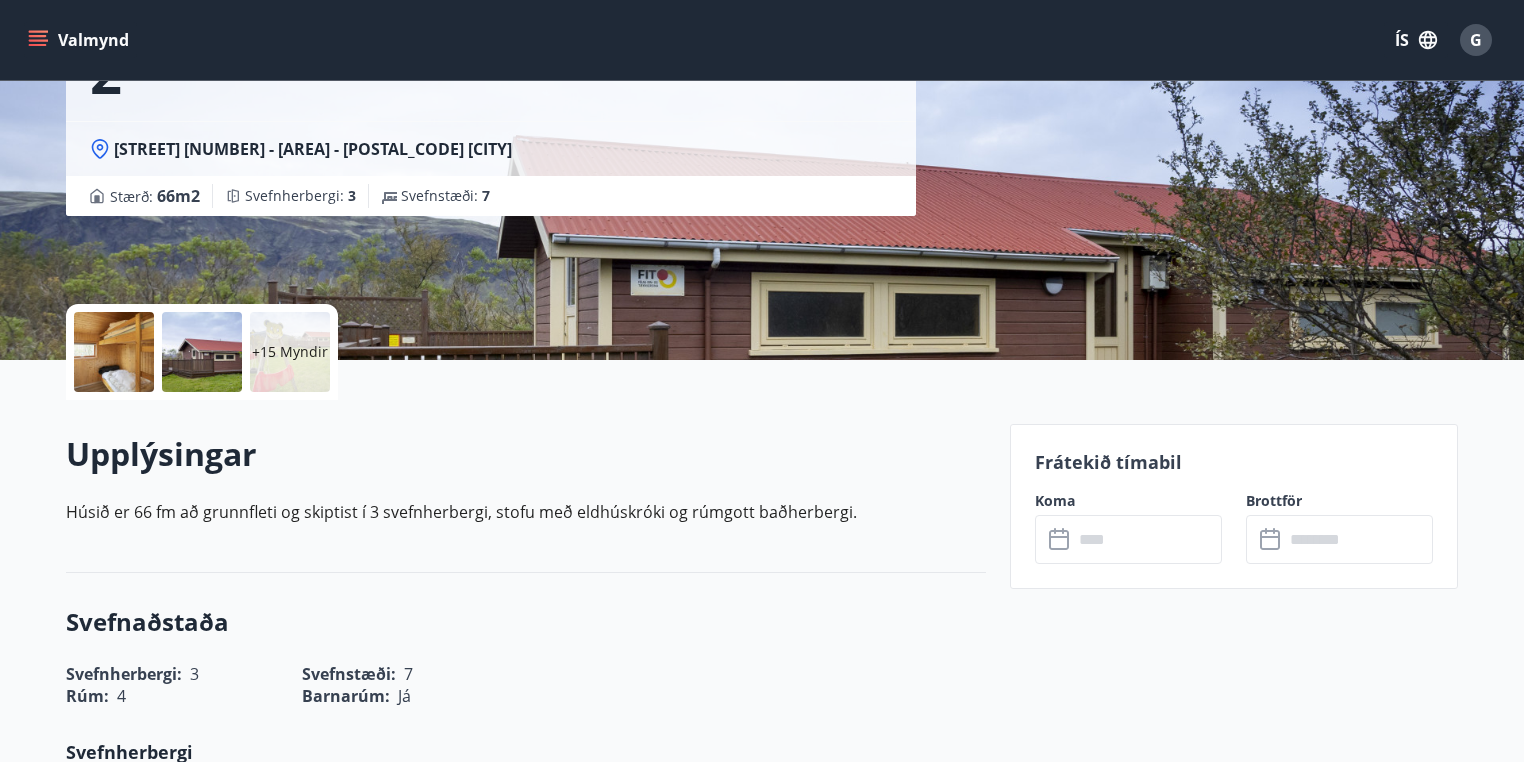 scroll, scrollTop: 160, scrollLeft: 0, axis: vertical 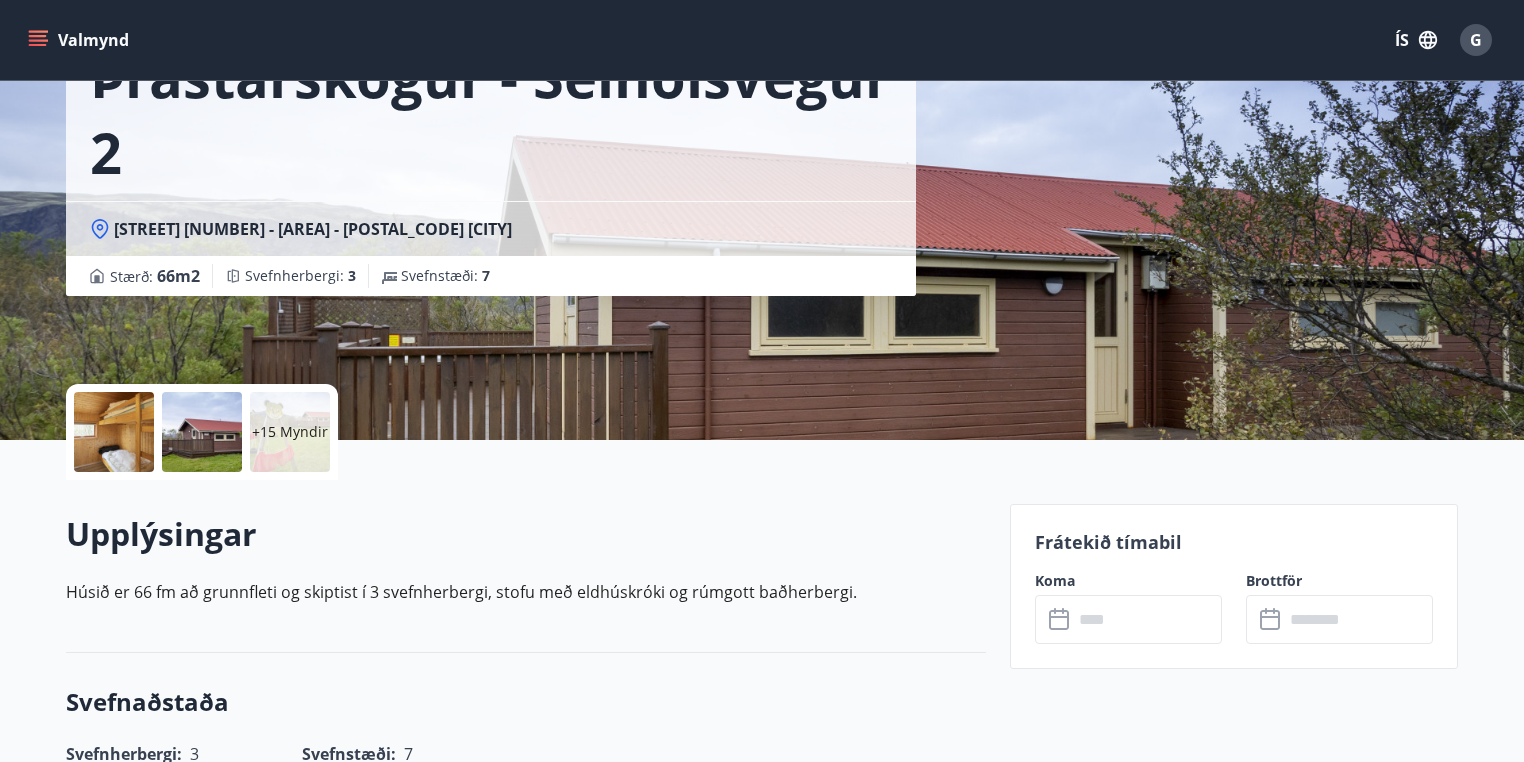 click on "+15 Myndir" at bounding box center [290, 432] 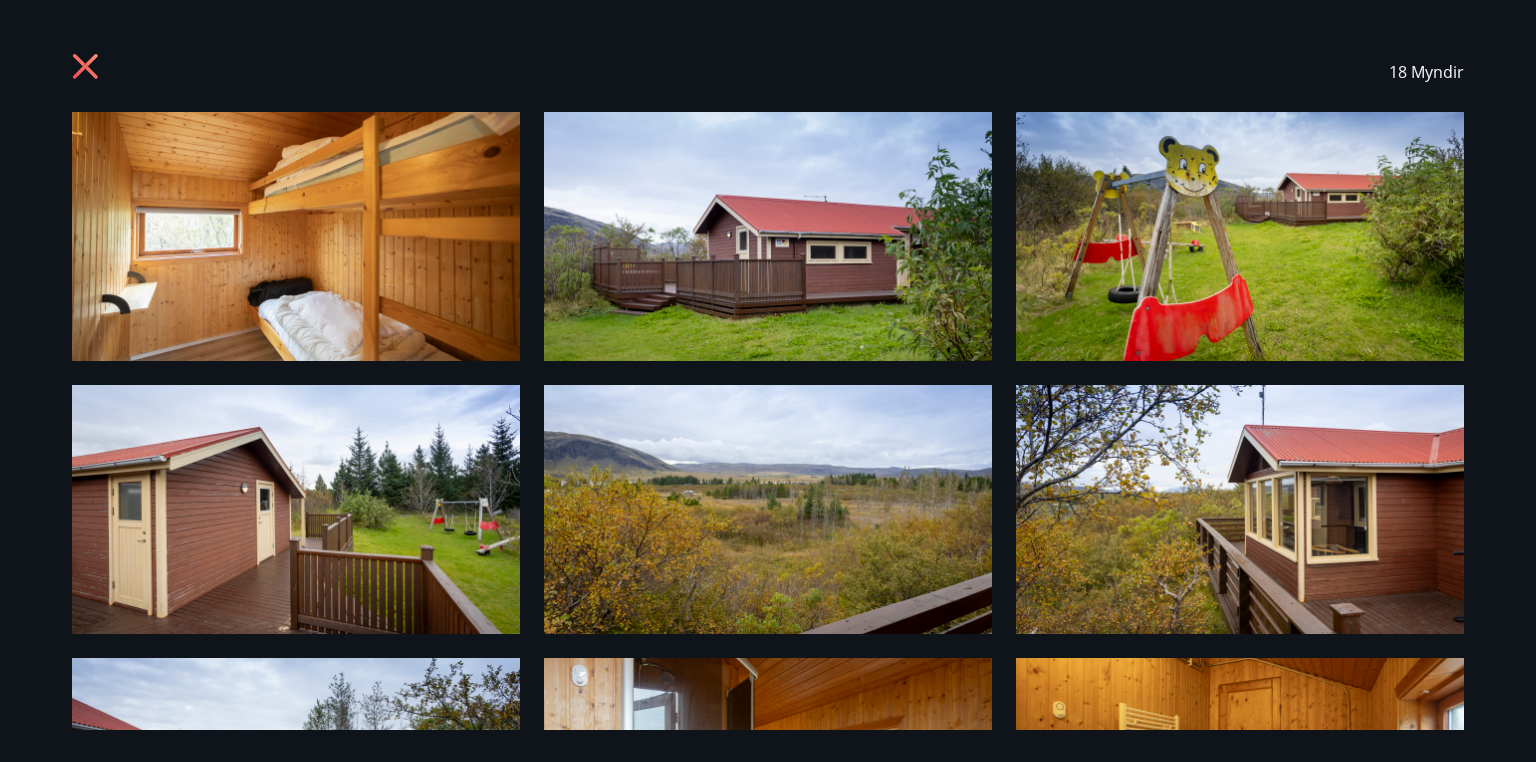 click 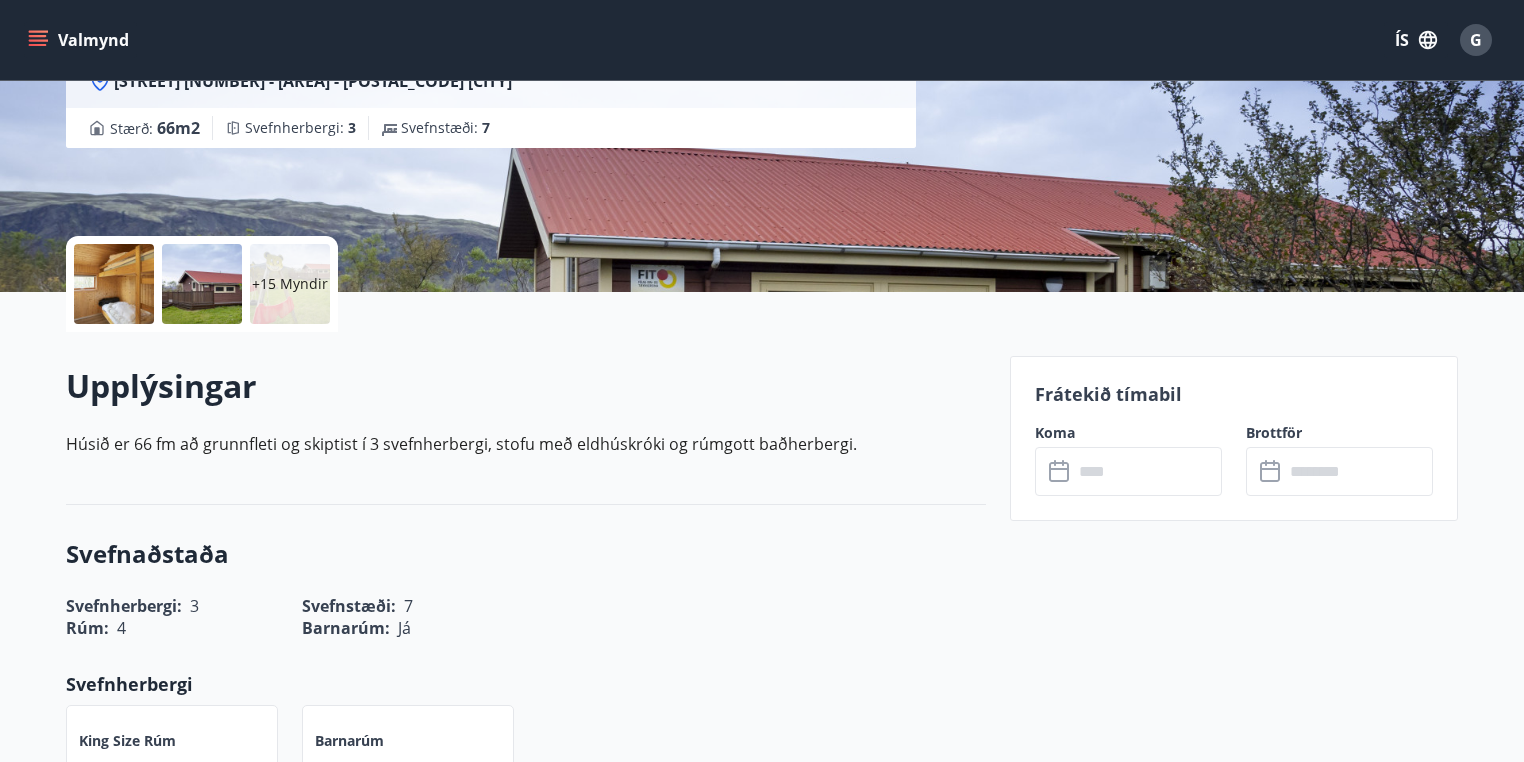 scroll, scrollTop: 160, scrollLeft: 0, axis: vertical 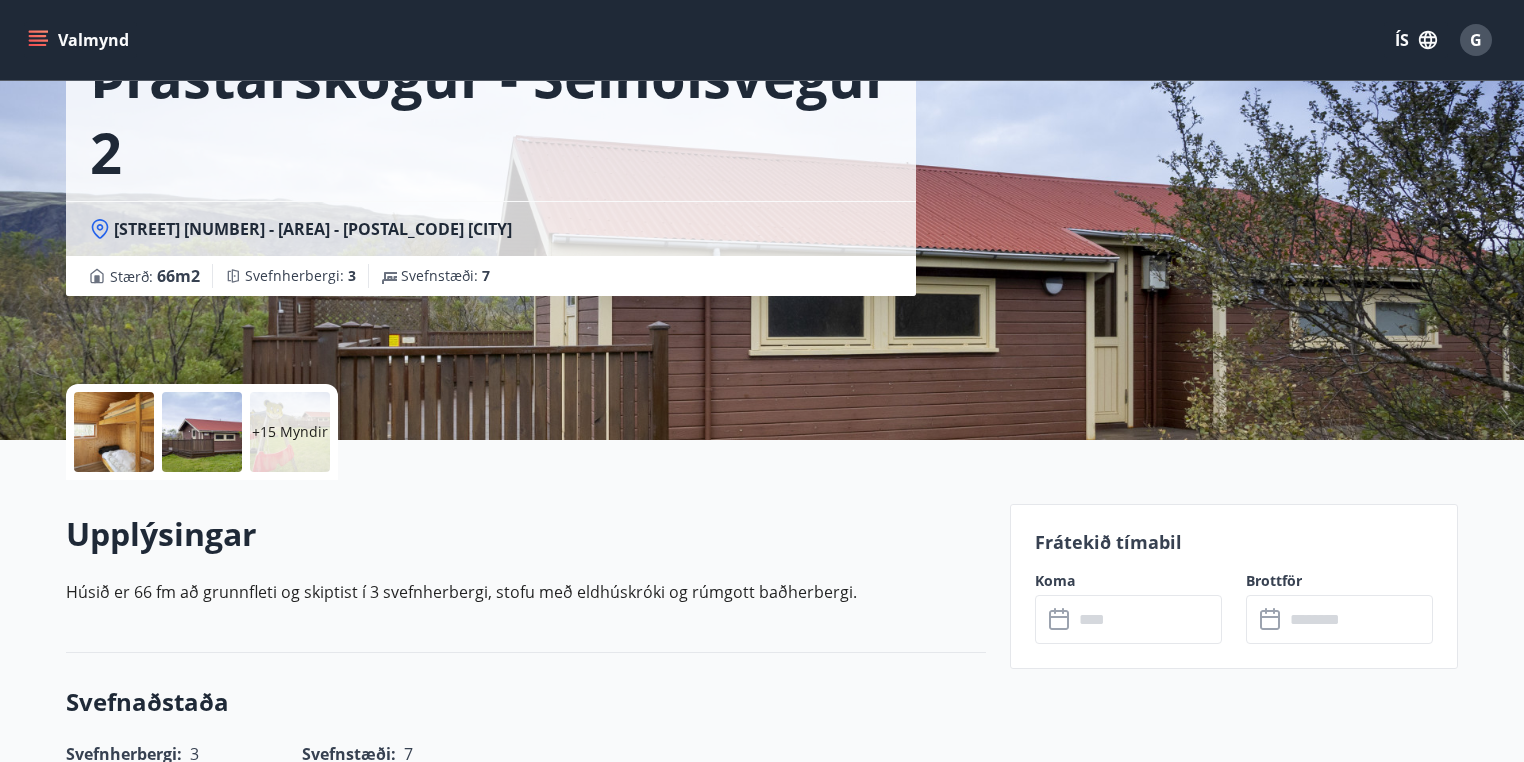 click 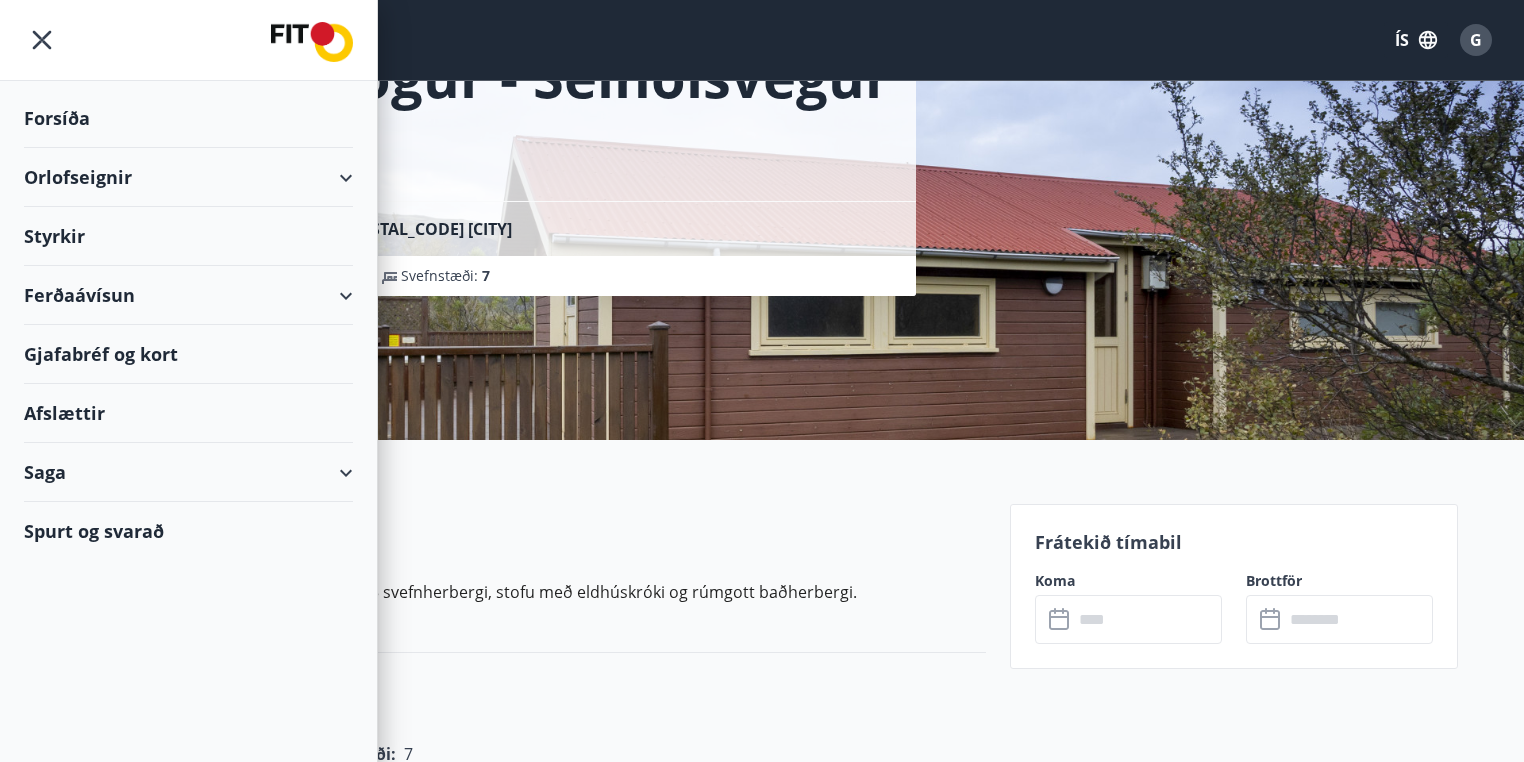 click on "Orlofseignir" at bounding box center [188, 177] 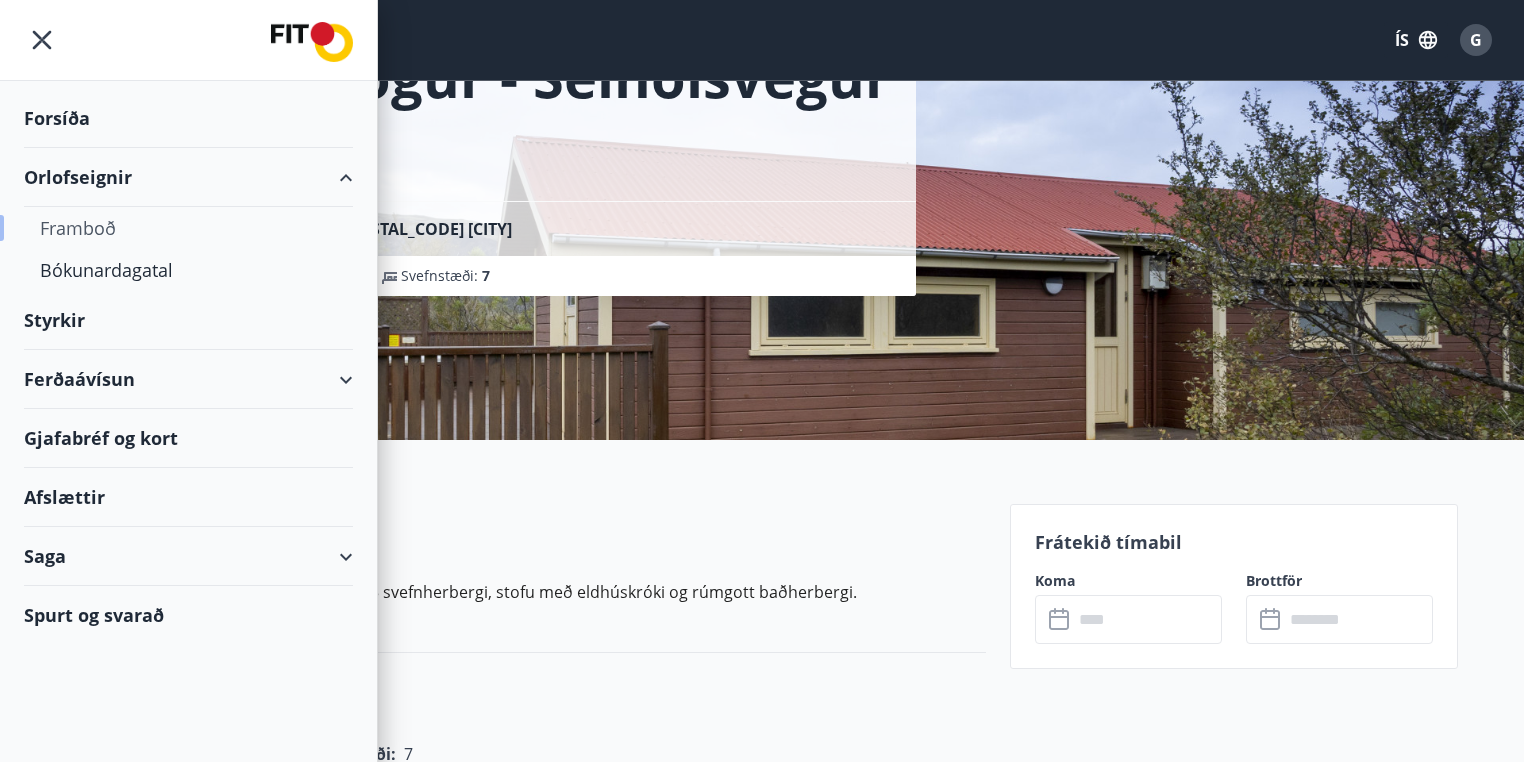 click on "Framboð" at bounding box center (188, 228) 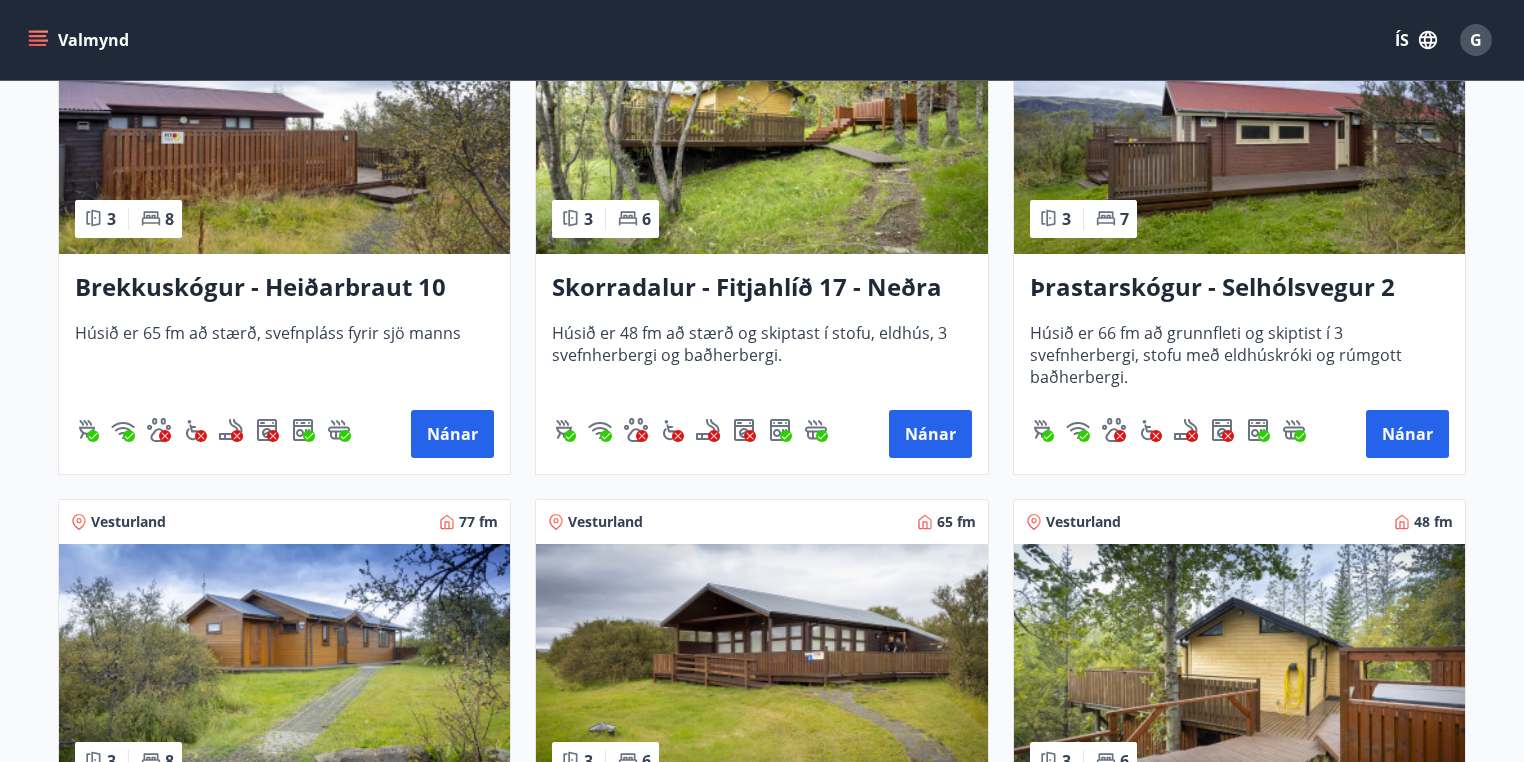 scroll, scrollTop: 5042, scrollLeft: 0, axis: vertical 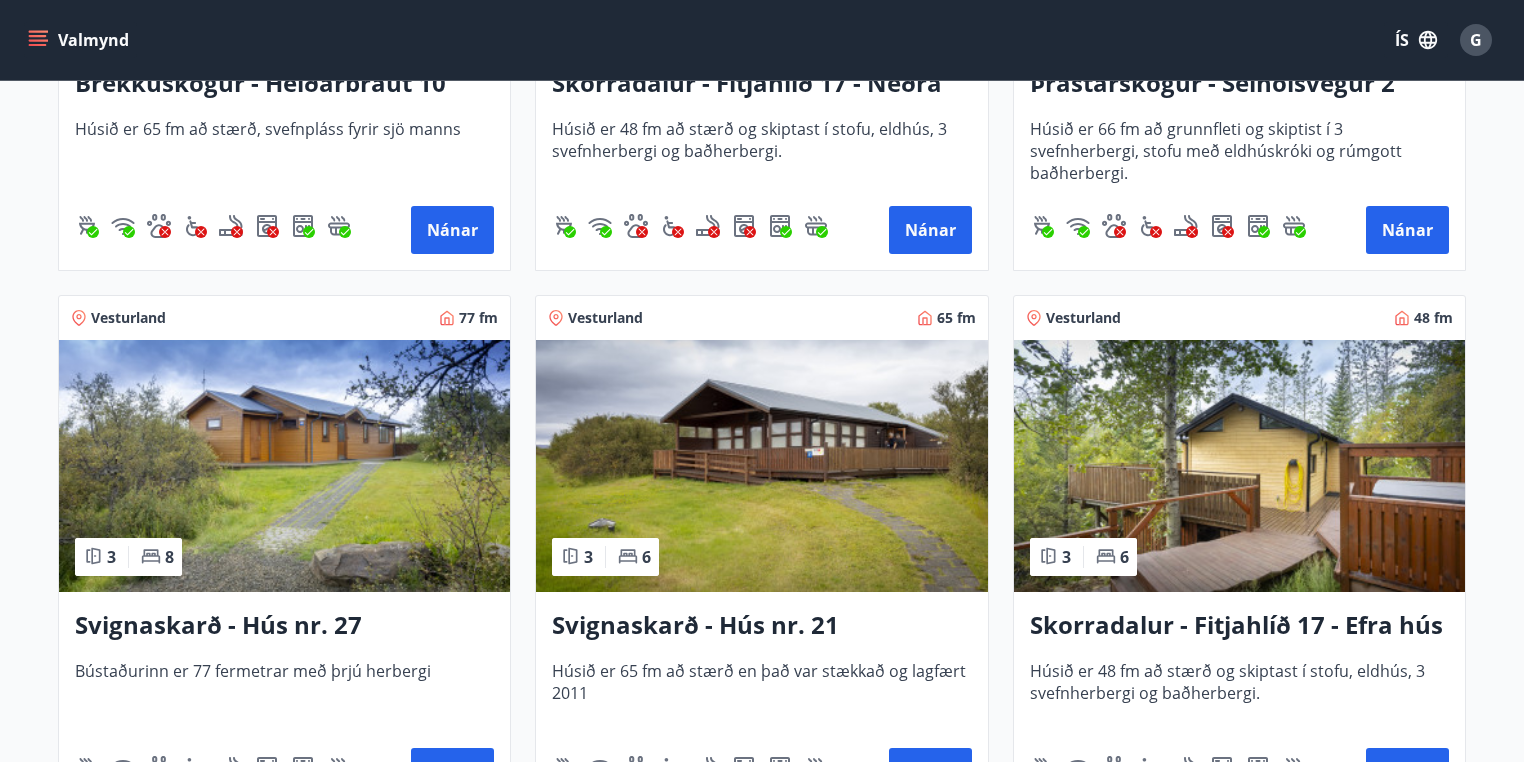 click at bounding box center [761, 466] 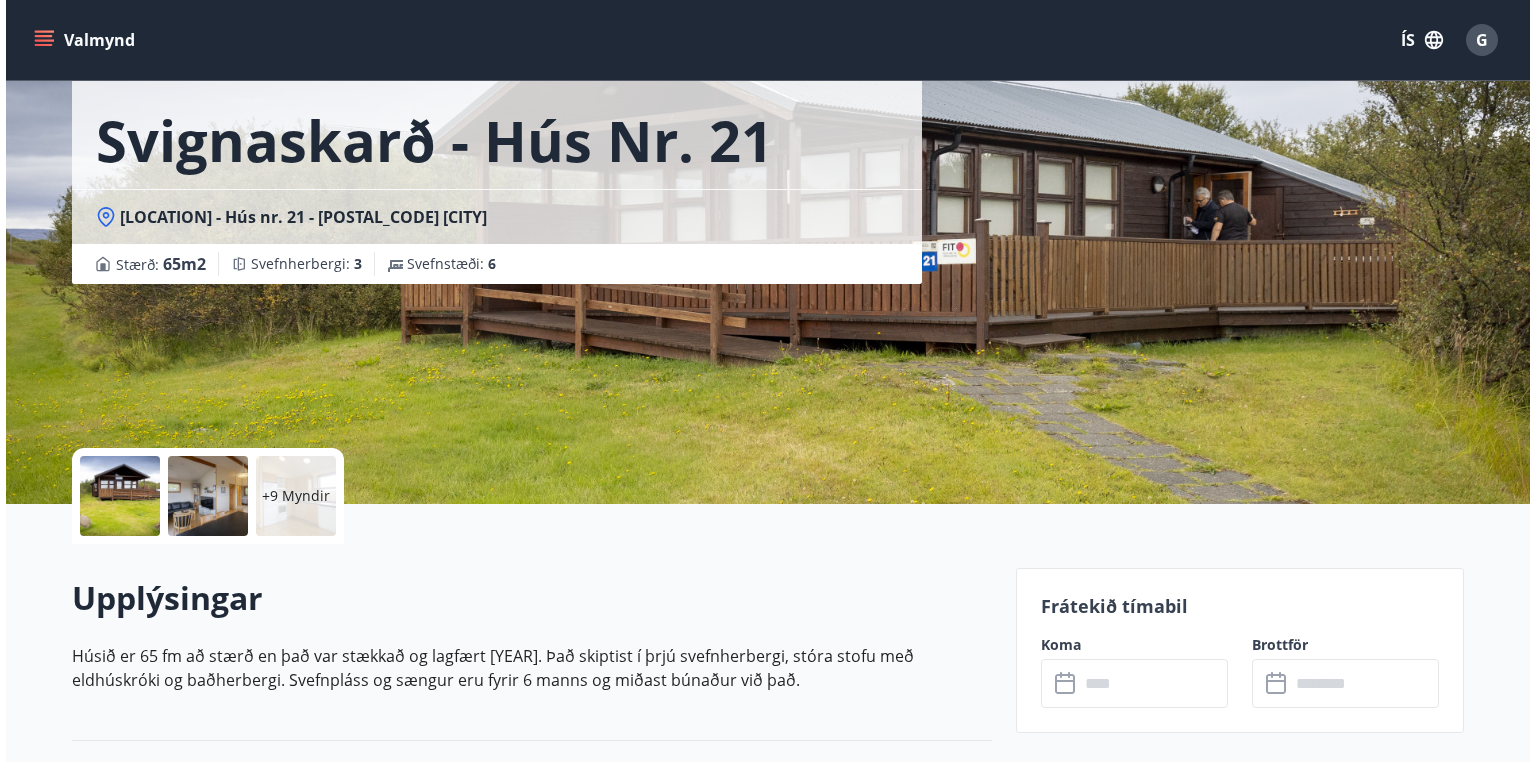 scroll, scrollTop: 240, scrollLeft: 0, axis: vertical 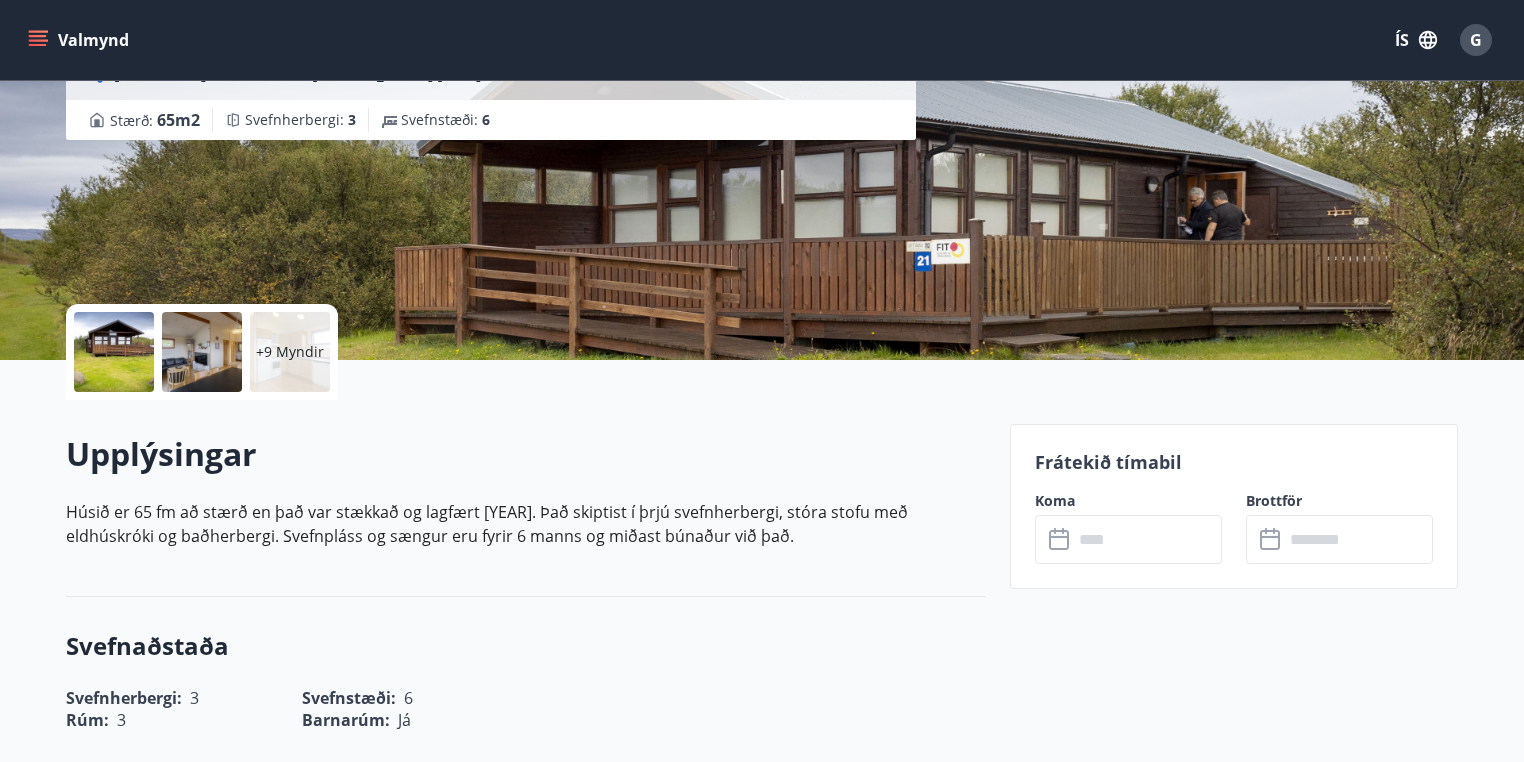 click on "+9 Myndir" at bounding box center [290, 352] 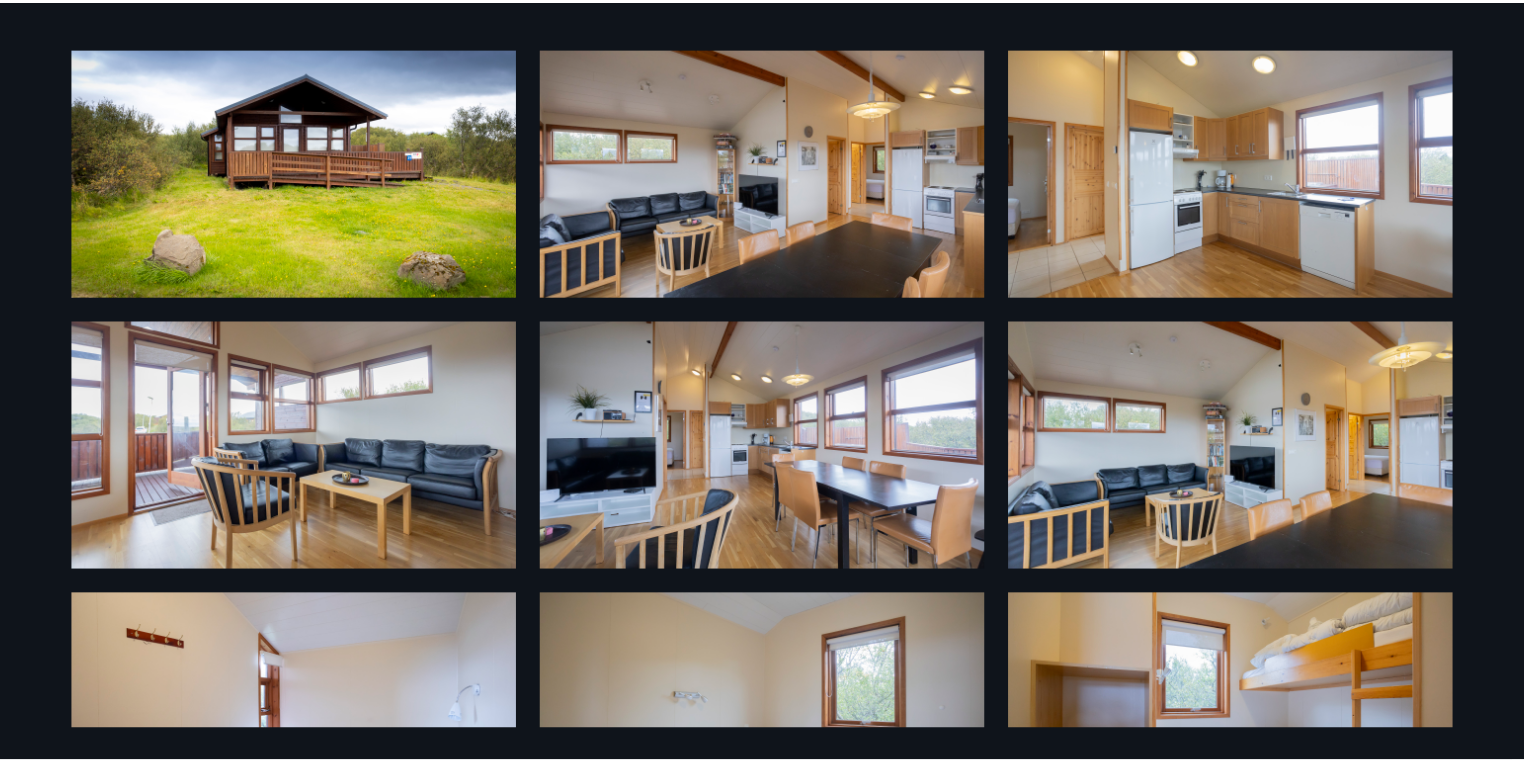 scroll, scrollTop: 0, scrollLeft: 0, axis: both 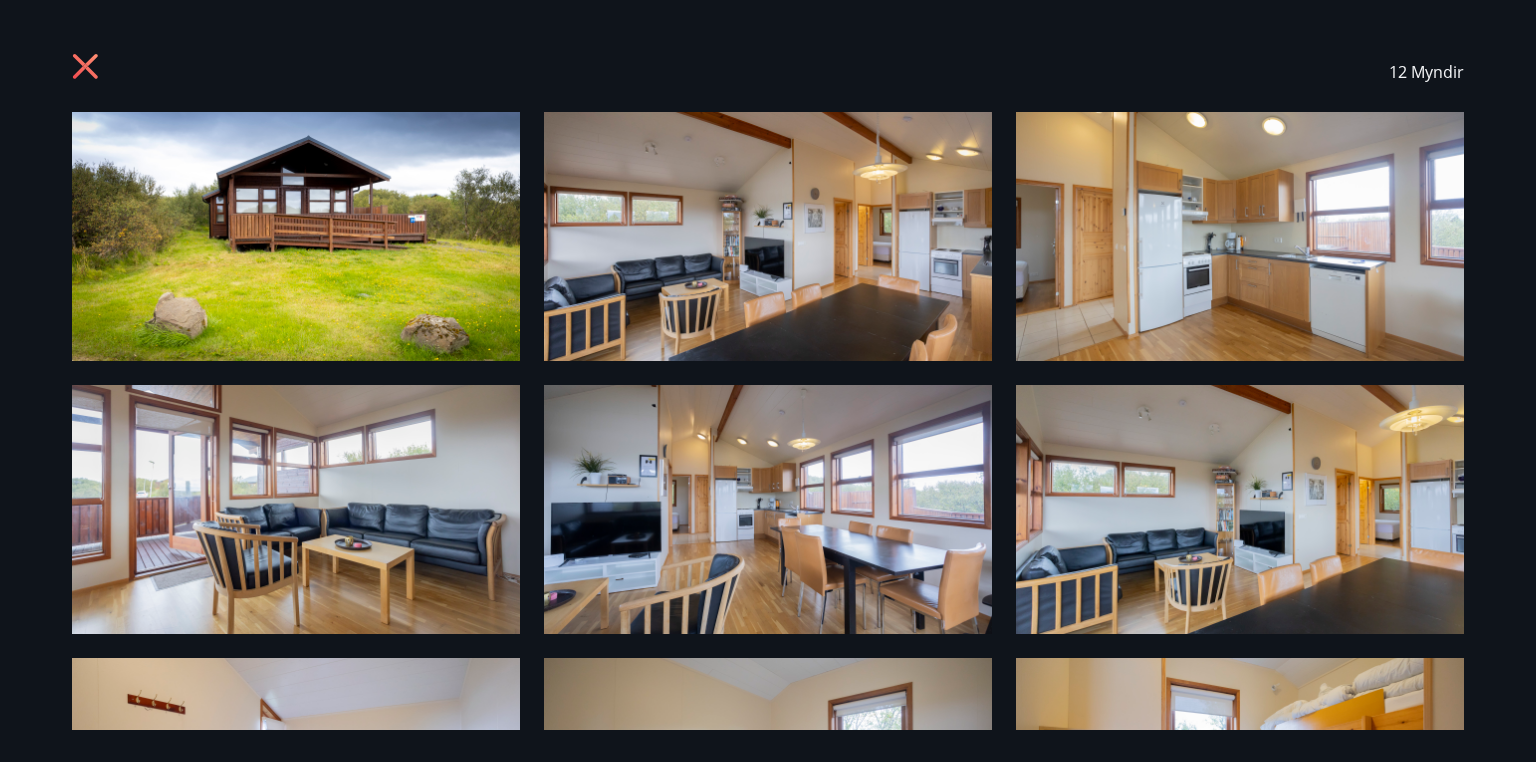 click 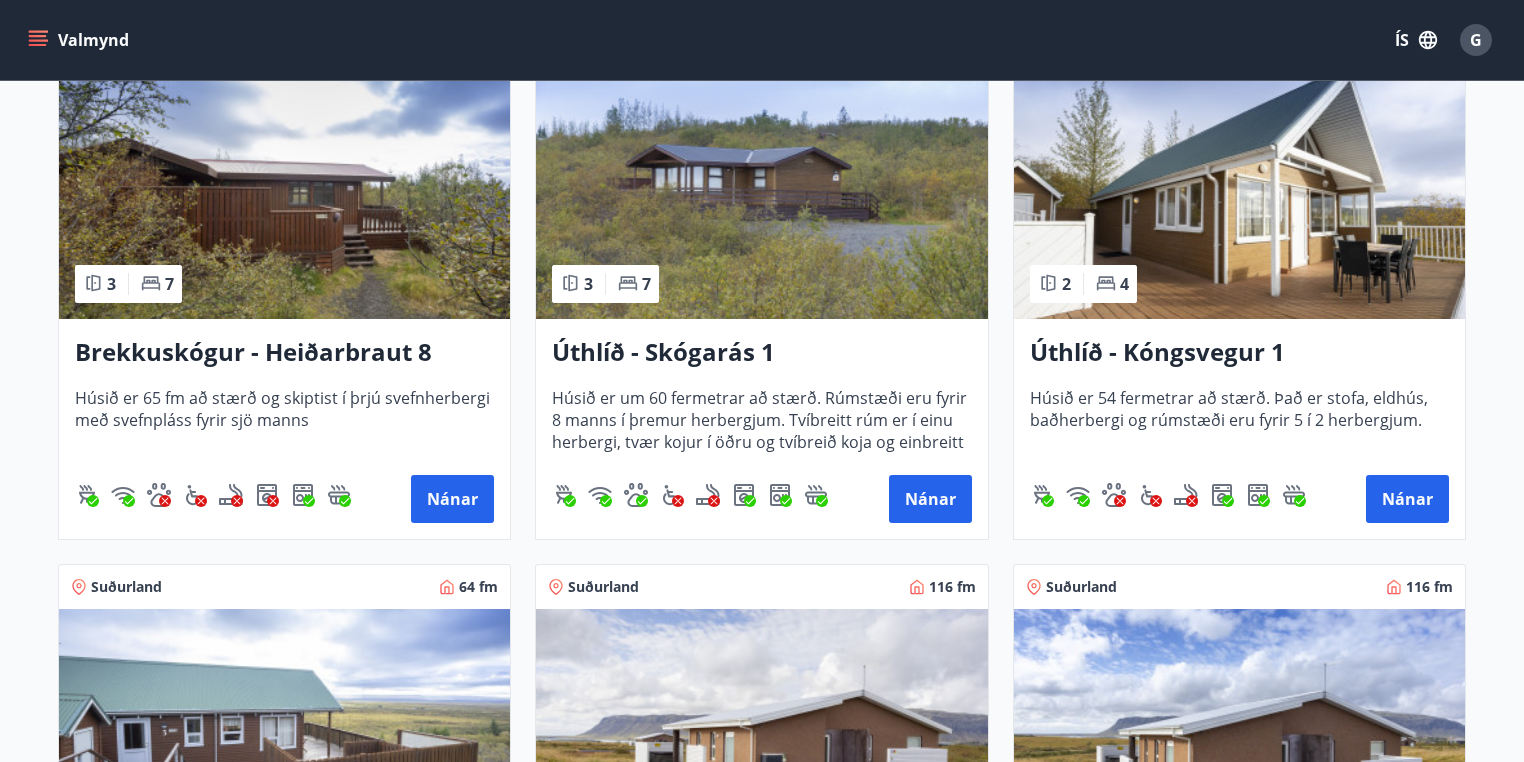 scroll, scrollTop: 3122, scrollLeft: 0, axis: vertical 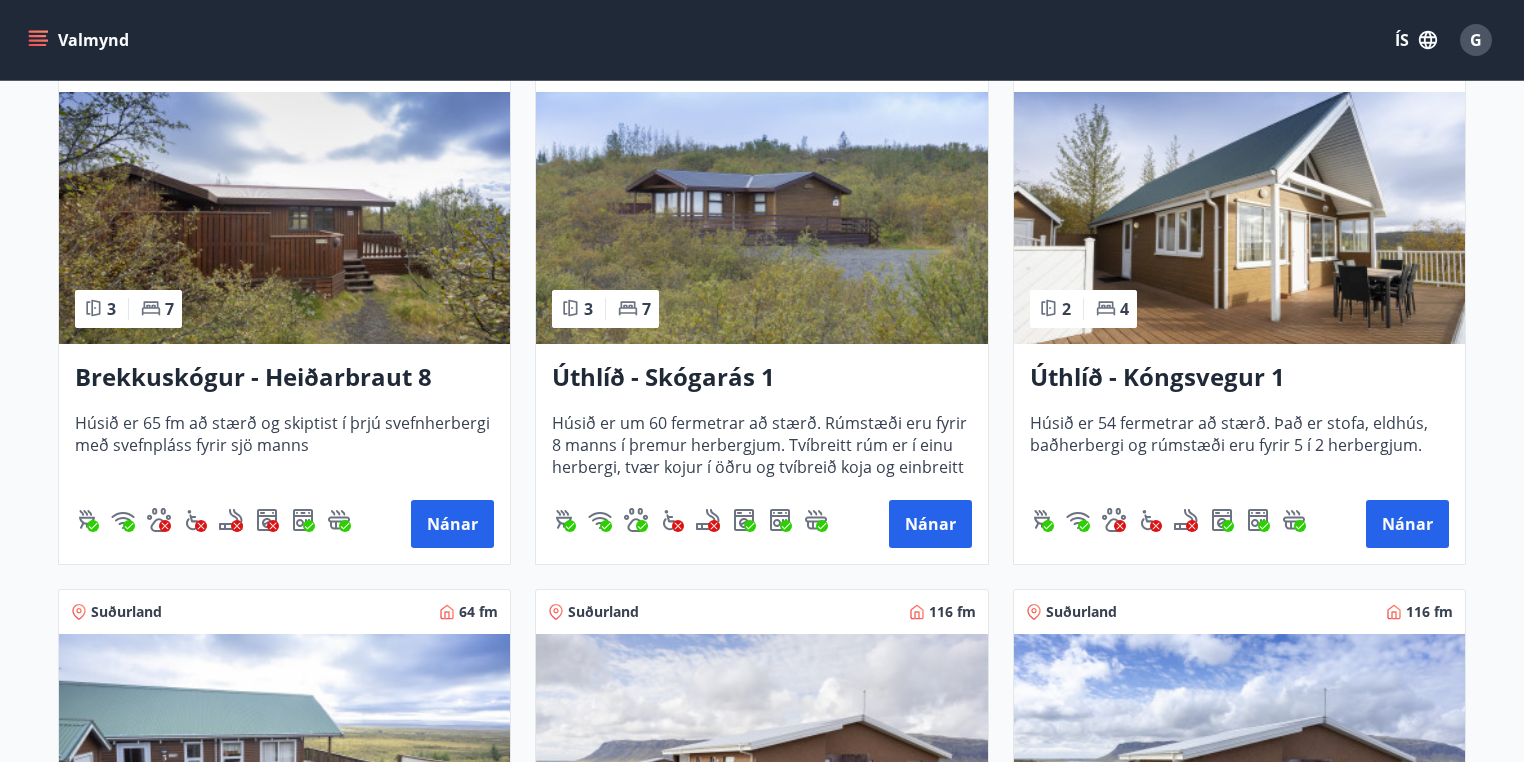 click at bounding box center (284, 218) 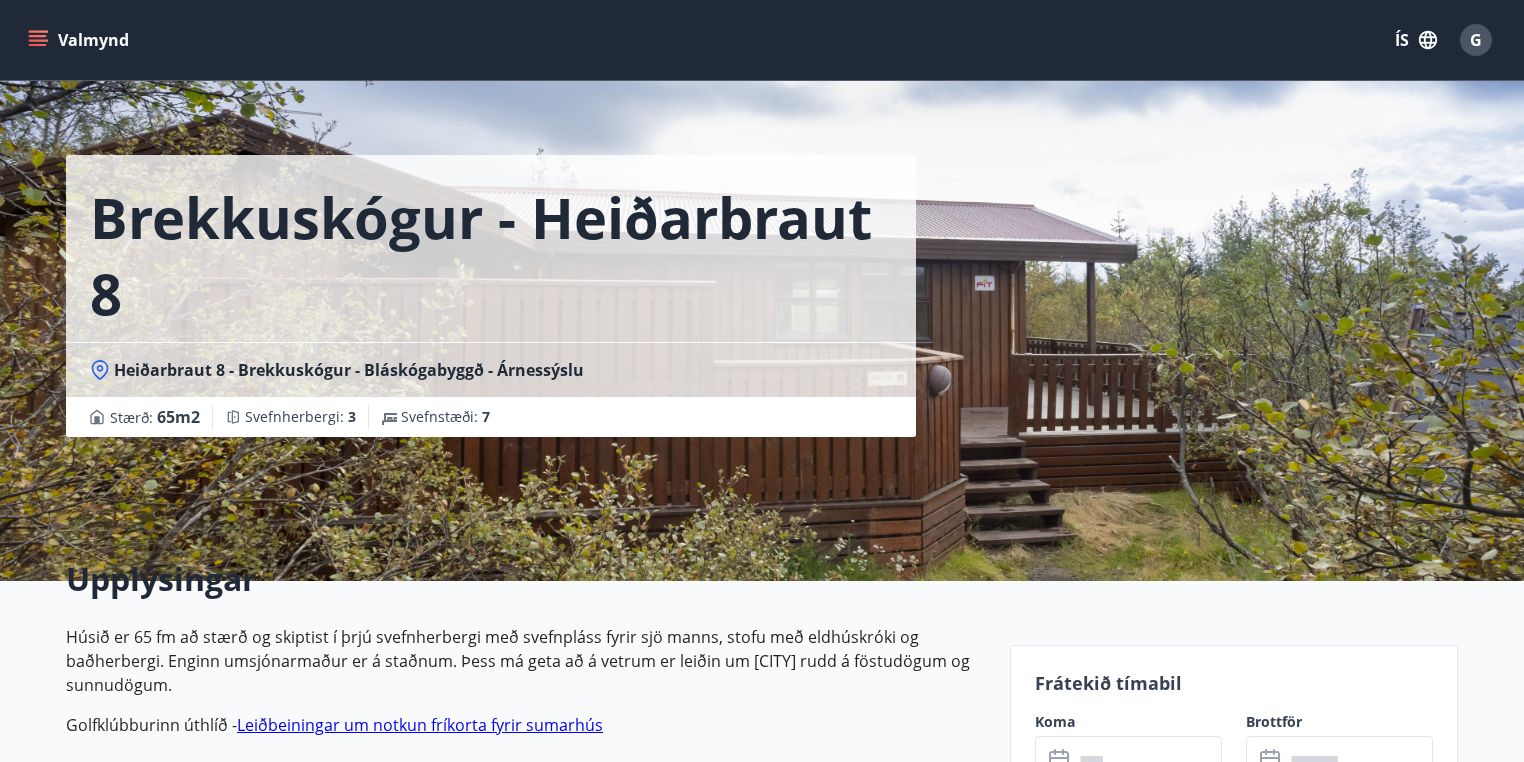 scroll, scrollTop: 0, scrollLeft: 0, axis: both 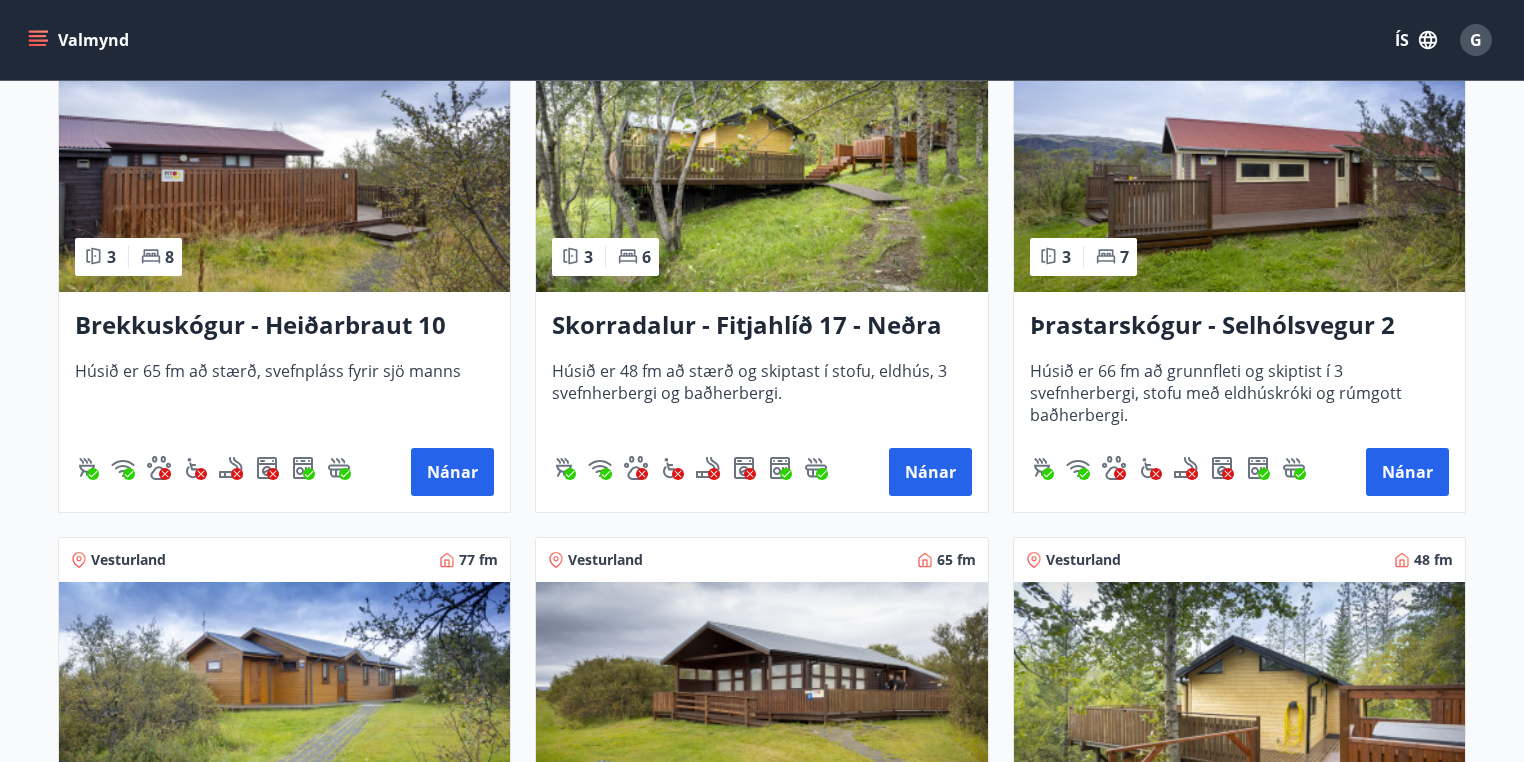 click at bounding box center [284, 166] 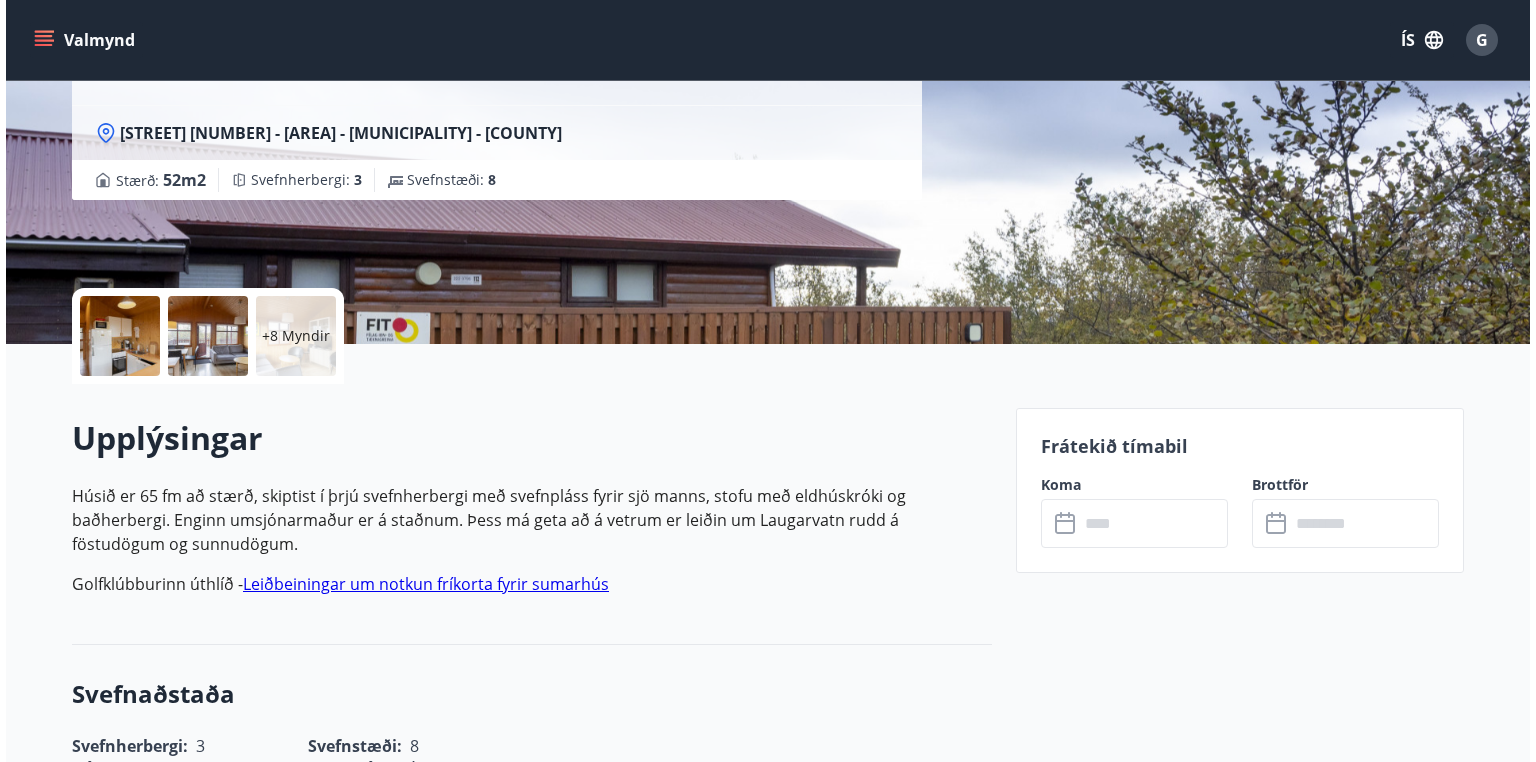 scroll, scrollTop: 0, scrollLeft: 0, axis: both 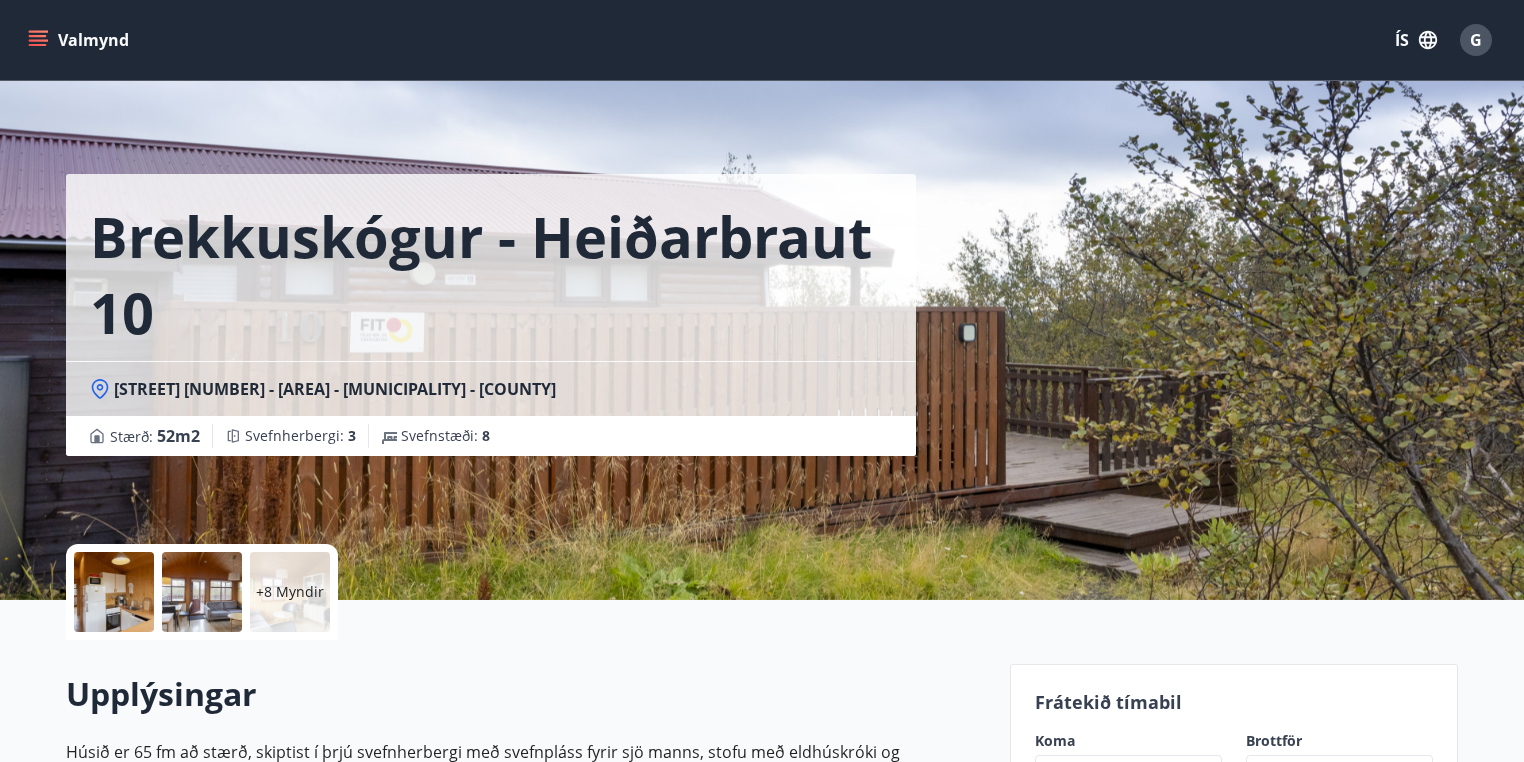 click on "+8 Myndir" at bounding box center (290, 592) 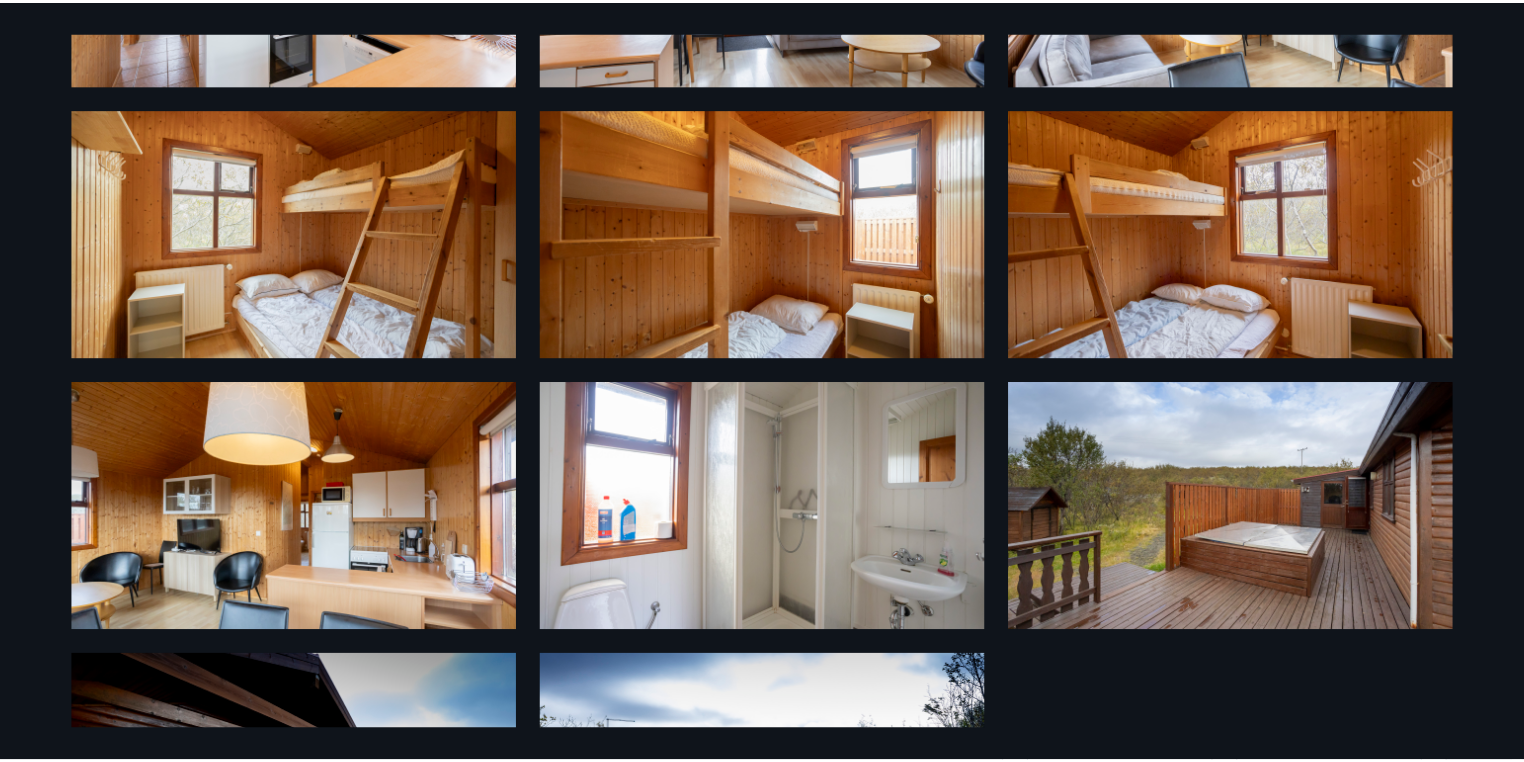 scroll, scrollTop: 332, scrollLeft: 0, axis: vertical 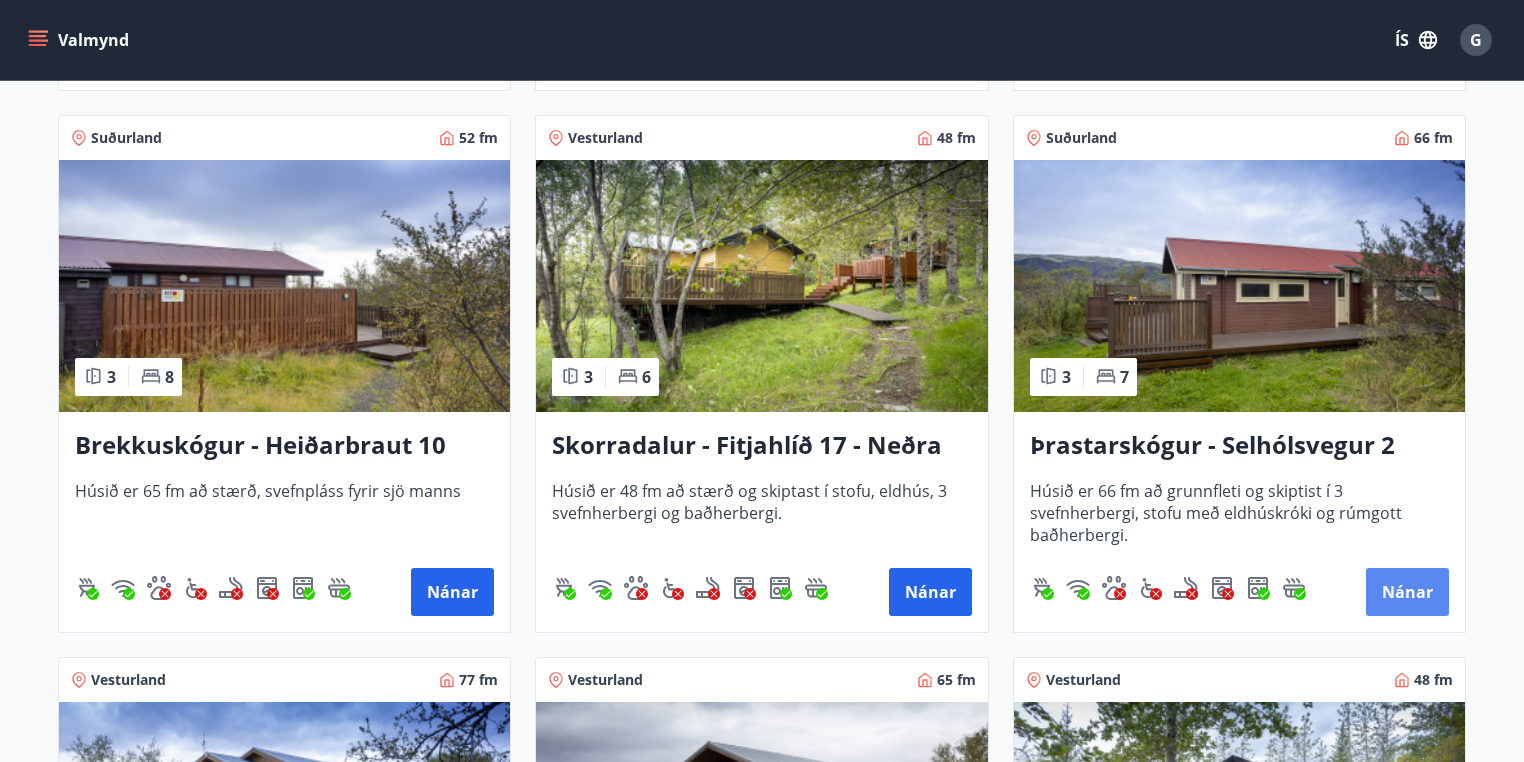 click on "Nánar" at bounding box center [1407, 592] 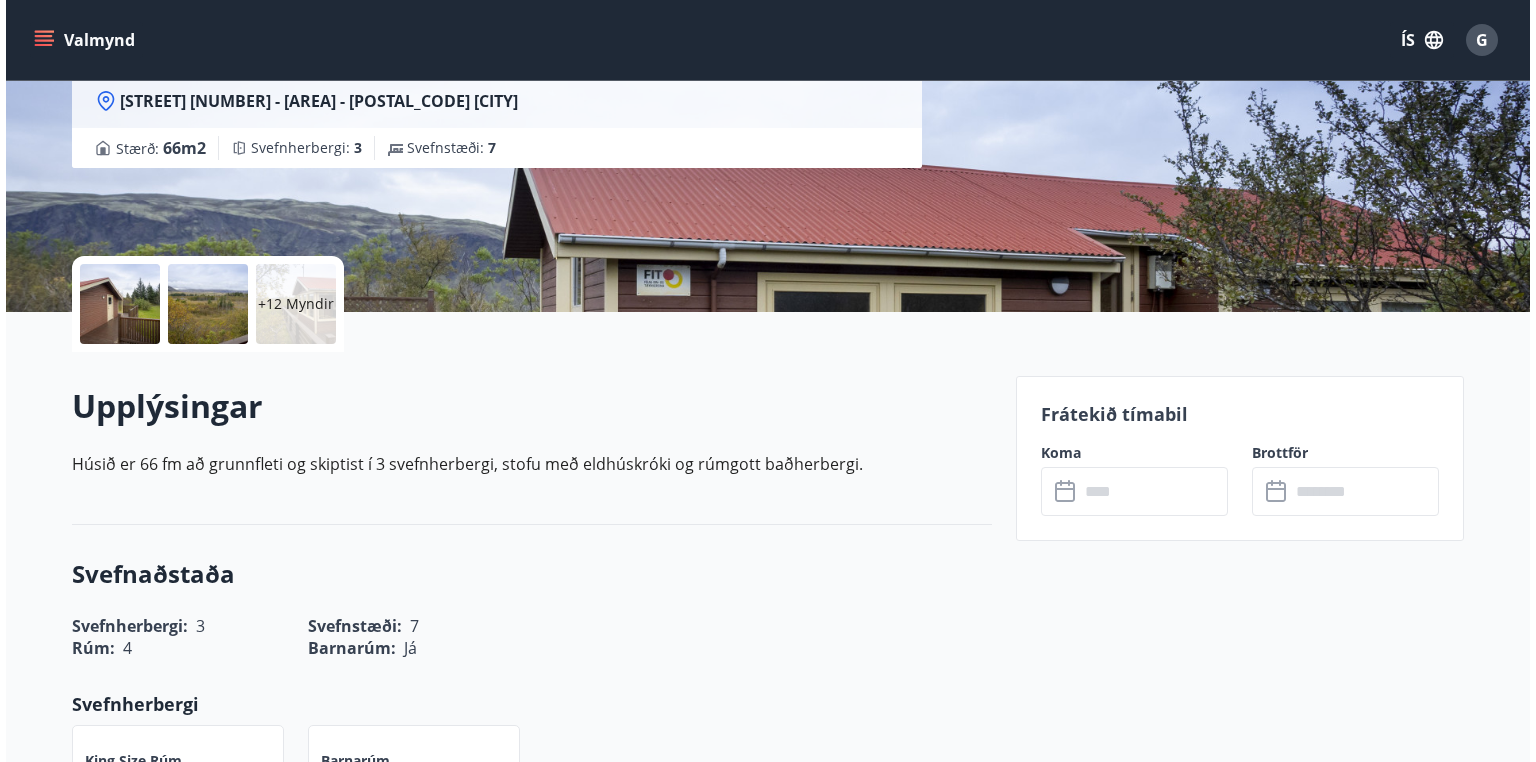 scroll, scrollTop: 0, scrollLeft: 0, axis: both 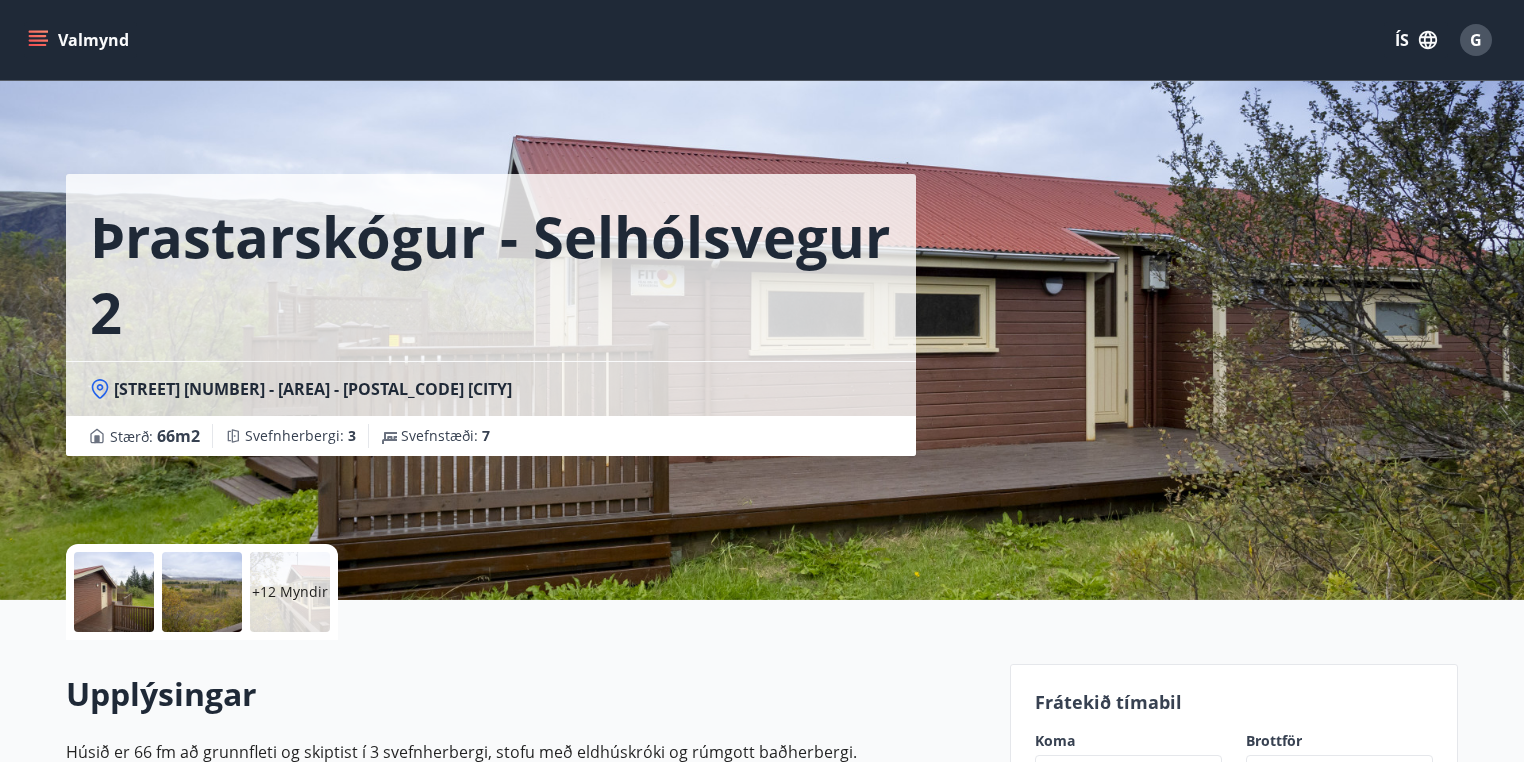 click on "+12 Myndir" at bounding box center [290, 592] 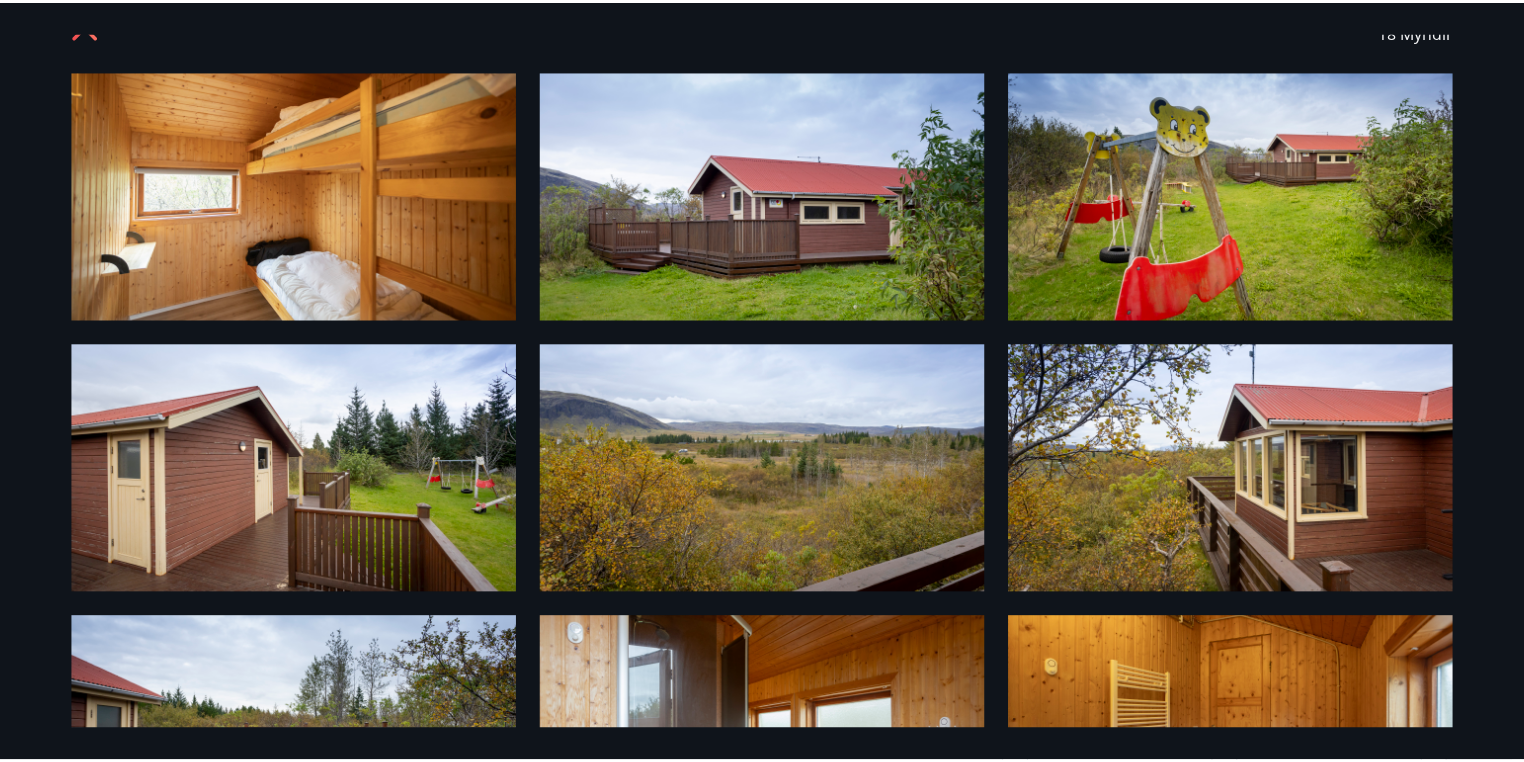 scroll, scrollTop: 0, scrollLeft: 0, axis: both 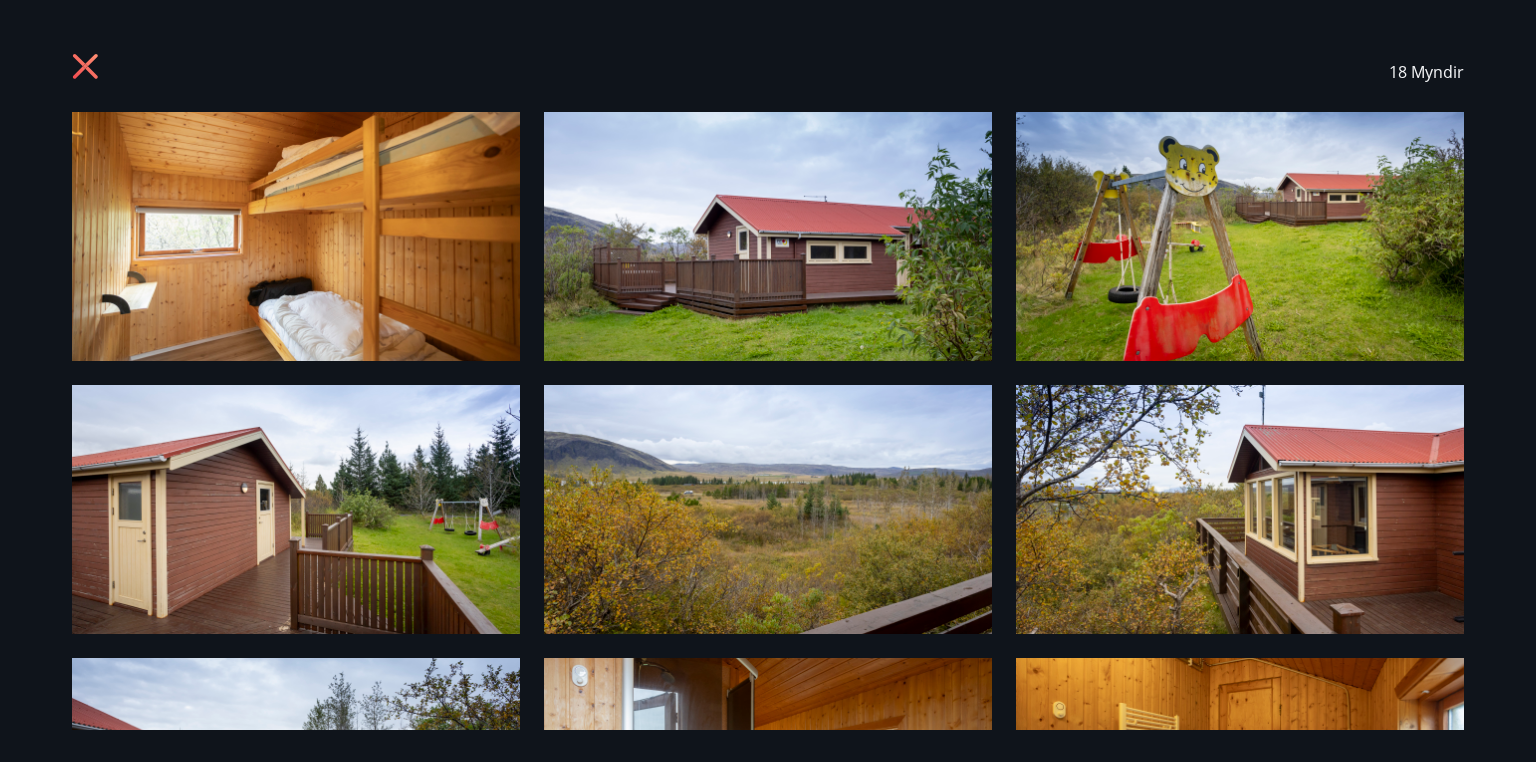 click 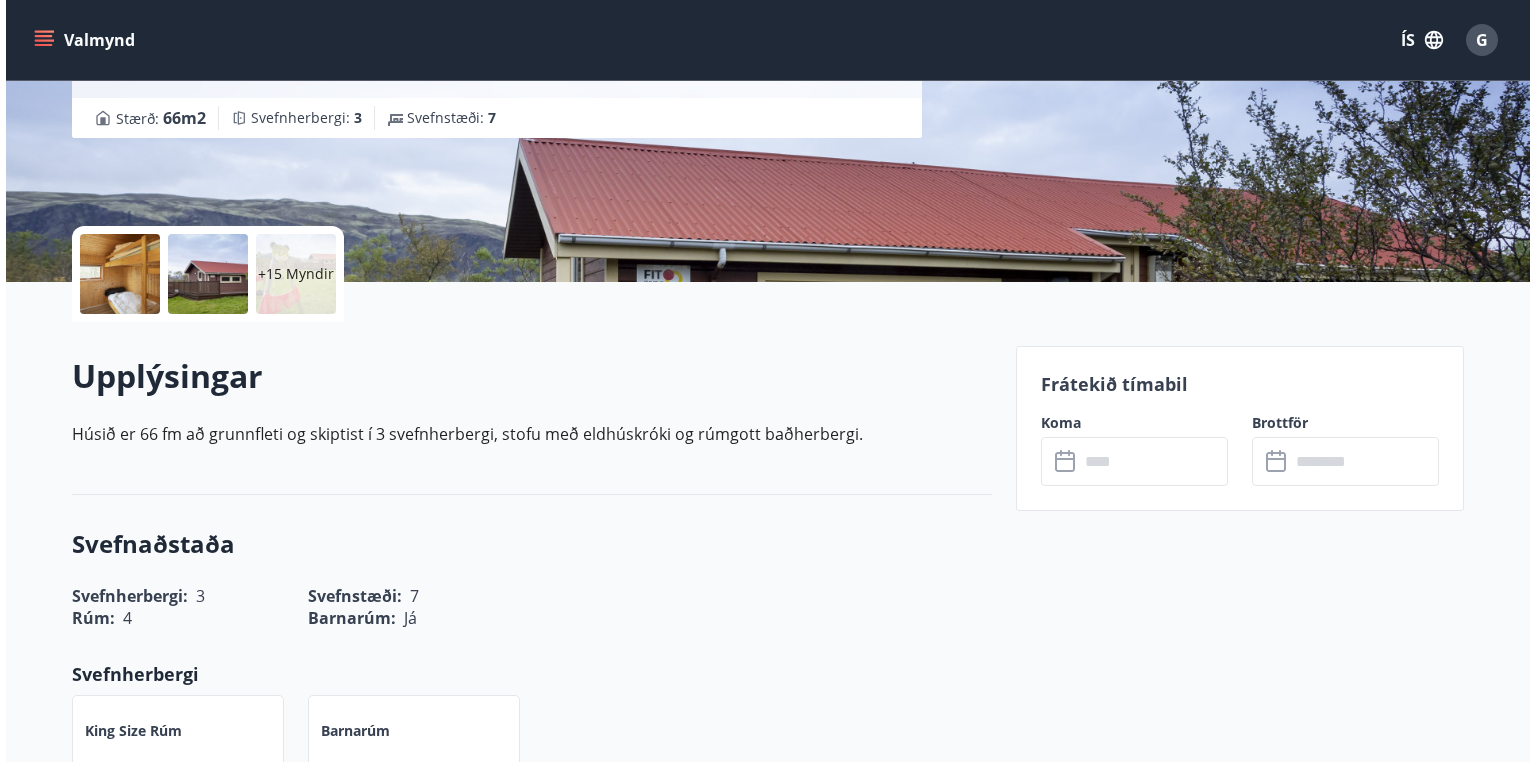 scroll, scrollTop: 320, scrollLeft: 0, axis: vertical 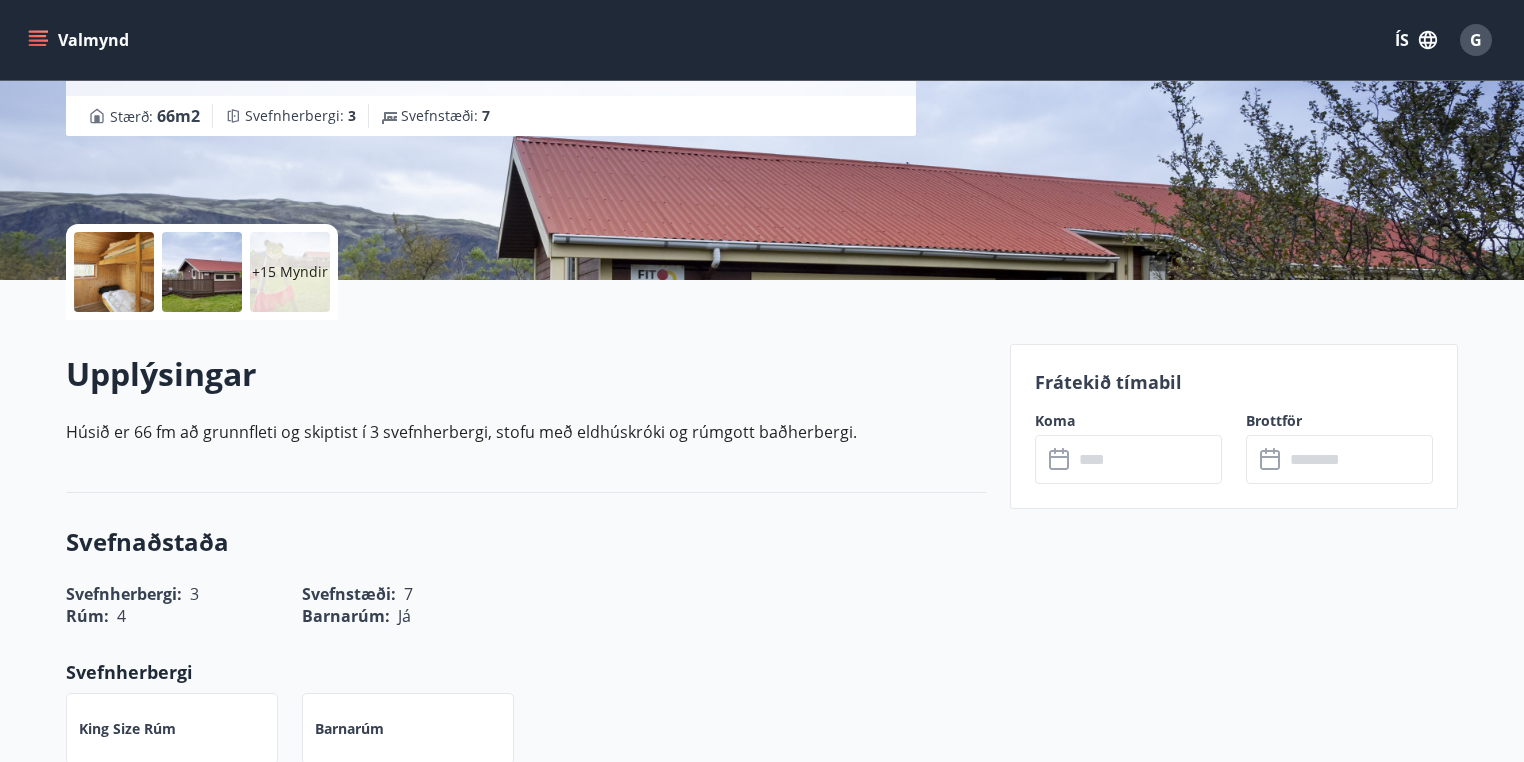 click at bounding box center [1147, 459] 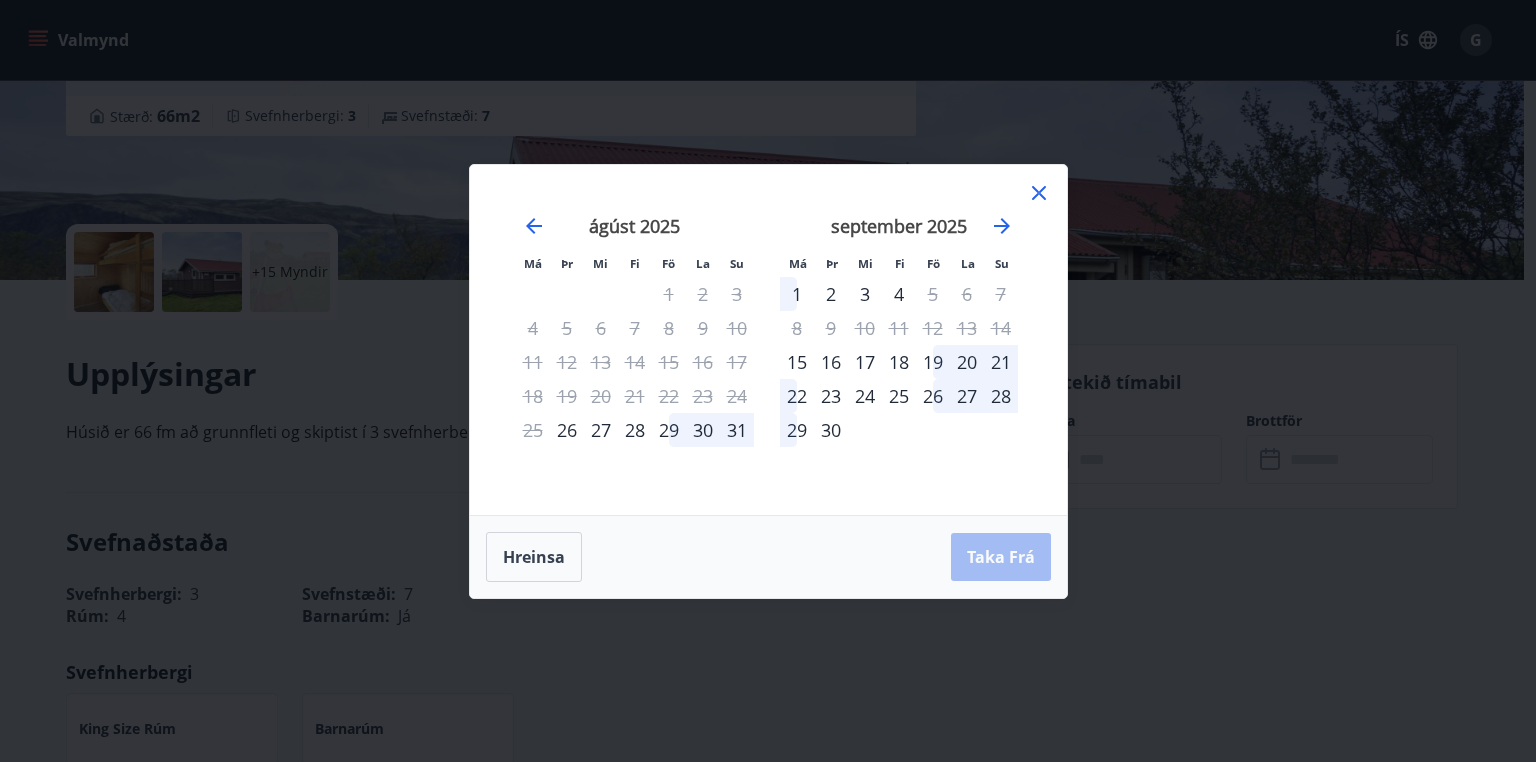 click on "29" at bounding box center [669, 430] 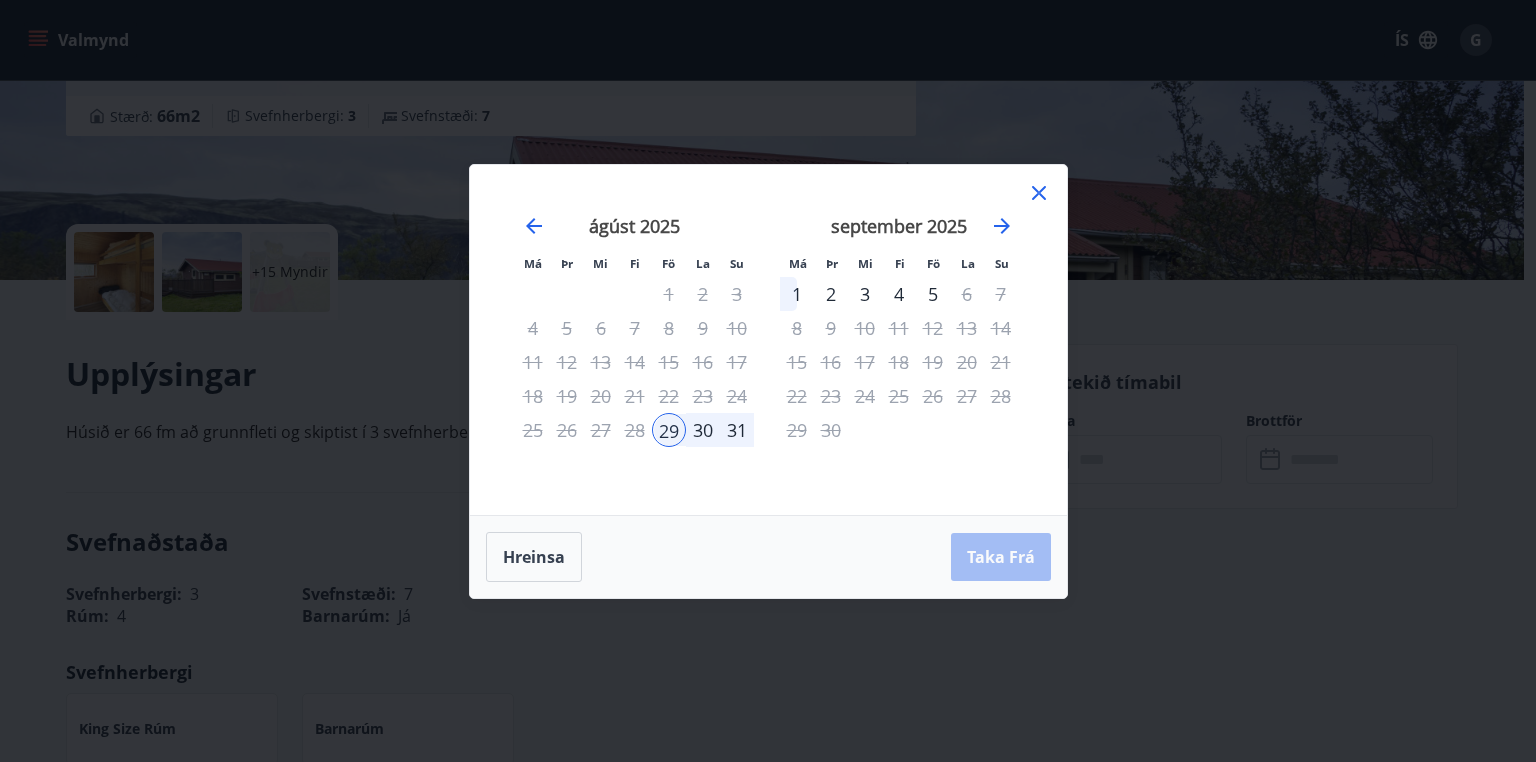 click on "1" at bounding box center [797, 294] 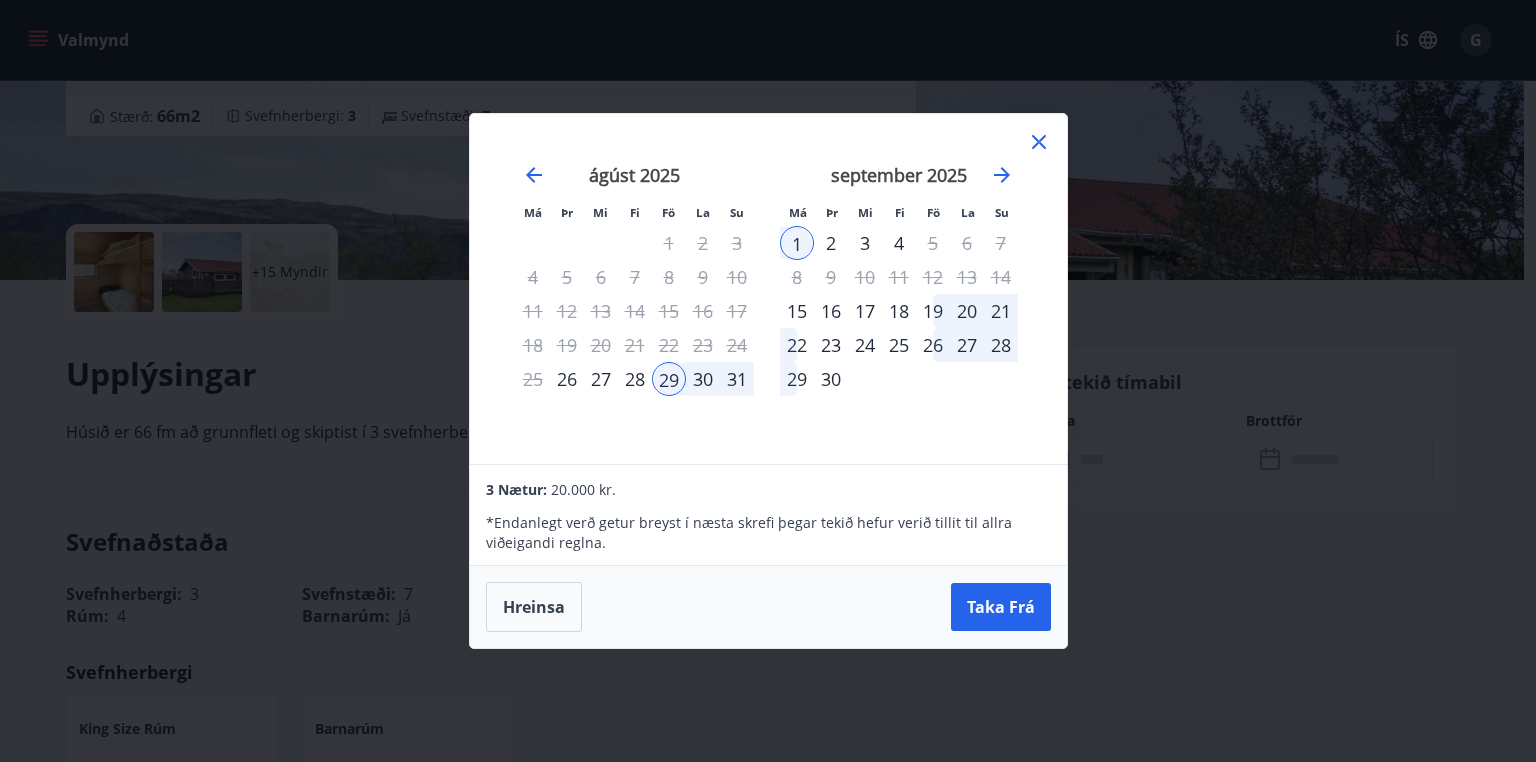 click 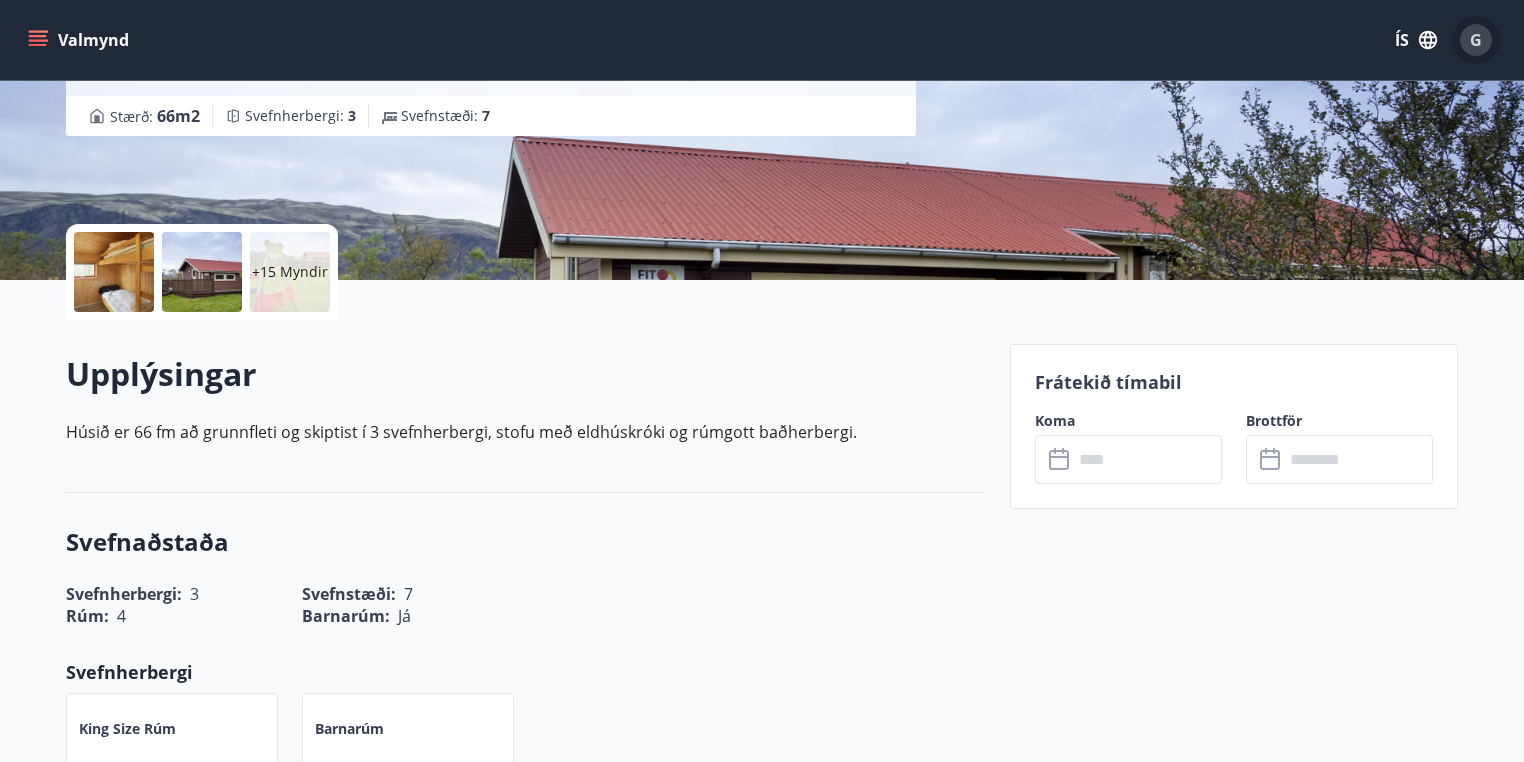 click on "G" at bounding box center [1476, 40] 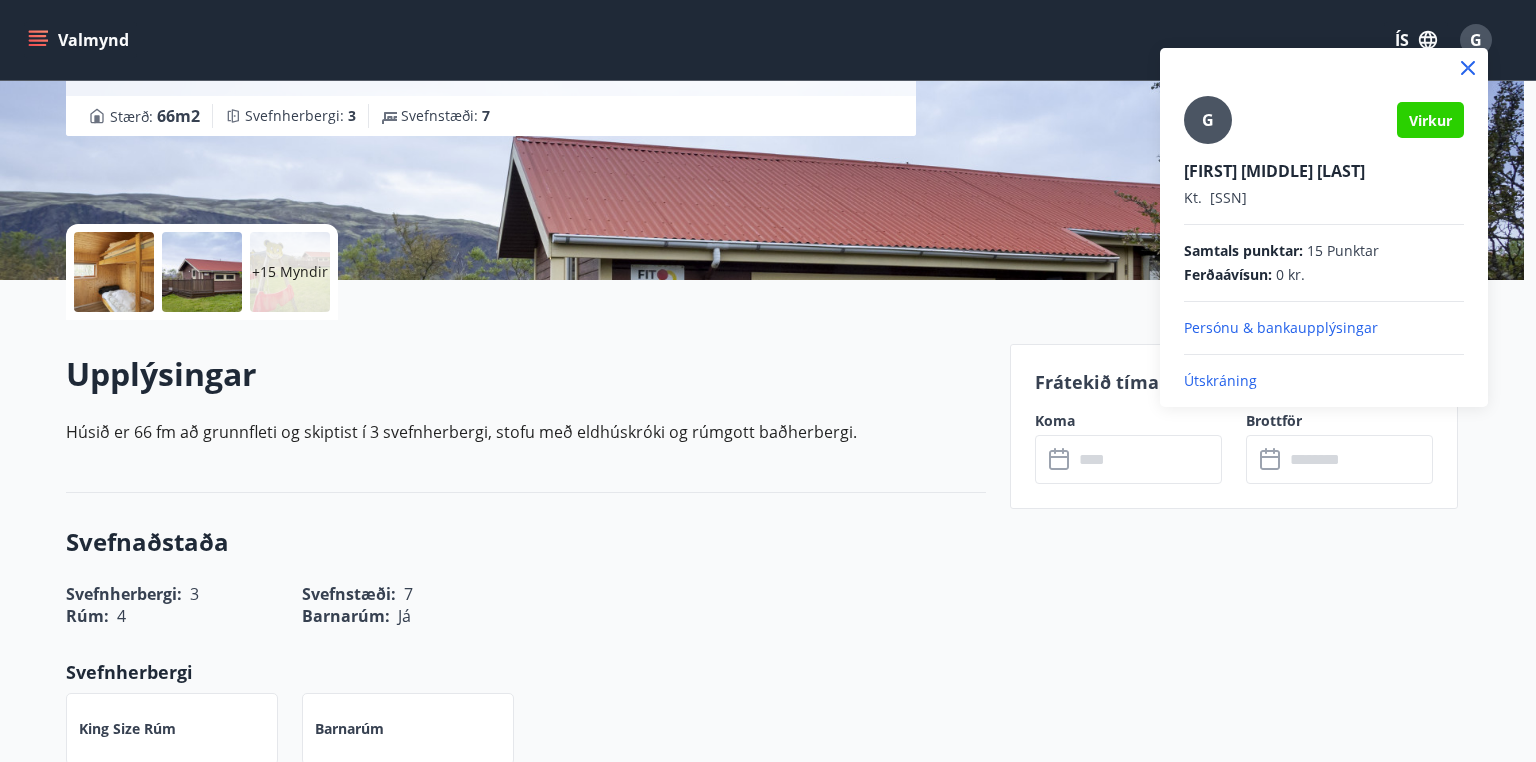 click on "Útskráning" at bounding box center [1324, 381] 